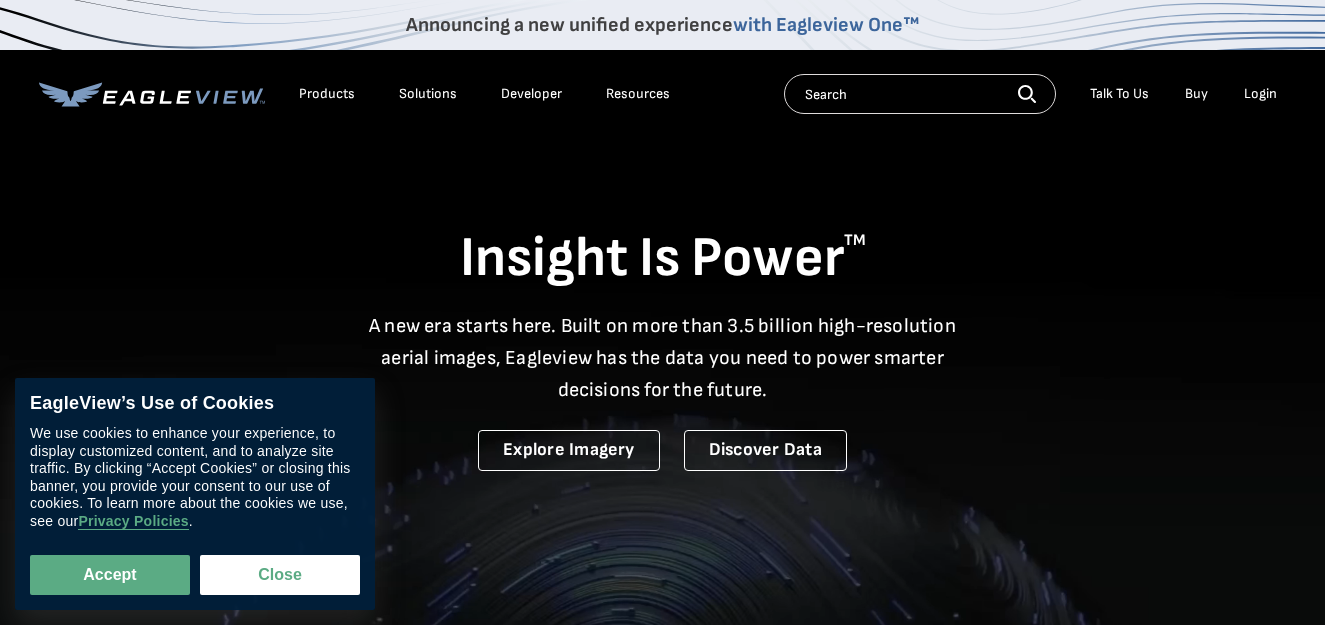 scroll, scrollTop: 0, scrollLeft: 0, axis: both 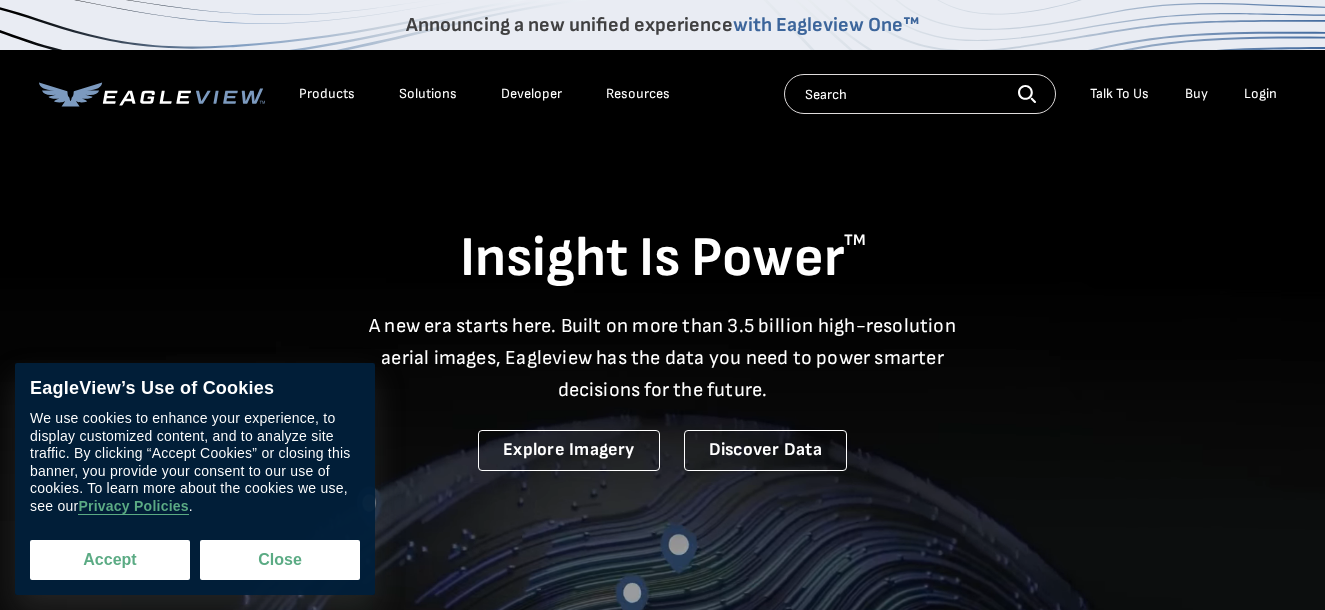 click on "Accept" at bounding box center [110, 560] 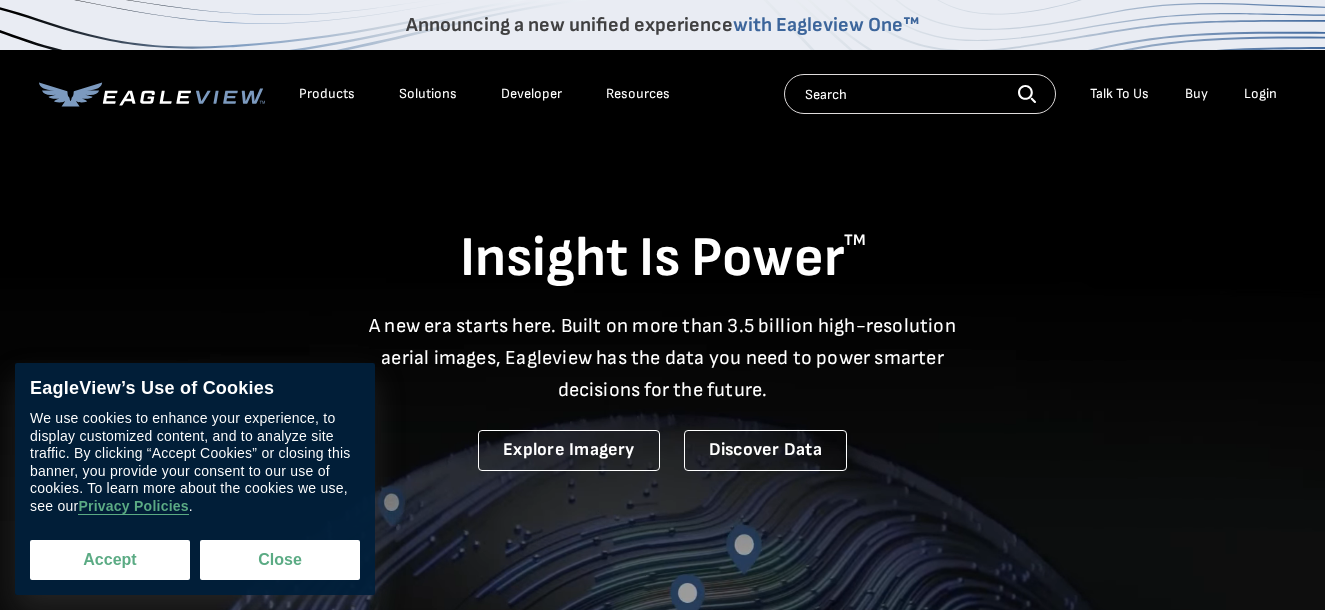 checkbox on "true" 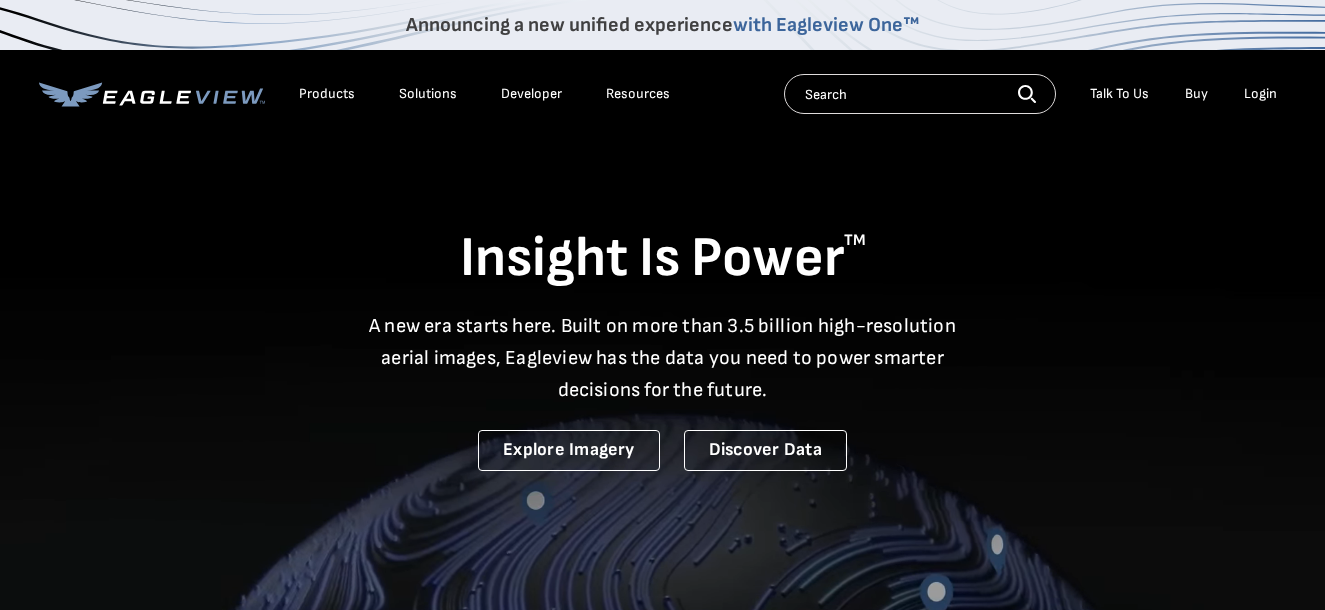 click on "Buy" at bounding box center (1196, 94) 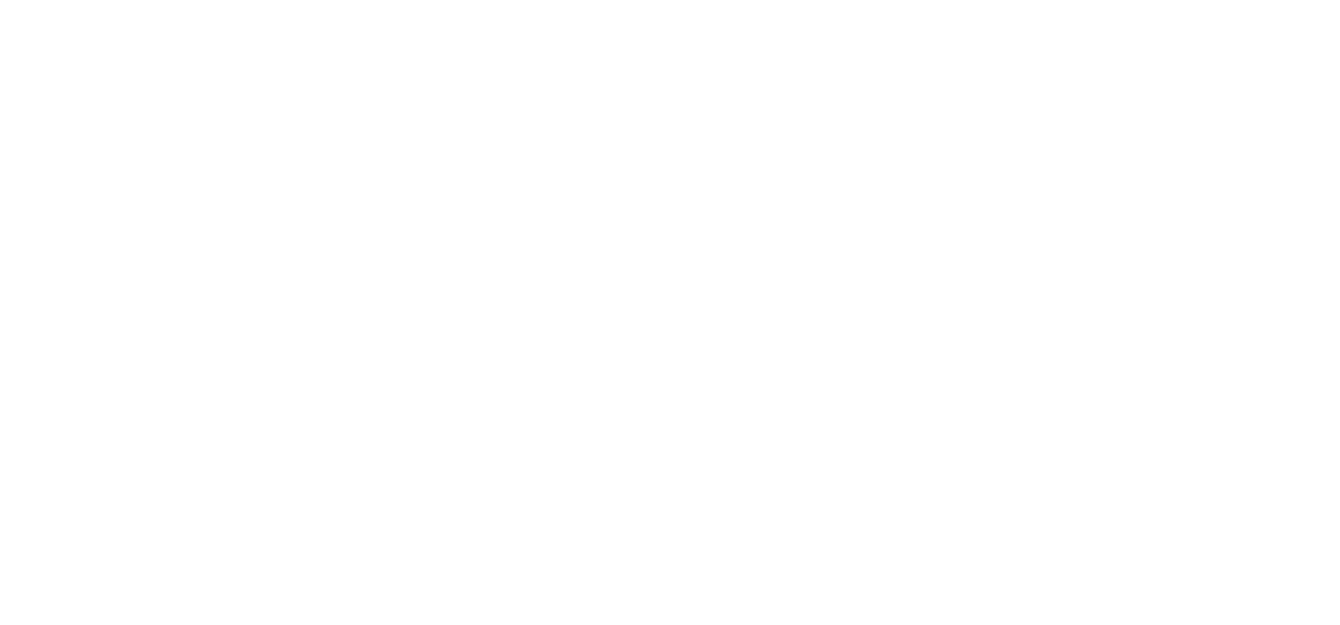 scroll, scrollTop: 0, scrollLeft: 0, axis: both 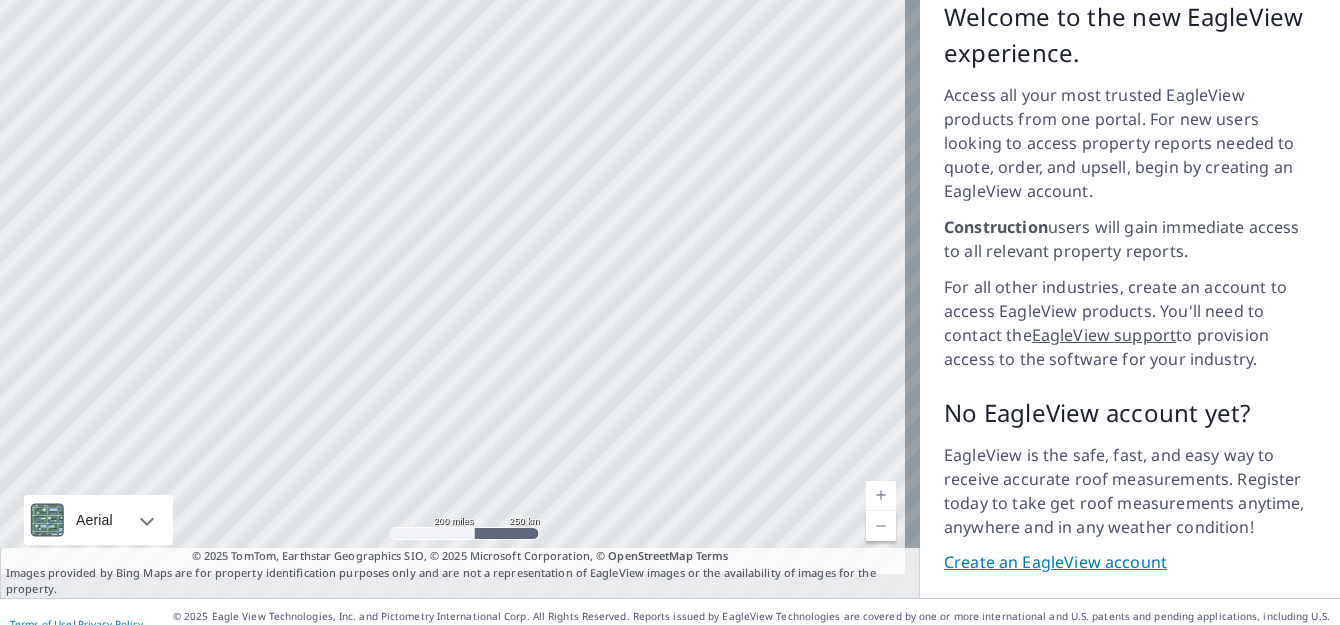 click on "Create an EagleView account" at bounding box center (1130, 562) 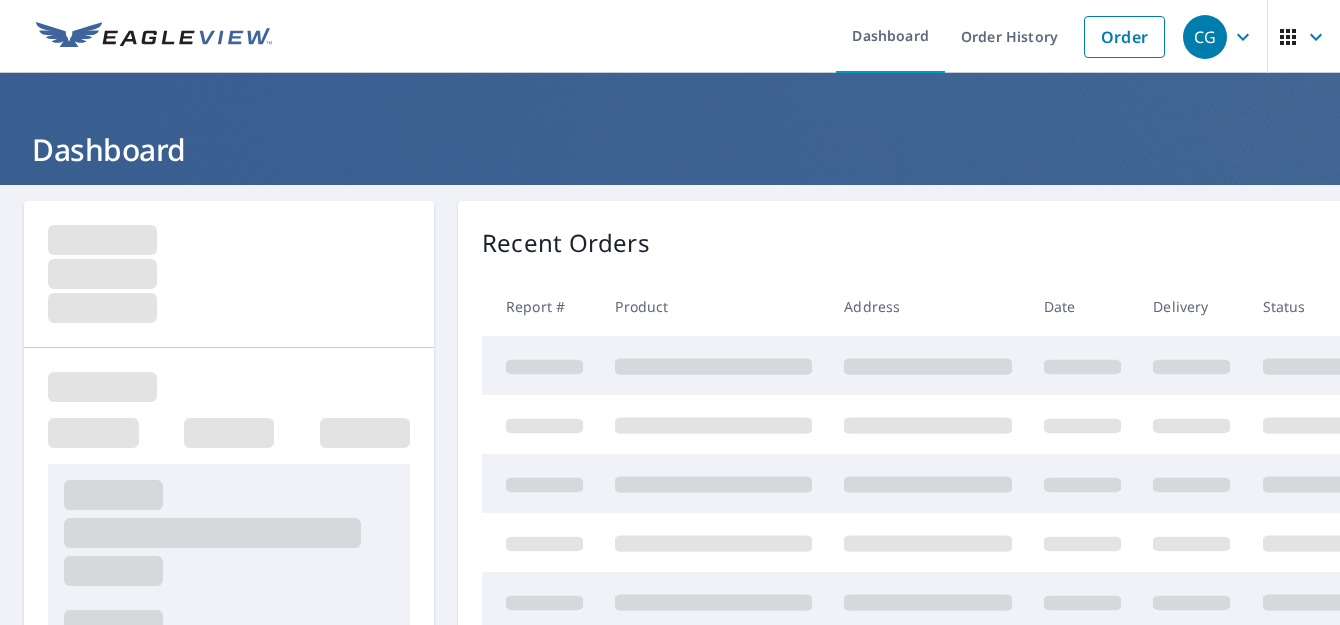 scroll, scrollTop: 0, scrollLeft: 0, axis: both 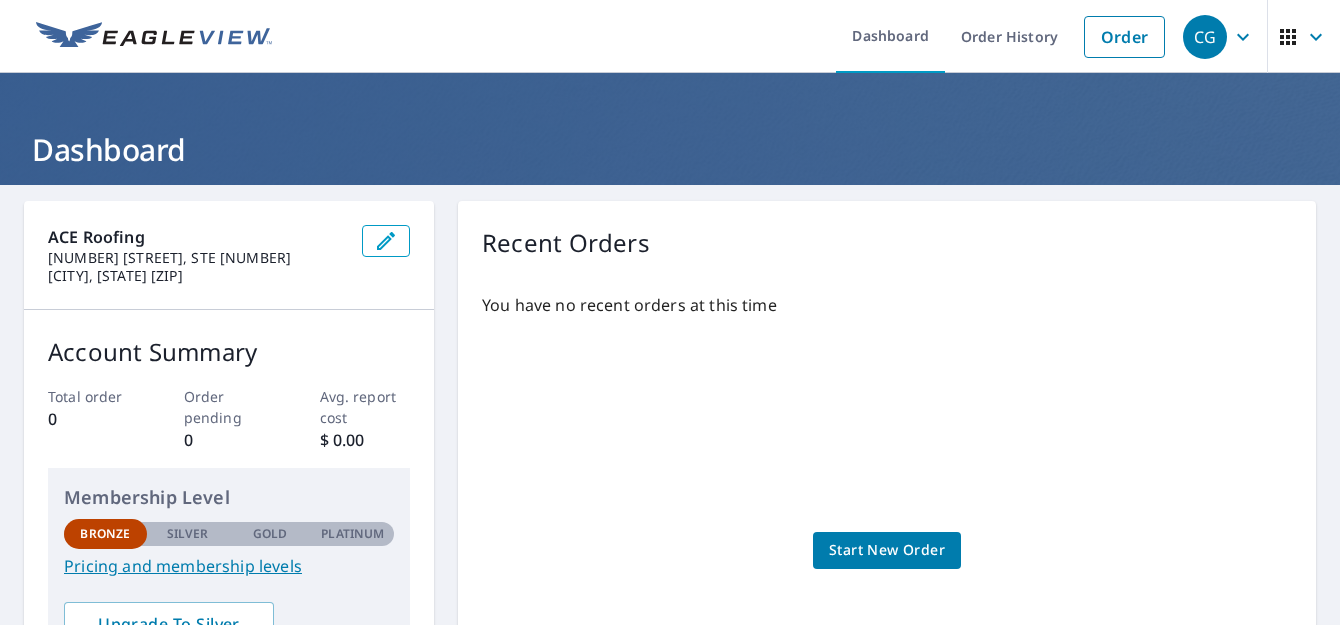 click 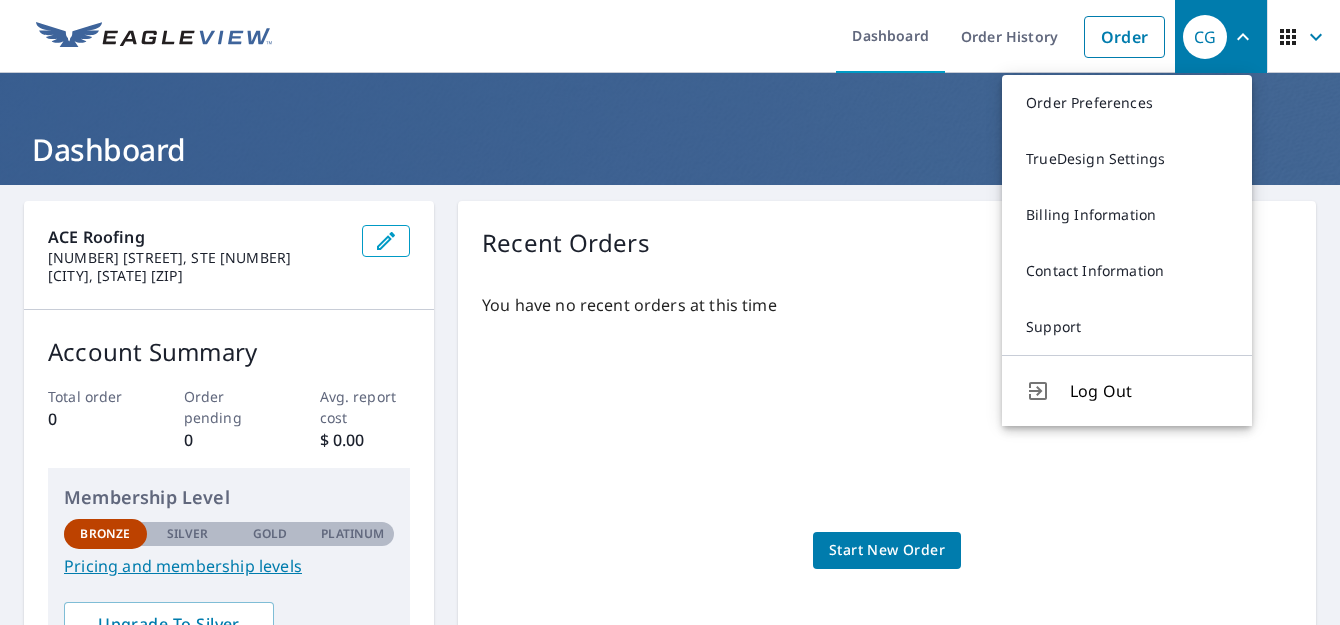 click at bounding box center (1304, 37) 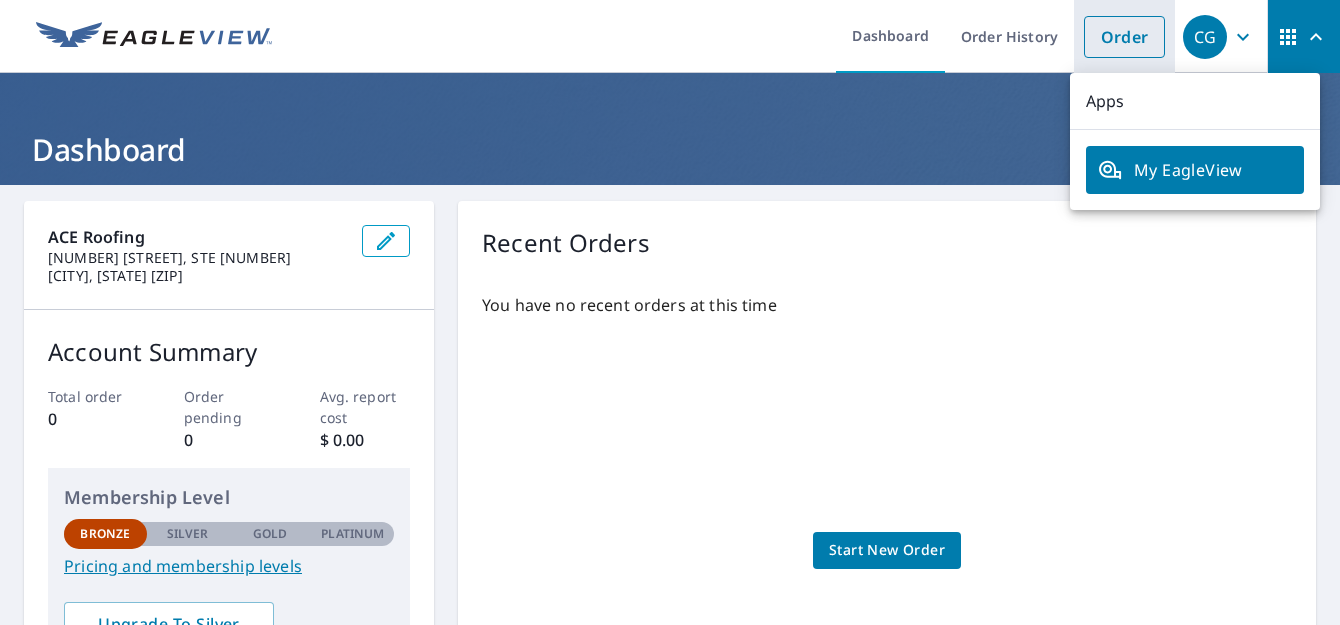 click on "Order" at bounding box center (1124, 37) 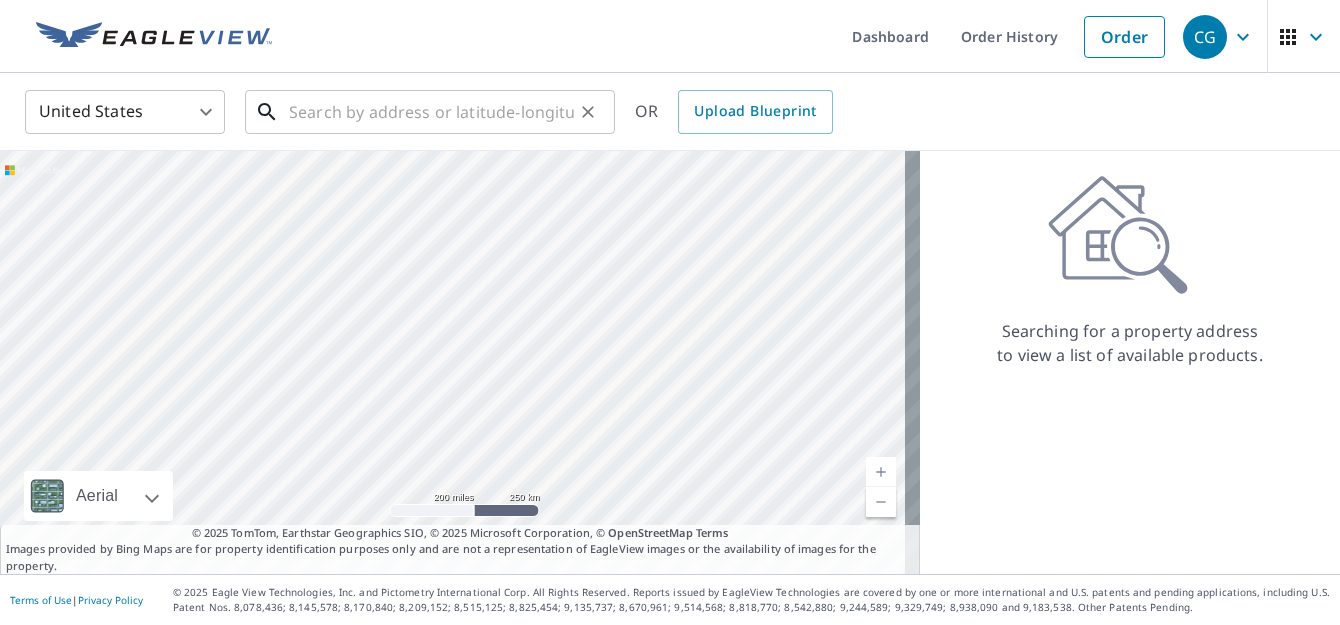 click at bounding box center [431, 112] 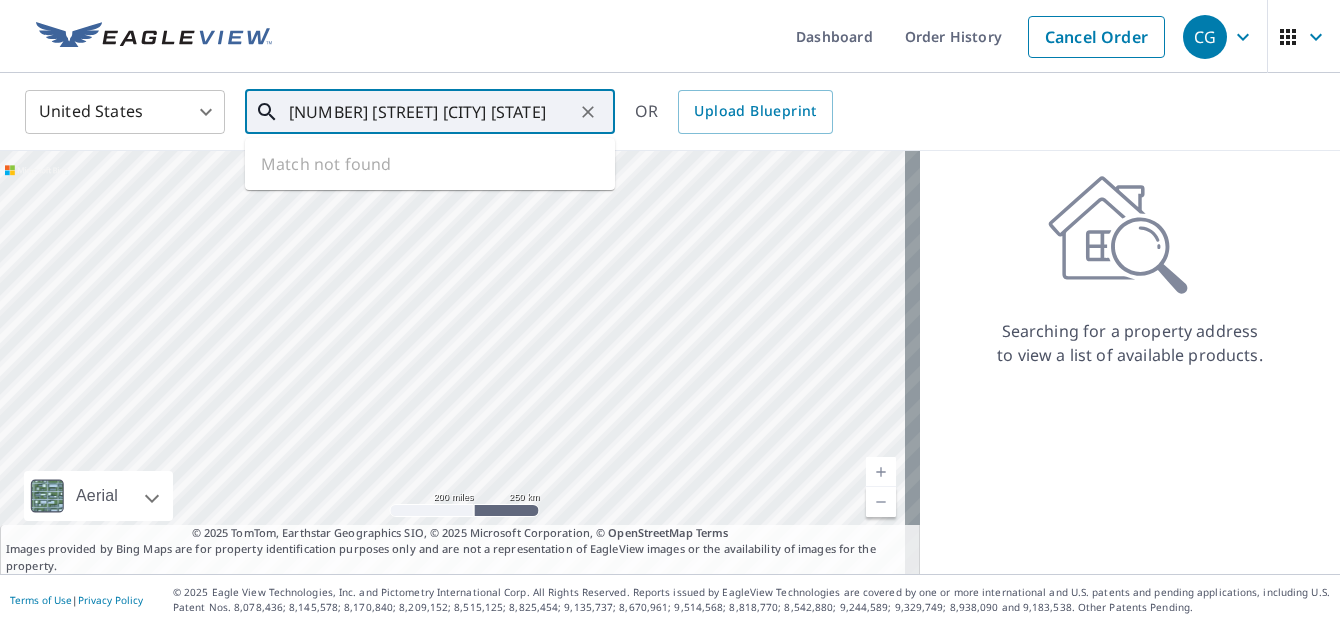 type on "[NUMBER] [STREET] [CITY] [STATE]" 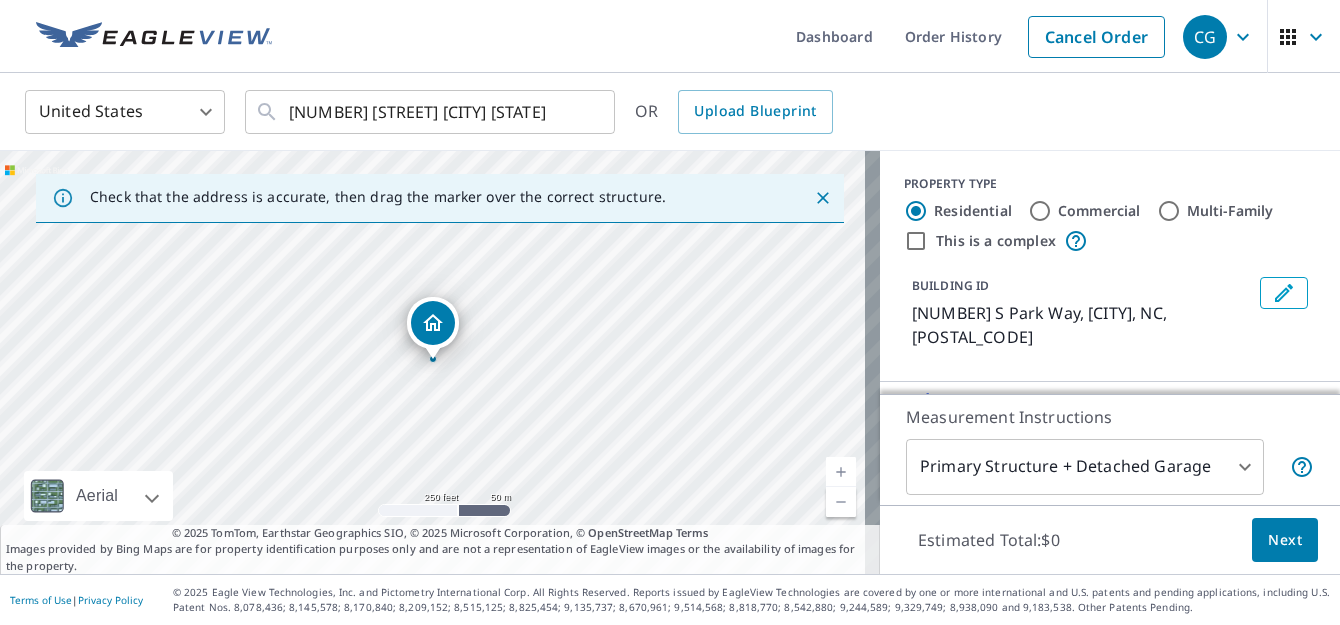 click on "[NUMBER] S Park Way [CITY], [STATE], [ZIP]" at bounding box center [440, 362] 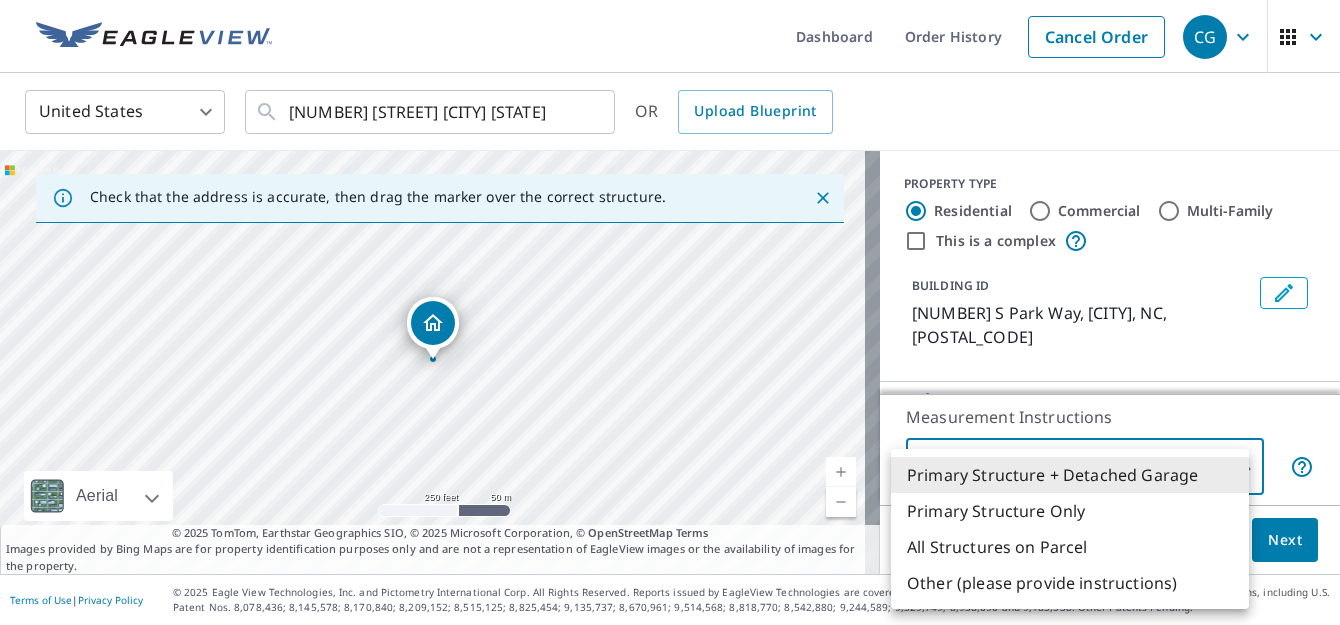 click on "CG CG
Dashboard Order History Cancel Order CG United States US ​ [NUMBER] [STREET] [CITY], [STATE] ​ OR Upload Blueprint Check that the address is accurate, then drag the marker over the correct structure. [NUMBER] S Park Way [CITY], [STATE] [POSTAL_CODE] Aerial Road A standard road map Aerial A detailed look from above Labels Labels 250 feet 50 m © 2025 TomTom, © Vexcel Imaging, © 2025 Microsoft Corporation,  © OpenStreetMap Terms © 2025 TomTom, Earthstar Geographics SIO, © 2025 Microsoft Corporation, ©   OpenStreetMap   Terms Images provided by Bing Maps are for property identification purposes only and are not a representation of EagleView images or the availability of images for the property. PROPERTY TYPE Residential Commercial Multi-Family This is a complex BUILDING ID [NUMBER] S Park Way, [CITY], NC, [POSTAL_CODE] Full House Products New Full House™ $105 Roof Products New Premium $32.75 - $87 QuickSquares™ $18 Gutter $13.75 Bid Perfect™ $18 Solar Products New Inform Essentials+ $63.25 Inform Advanced $79 $30 1" at bounding box center [670, 312] 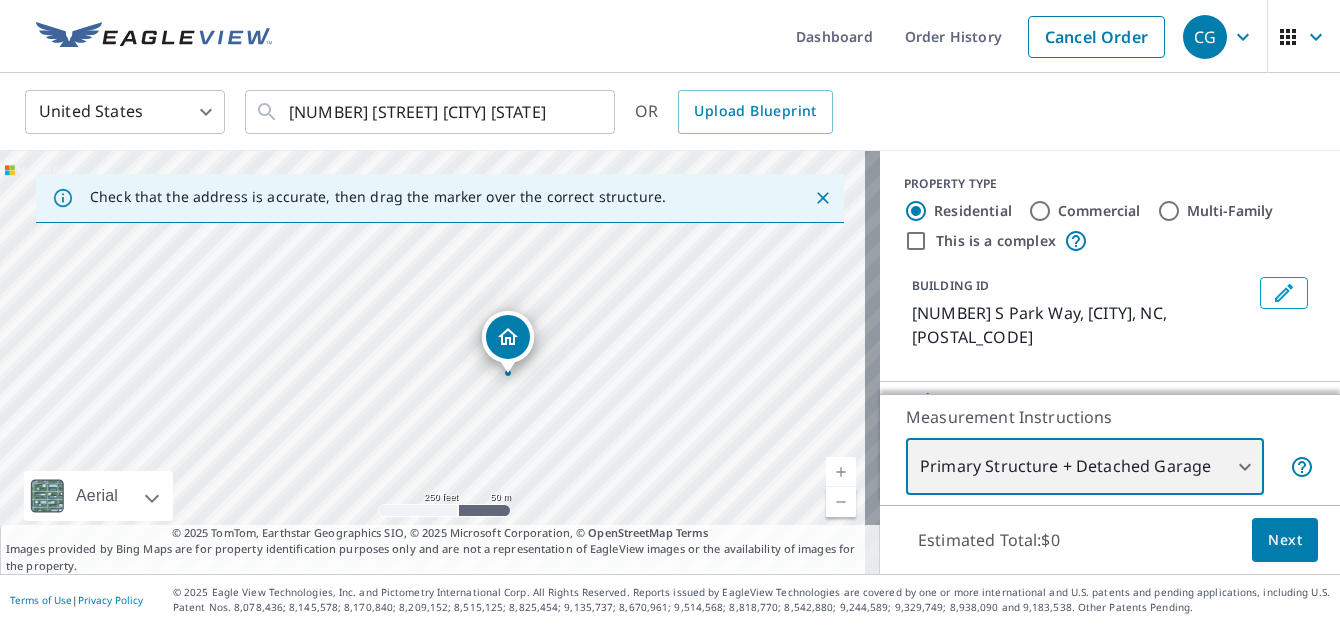 drag, startPoint x: 619, startPoint y: 408, endPoint x: 692, endPoint y: 420, distance: 73.97973 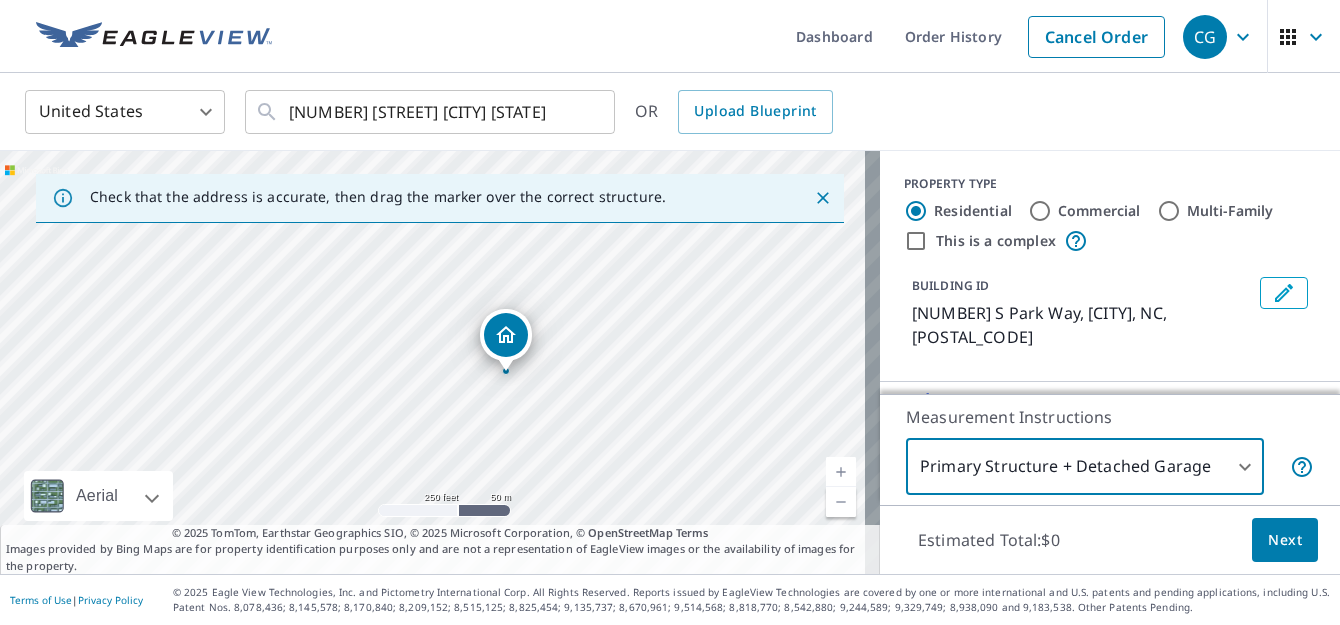 click on "CG CG
Dashboard Order History Cancel Order CG United States US ​ [NUMBER] [STREET] [CITY], [STATE] ​ OR Upload Blueprint Check that the address is accurate, then drag the marker over the correct structure. [NUMBER] S Park Way [CITY], [STATE] [POSTAL_CODE] Aerial Road A standard road map Aerial A detailed look from above Labels Labels 250 feet 50 m © 2025 TomTom, © Vexcel Imaging, © 2025 Microsoft Corporation,  © OpenStreetMap Terms © 2025 TomTom, Earthstar Geographics SIO, © 2025 Microsoft Corporation, ©   OpenStreetMap   Terms Images provided by Bing Maps are for property identification purposes only and are not a representation of EagleView images or the availability of images for the property. PROPERTY TYPE Residential Commercial Multi-Family This is a complex BUILDING ID [NUMBER] S Park Way, [CITY], NC, [POSTAL_CODE] Full House Products New Full House™ $105 Roof Products New Premium $32.75 - $87 QuickSquares™ $18 Gutter $13.75 Bid Perfect™ $18 Solar Products New Inform Essentials+ $63.25 Inform Advanced $79 $30 1" at bounding box center [670, 312] 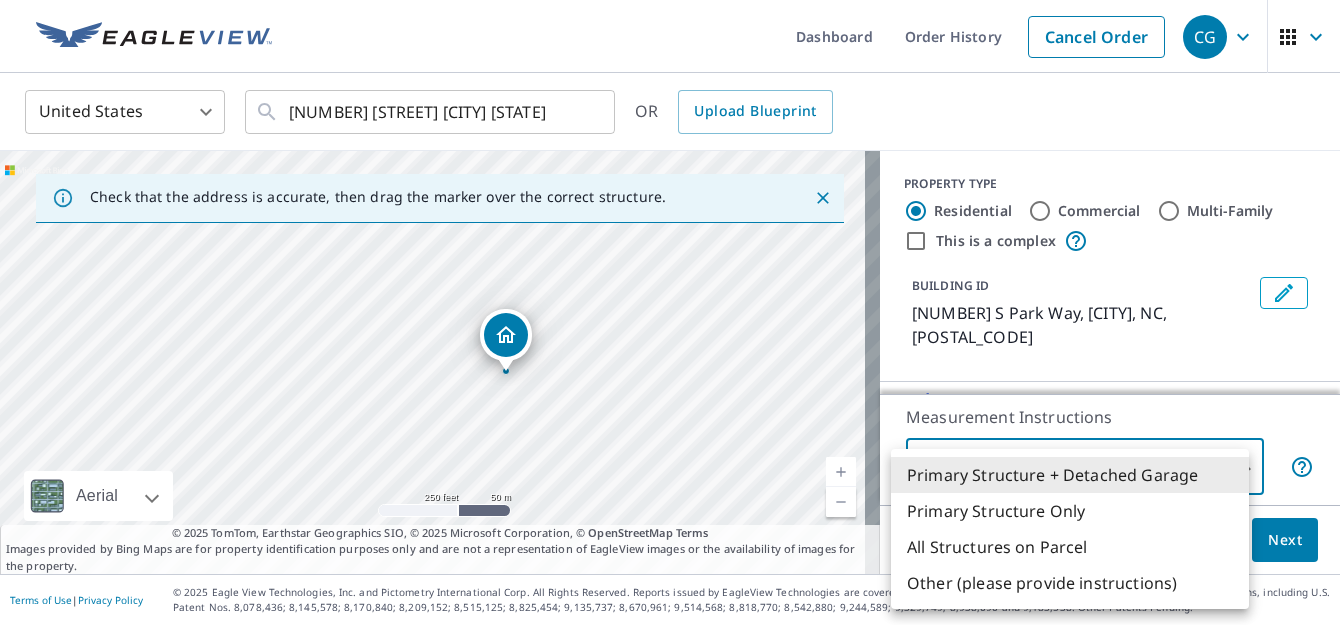 click on "All Structures on Parcel" at bounding box center [1070, 547] 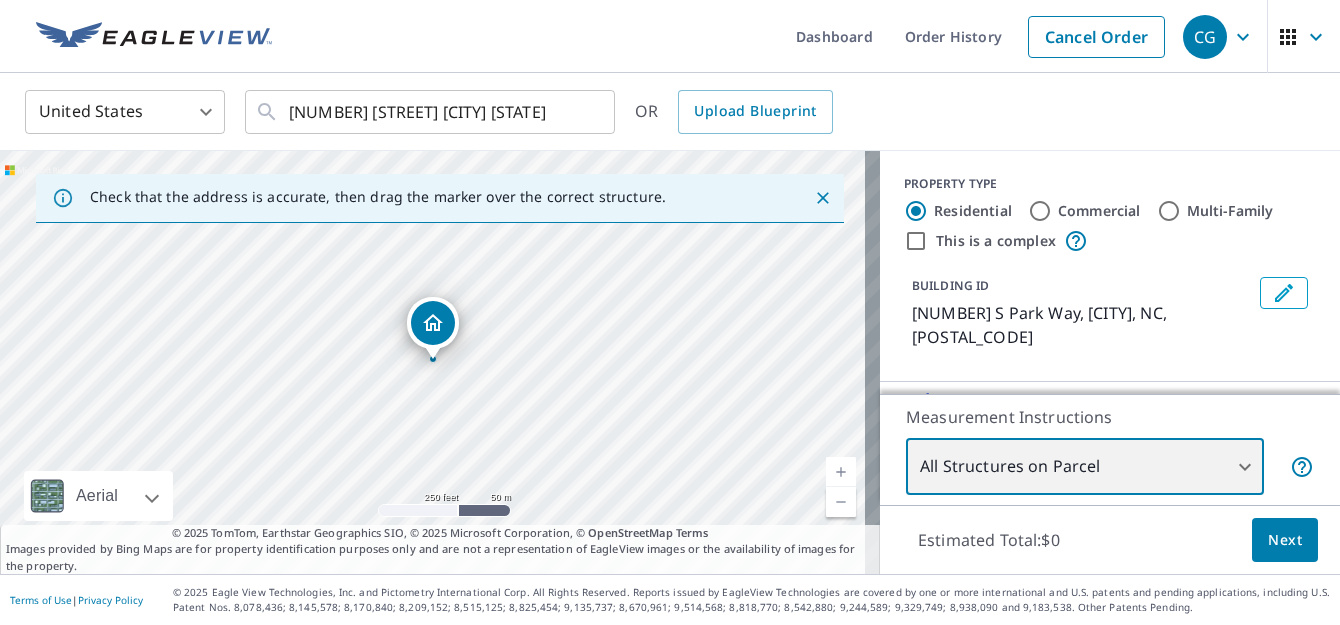 click on "[NUMBER] S Park Way [CITY], [STATE], [ZIP]" at bounding box center [440, 362] 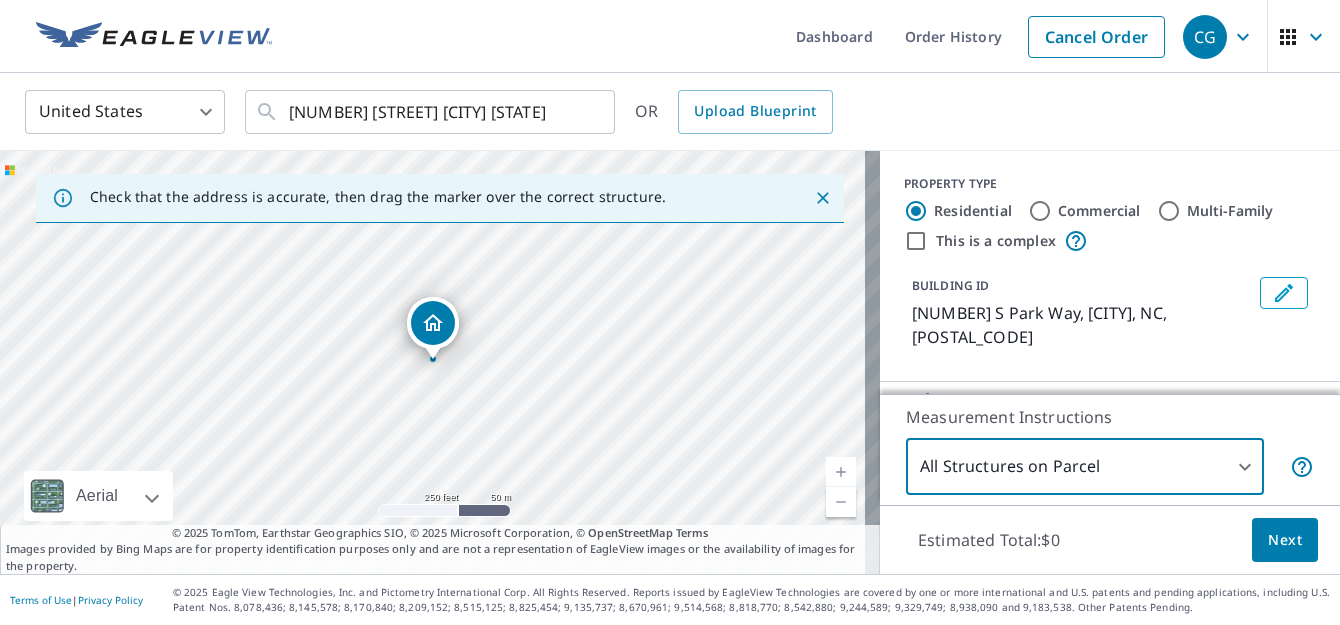 click on "CG CG
Dashboard Order History Cancel Order CG United States US ​ [NUMBER] [STREET] [CITY], [STATE] ​ OR Upload Blueprint Check that the address is accurate, then drag the marker over the correct structure. [NUMBER] S Park Way [CITY], [STATE] [POSTAL_CODE] Aerial Road A standard road map Aerial A detailed look from above Labels Labels 250 feet 50 m © 2025 TomTom, © Vexcel Imaging, © 2025 Microsoft Corporation,  © OpenStreetMap Terms © 2025 TomTom, Earthstar Geographics SIO, © 2025 Microsoft Corporation, ©   OpenStreetMap   Terms Images provided by Bing Maps are for property identification purposes only and are not a representation of EagleView images or the availability of images for the property. PROPERTY TYPE Residential Commercial Multi-Family This is a complex BUILDING ID [NUMBER] S Park Way, [CITY], NC, [POSTAL_CODE] Full House Products New Full House™ $105 Roof Products New Premium $32.75 - $87 QuickSquares™ $18 Gutter $13.75 Bid Perfect™ $18 Solar Products New Inform Essentials+ $63.25 Inform Advanced $79 $30 3" at bounding box center [670, 312] 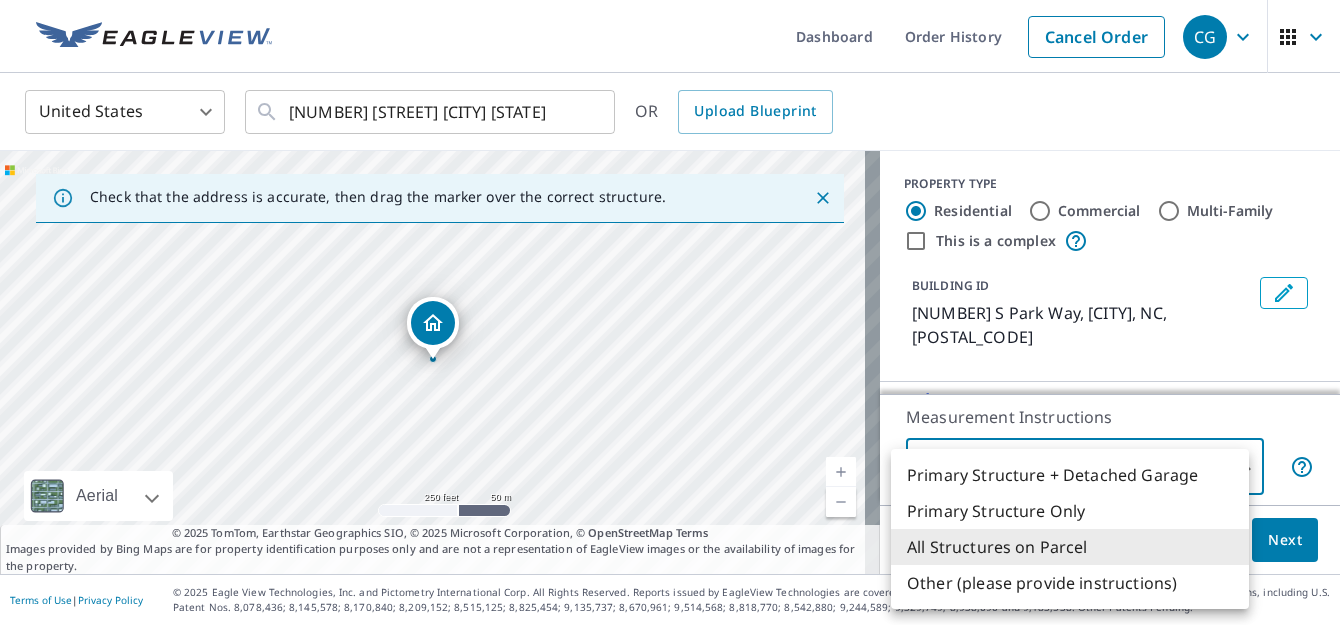 click on "Other (please provide instructions)" at bounding box center [1070, 583] 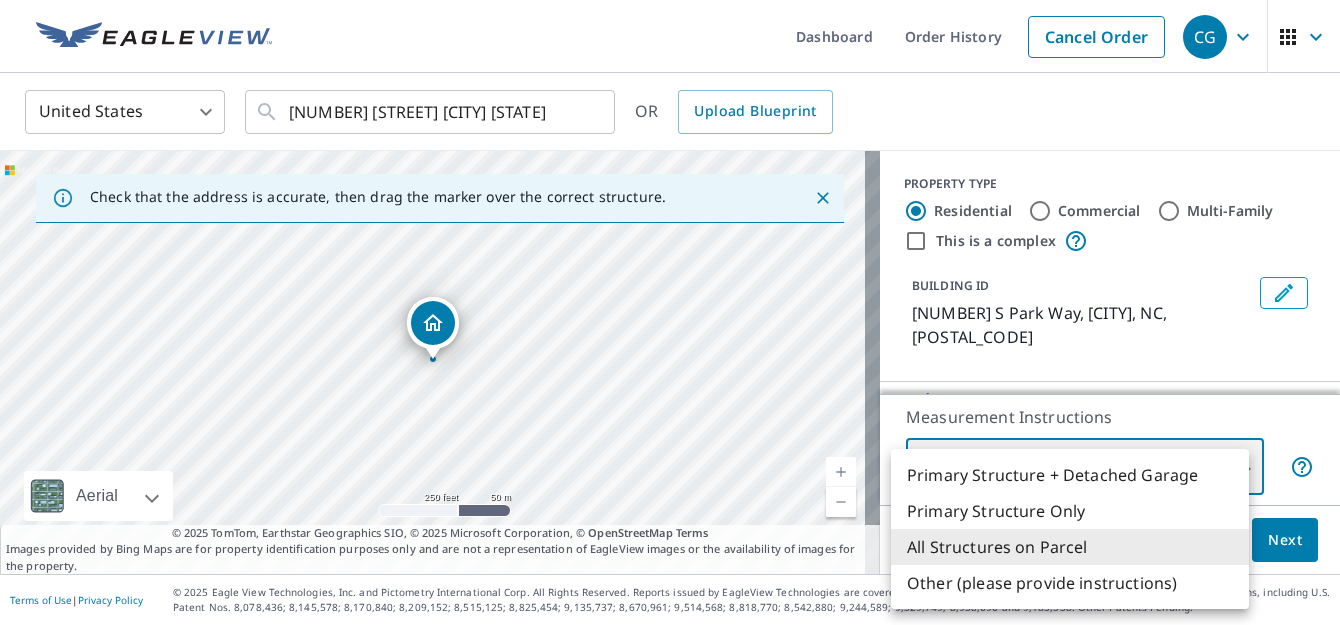 type on "5" 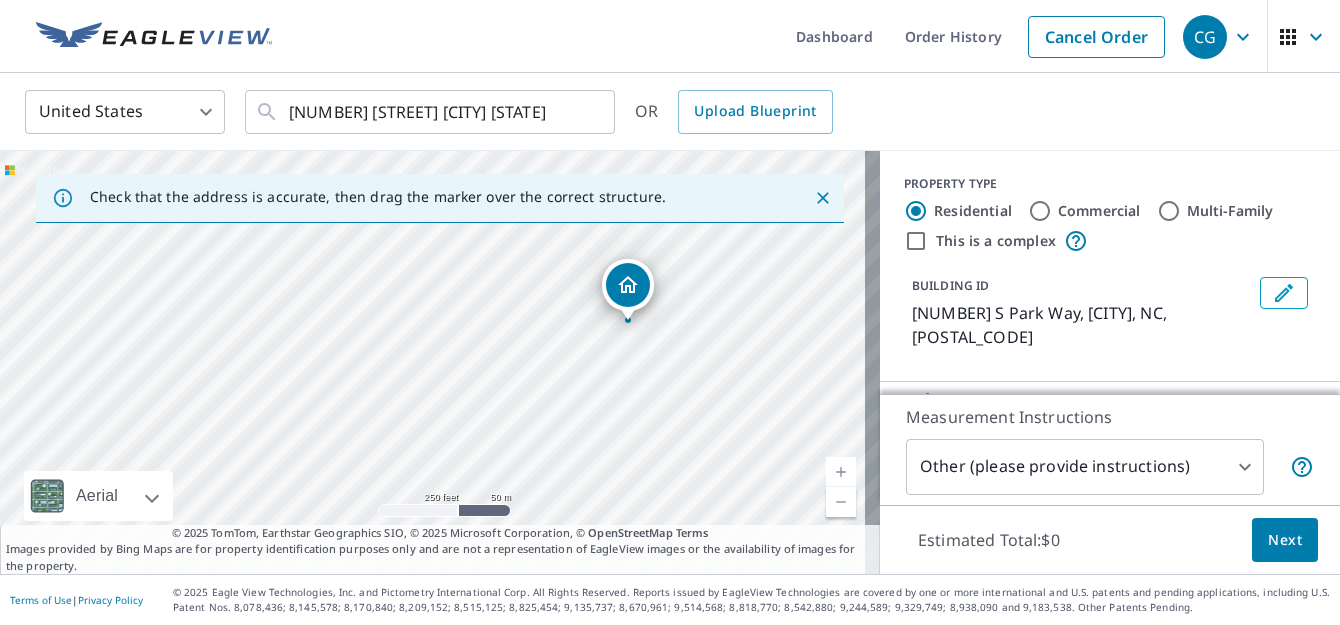 drag, startPoint x: 432, startPoint y: 331, endPoint x: 627, endPoint y: 292, distance: 198.86176 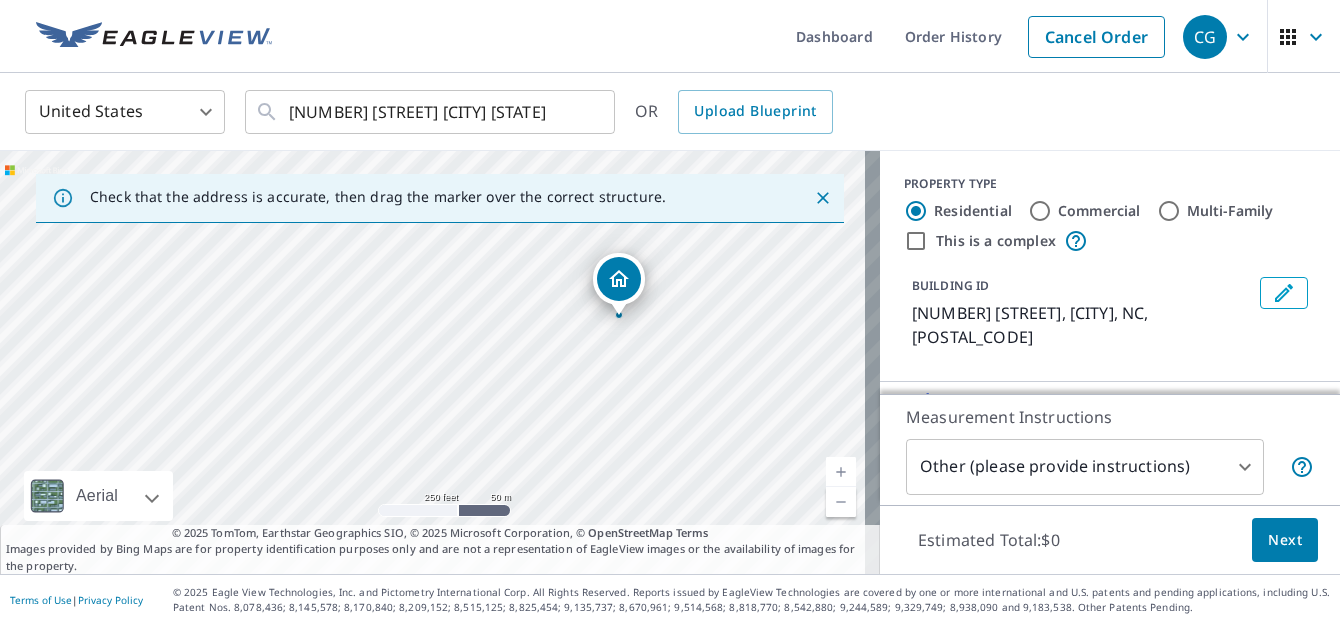 drag, startPoint x: 378, startPoint y: 411, endPoint x: 565, endPoint y: 367, distance: 192.10674 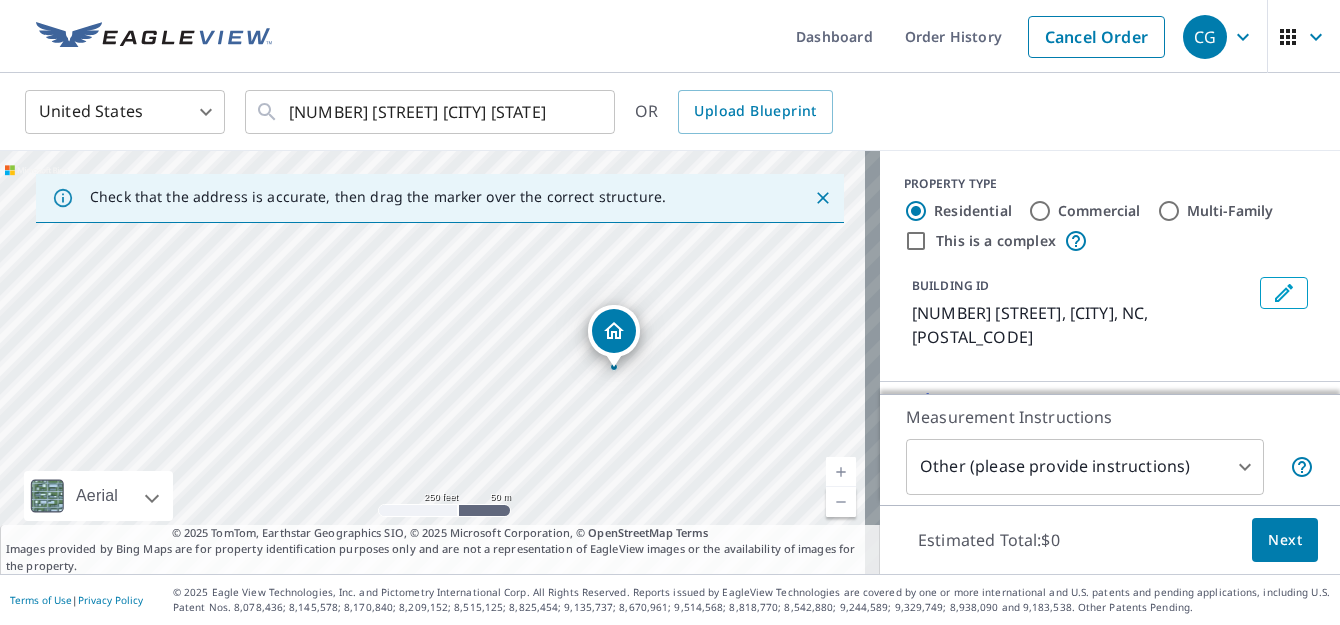 drag, startPoint x: 473, startPoint y: 249, endPoint x: 470, endPoint y: 299, distance: 50.08992 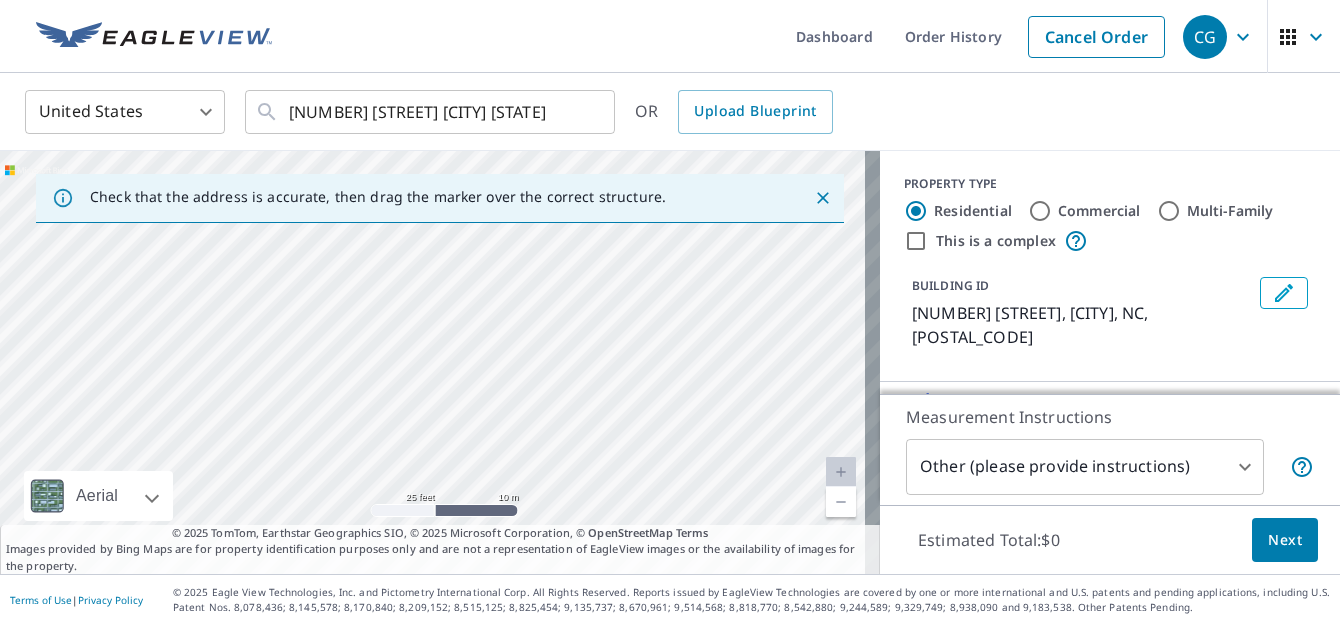 drag, startPoint x: 458, startPoint y: 337, endPoint x: 619, endPoint y: 459, distance: 202.00247 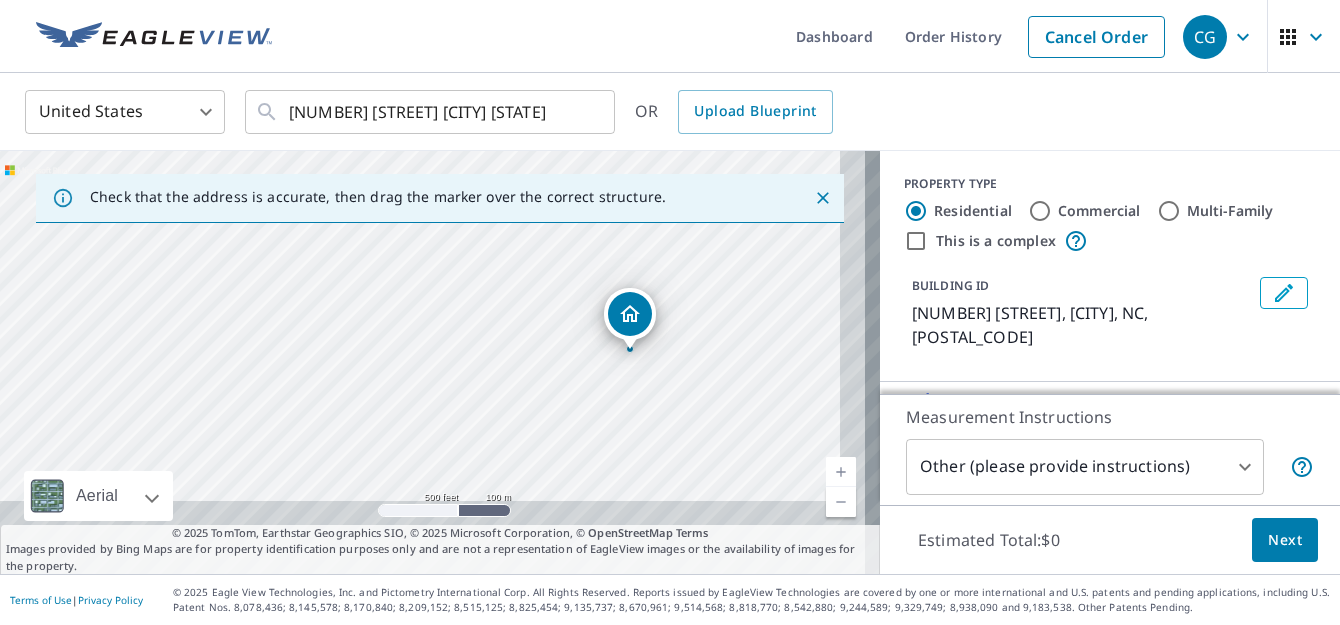drag, startPoint x: 619, startPoint y: 473, endPoint x: 557, endPoint y: 334, distance: 152.20053 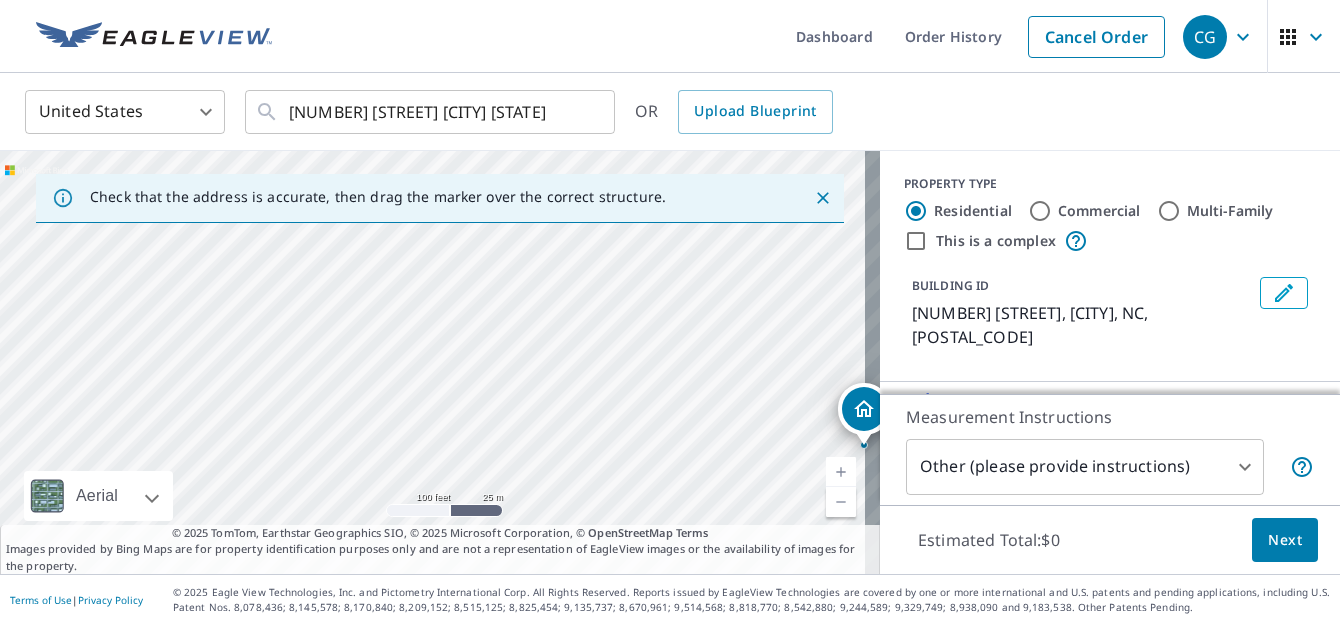 drag, startPoint x: 573, startPoint y: 410, endPoint x: 589, endPoint y: 453, distance: 45.88028 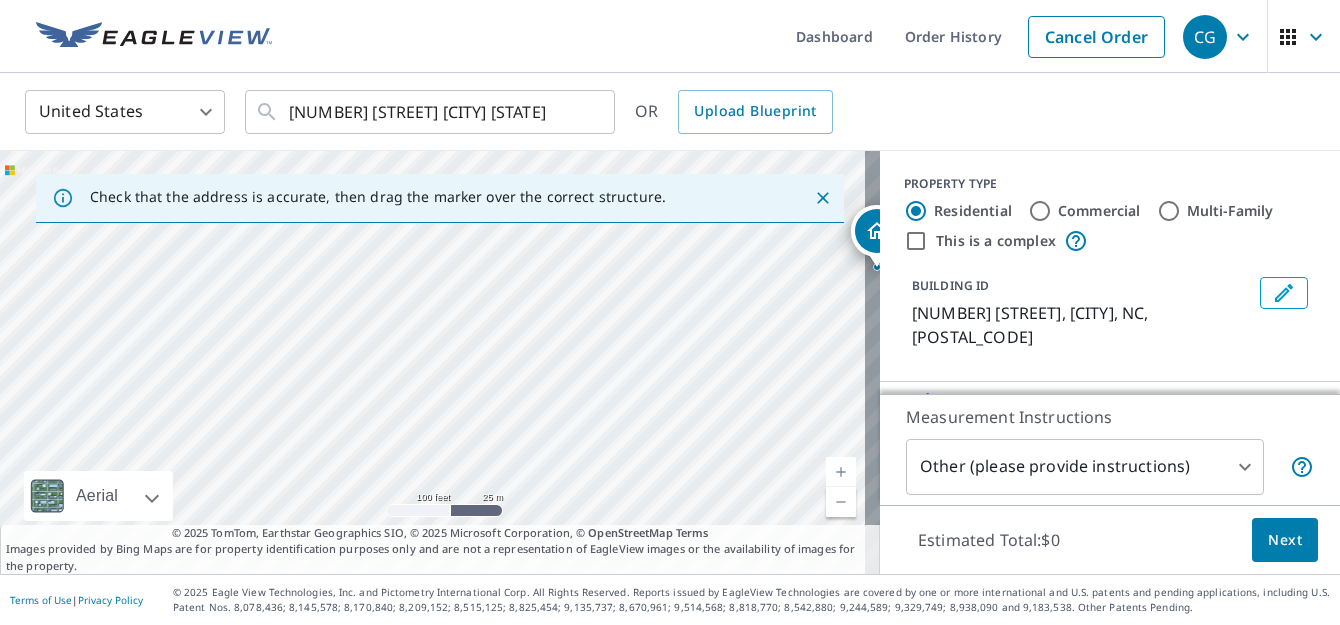 drag, startPoint x: 606, startPoint y: 406, endPoint x: 590, endPoint y: 188, distance: 218.58636 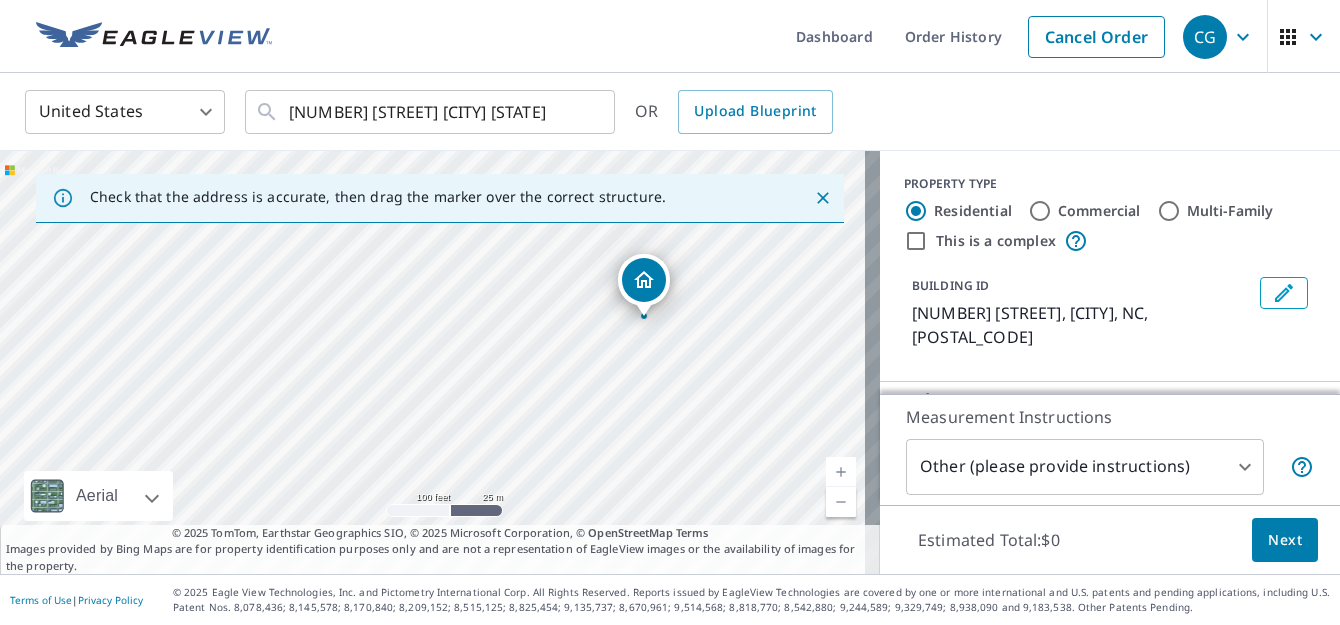 click on "[NUMBER] [STREET] [CITY], [STATE] [POSTAL_CODE]" at bounding box center [440, 362] 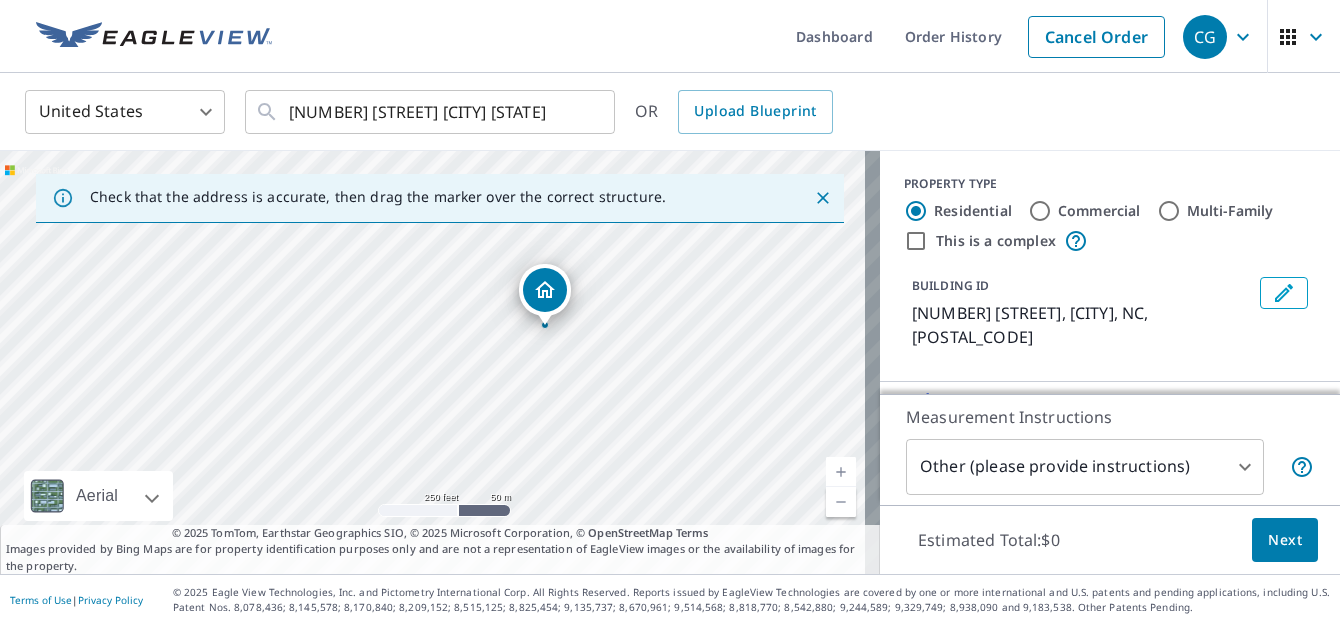 click on "[NUMBER] [STREET] [CITY], [STATE] [POSTAL_CODE]" at bounding box center [440, 362] 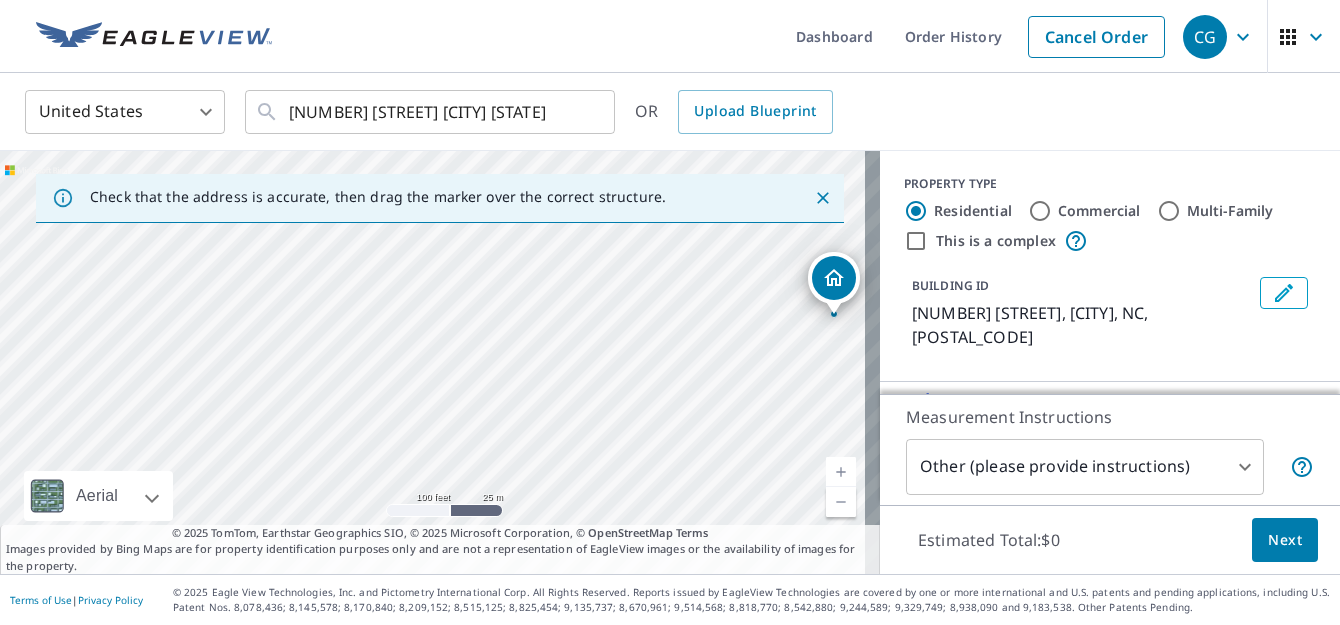 drag, startPoint x: 367, startPoint y: 397, endPoint x: 475, endPoint y: 441, distance: 116.61904 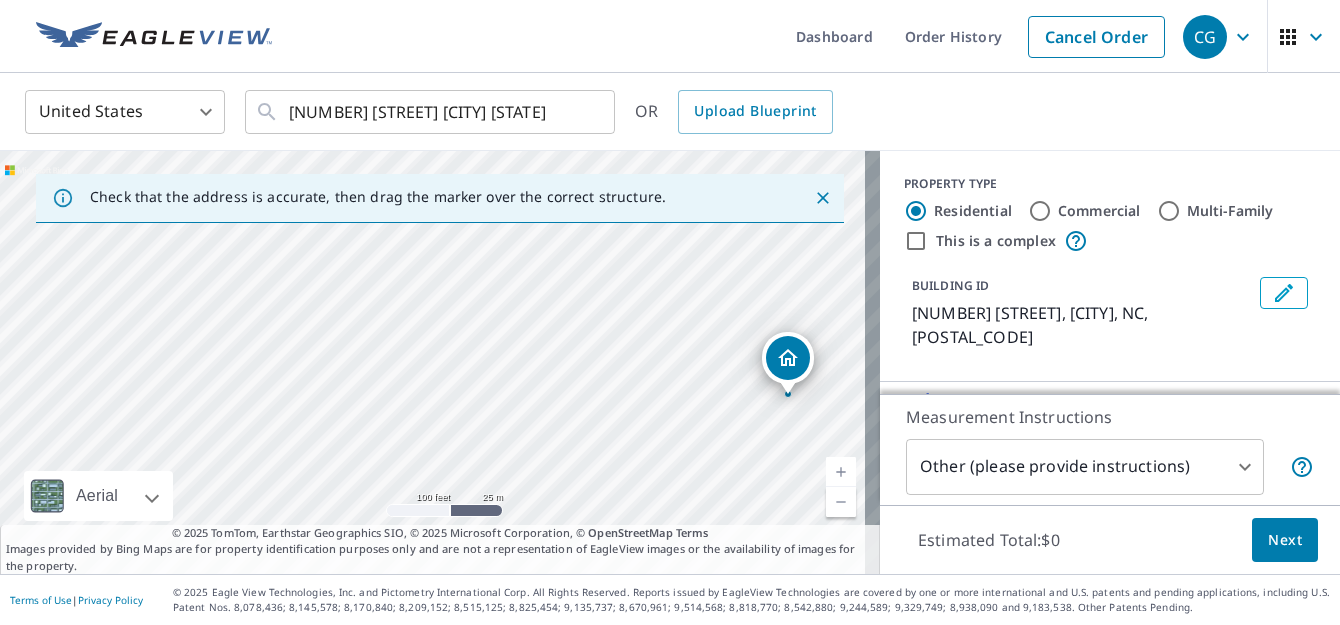 drag, startPoint x: 475, startPoint y: 441, endPoint x: 424, endPoint y: 547, distance: 117.630775 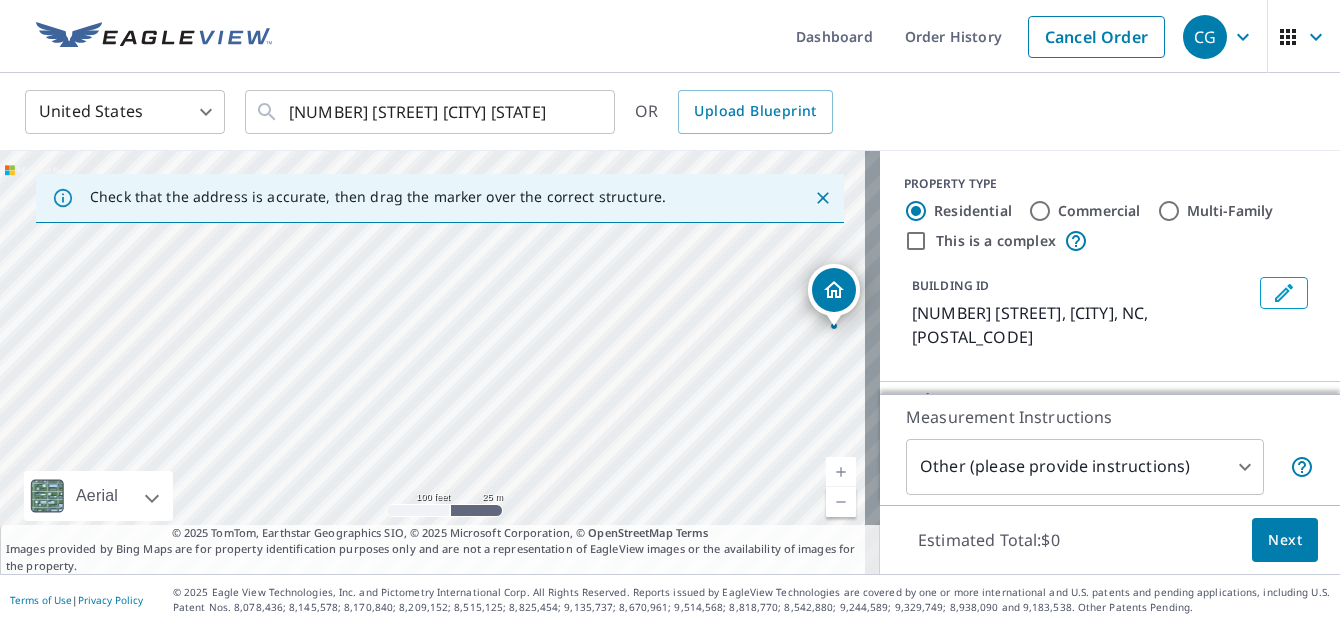 click on "[NUMBER] [STREET] [CITY], [STATE] [POSTAL_CODE]" at bounding box center [440, 362] 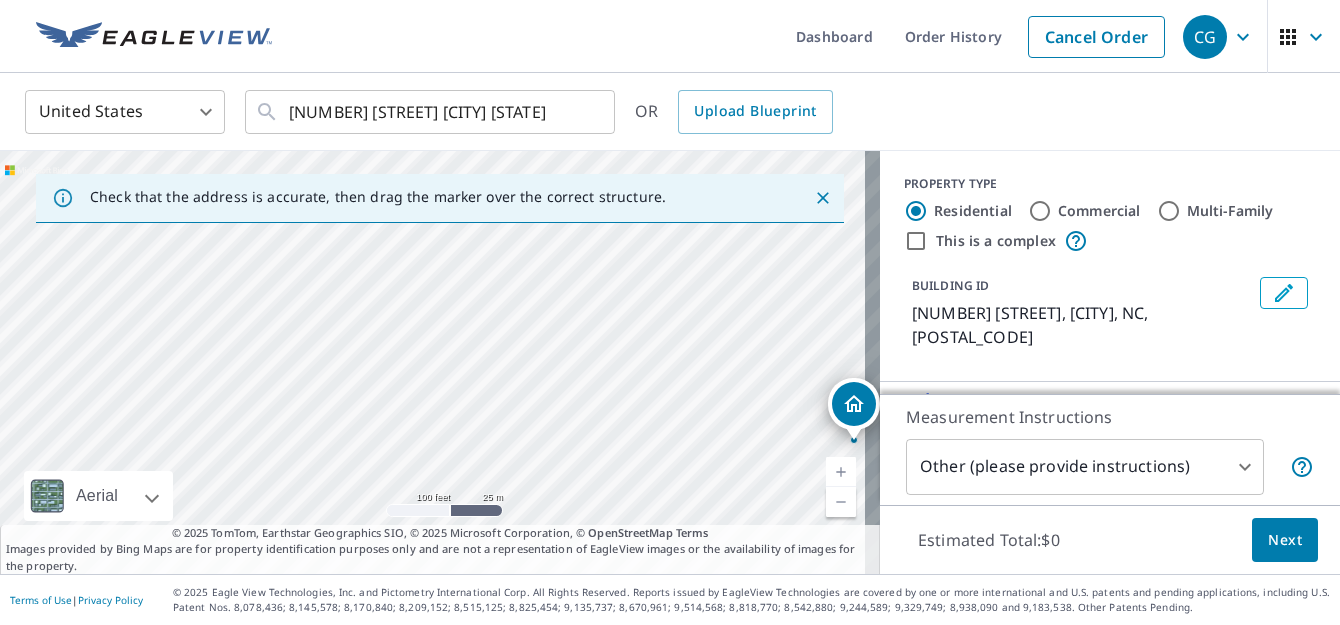 drag, startPoint x: 470, startPoint y: 377, endPoint x: 490, endPoint y: 491, distance: 115.74109 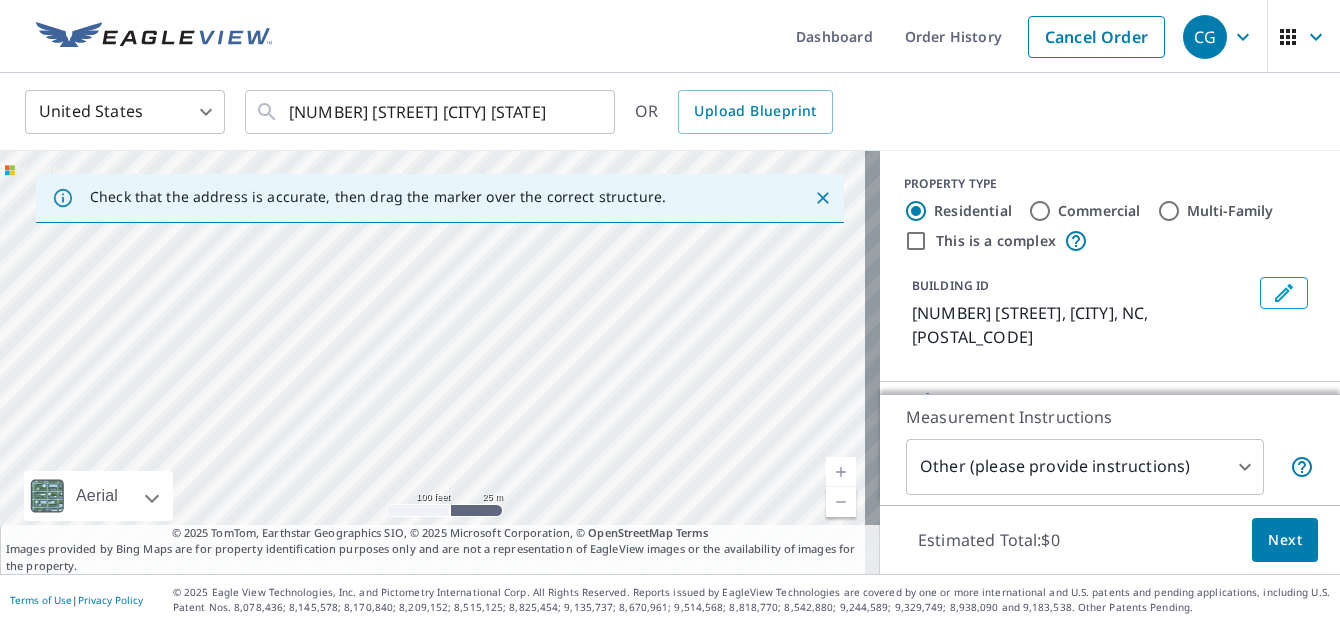 drag, startPoint x: 626, startPoint y: 419, endPoint x: 694, endPoint y: 392, distance: 73.1642 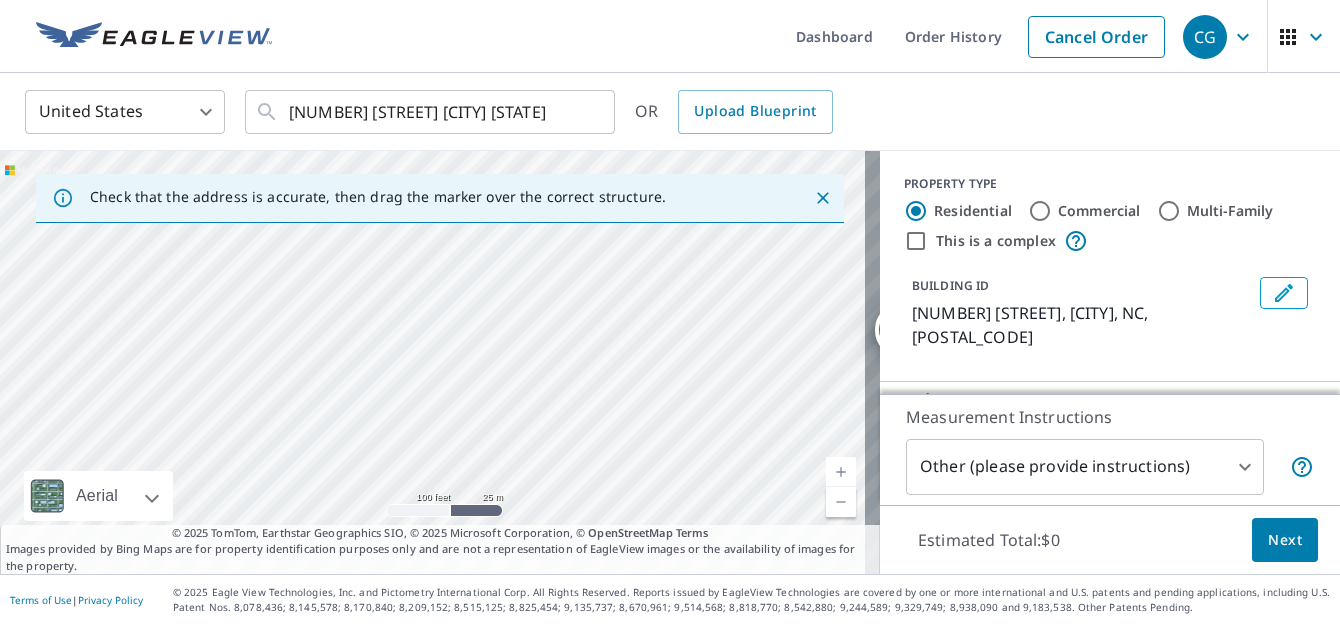 drag, startPoint x: 608, startPoint y: 454, endPoint x: 587, endPoint y: 407, distance: 51.47815 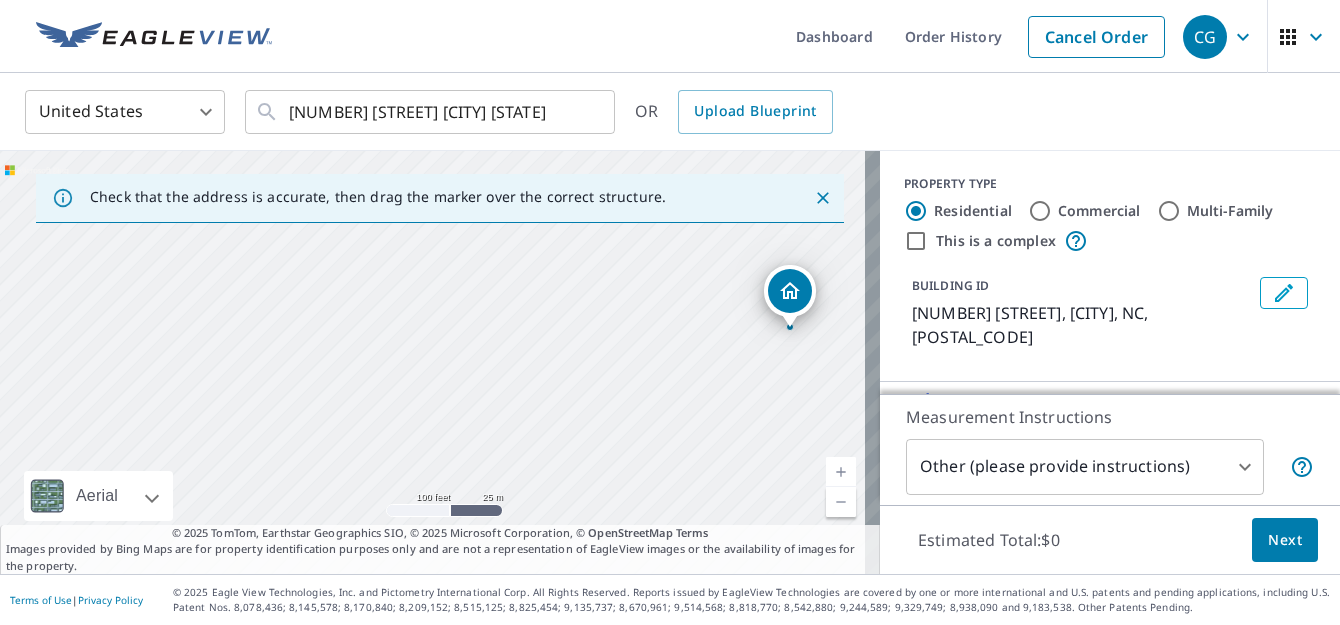 drag, startPoint x: 548, startPoint y: 364, endPoint x: 427, endPoint y: 325, distance: 127.12985 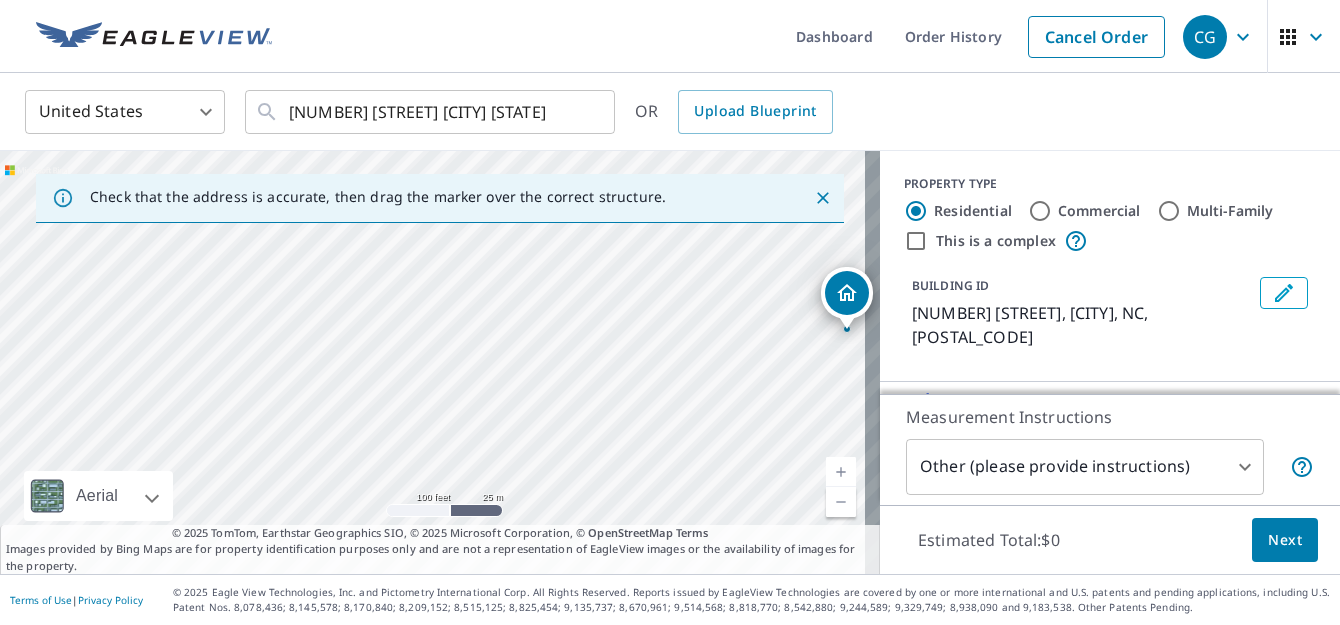 drag, startPoint x: 572, startPoint y: 386, endPoint x: 639, endPoint y: 388, distance: 67.02985 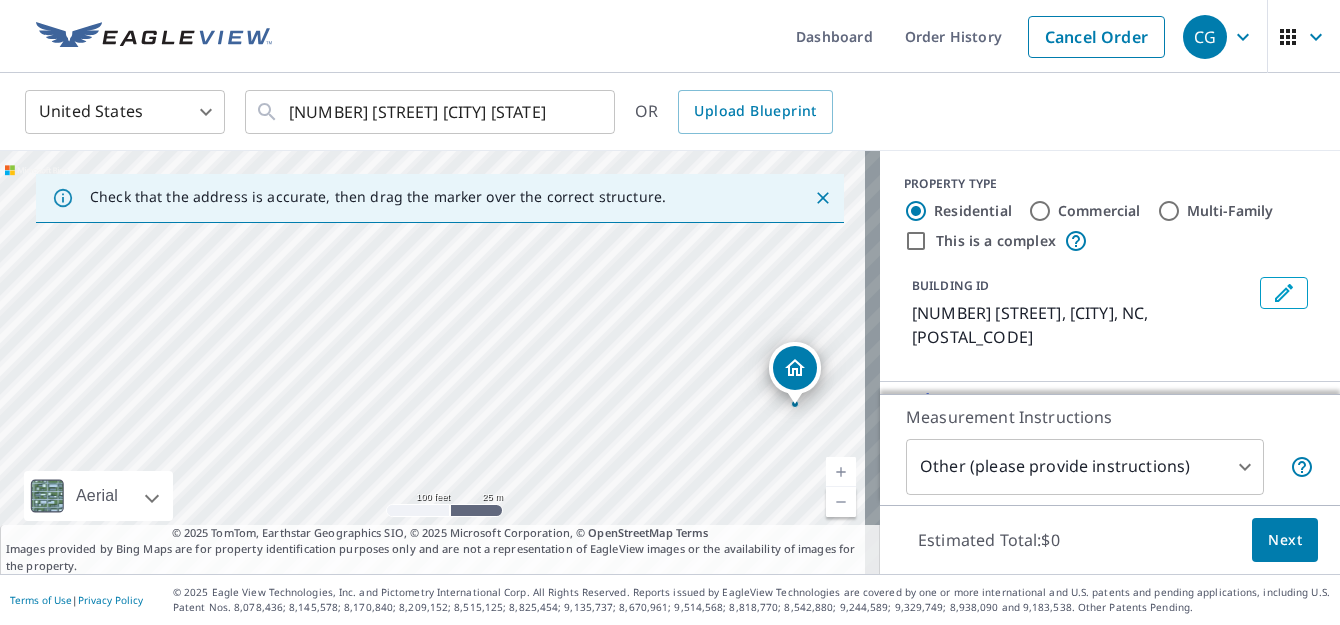 drag, startPoint x: 536, startPoint y: 410, endPoint x: 484, endPoint y: 485, distance: 91.26335 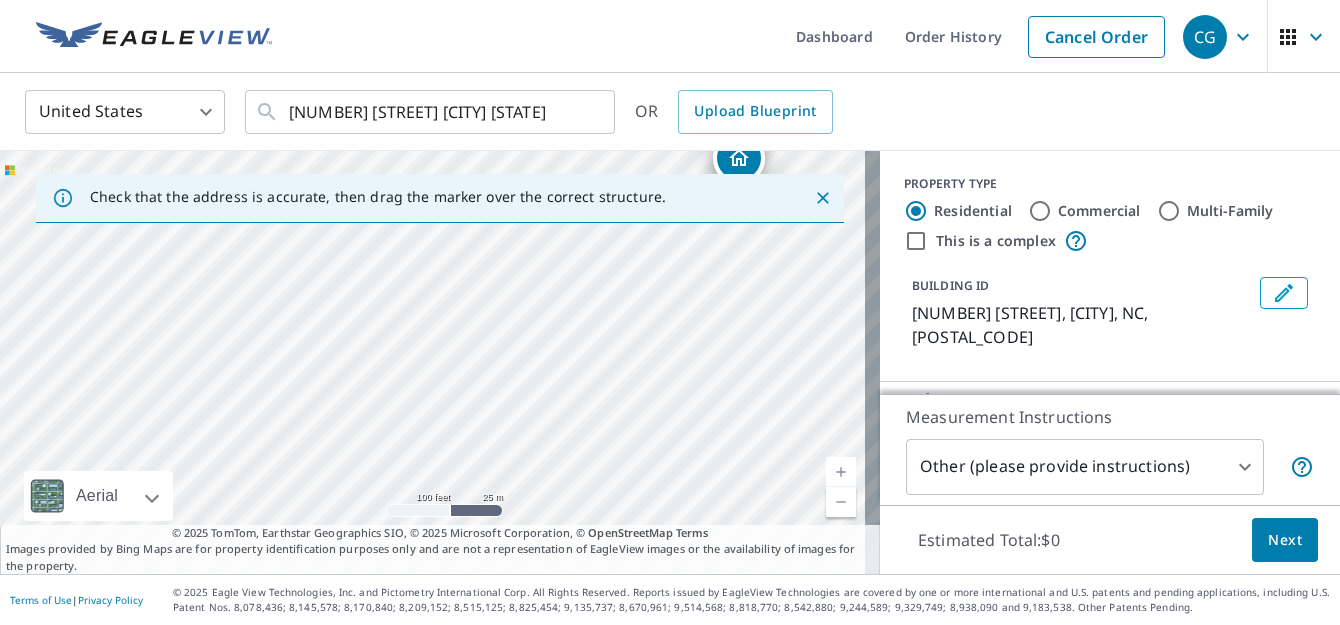 drag, startPoint x: 537, startPoint y: 367, endPoint x: 481, endPoint y: 157, distance: 217.33844 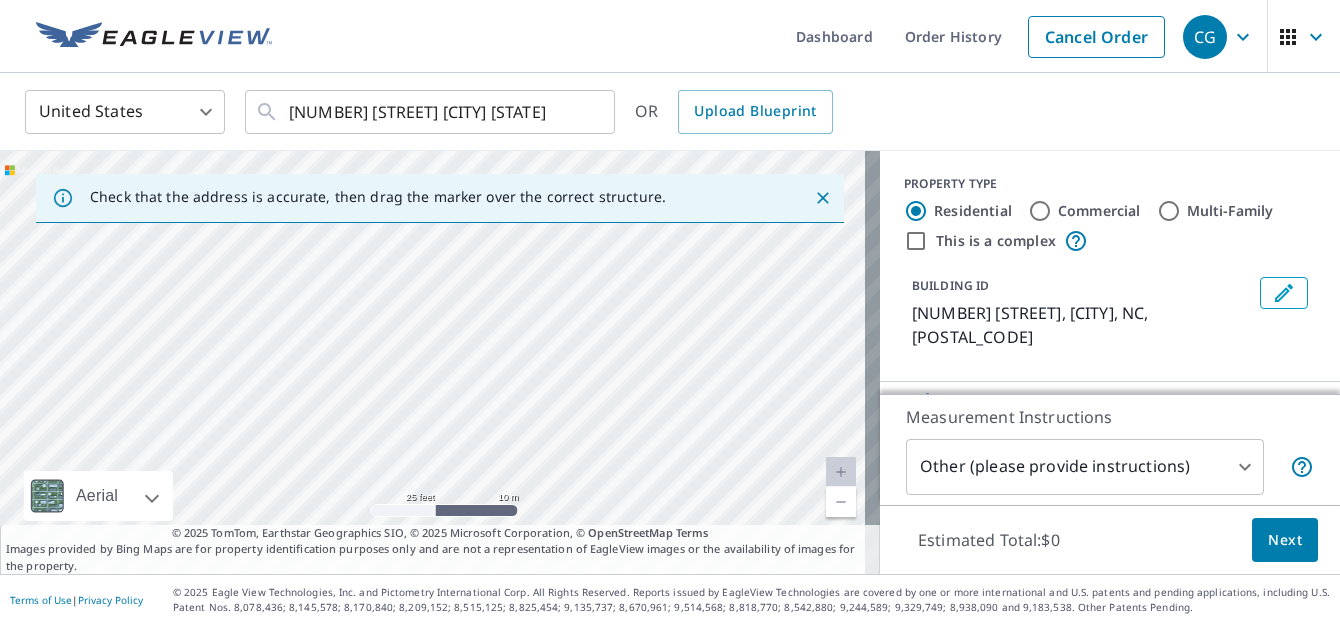 drag, startPoint x: 411, startPoint y: 408, endPoint x: 604, endPoint y: 307, distance: 217.83022 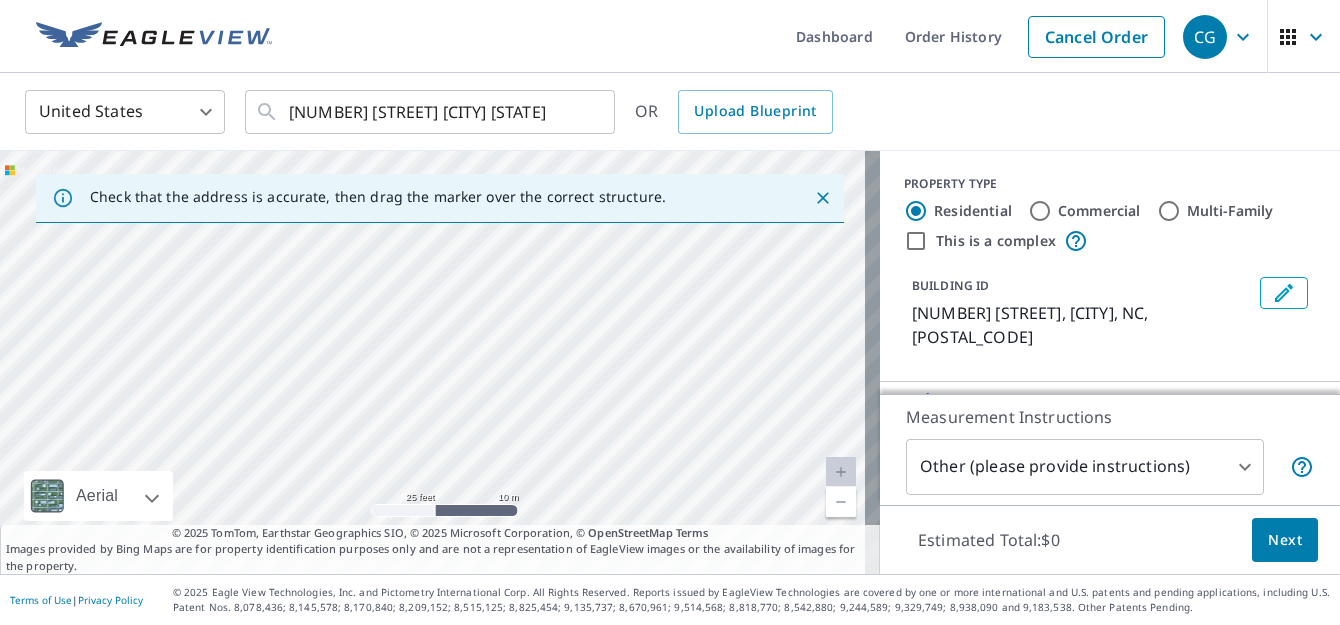 drag, startPoint x: 511, startPoint y: 299, endPoint x: 833, endPoint y: 332, distance: 323.68658 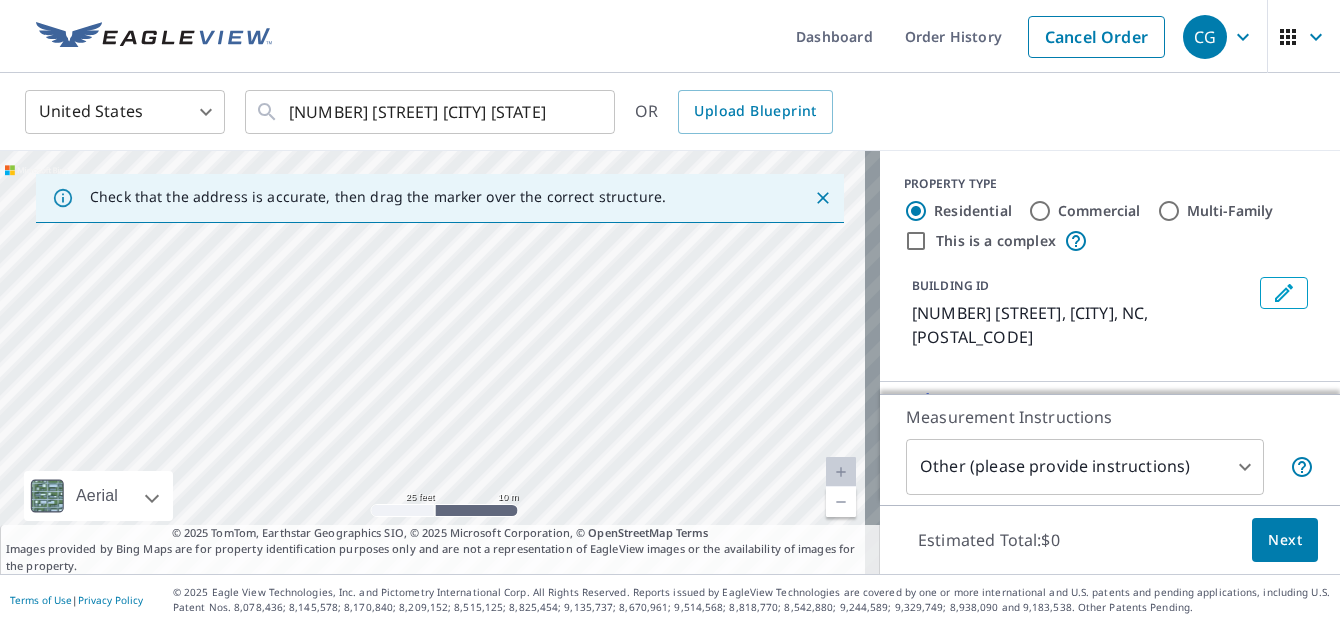 drag, startPoint x: 620, startPoint y: 396, endPoint x: 817, endPoint y: 247, distance: 247.00203 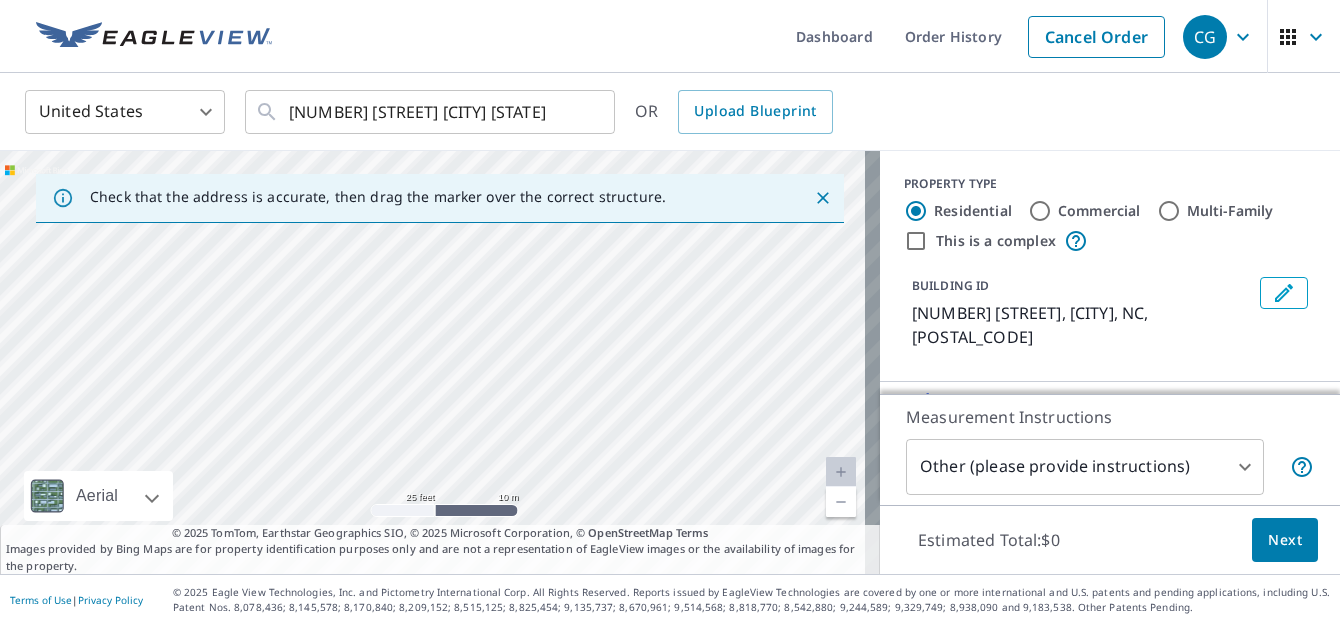 drag, startPoint x: 508, startPoint y: 296, endPoint x: 481, endPoint y: 567, distance: 272.3417 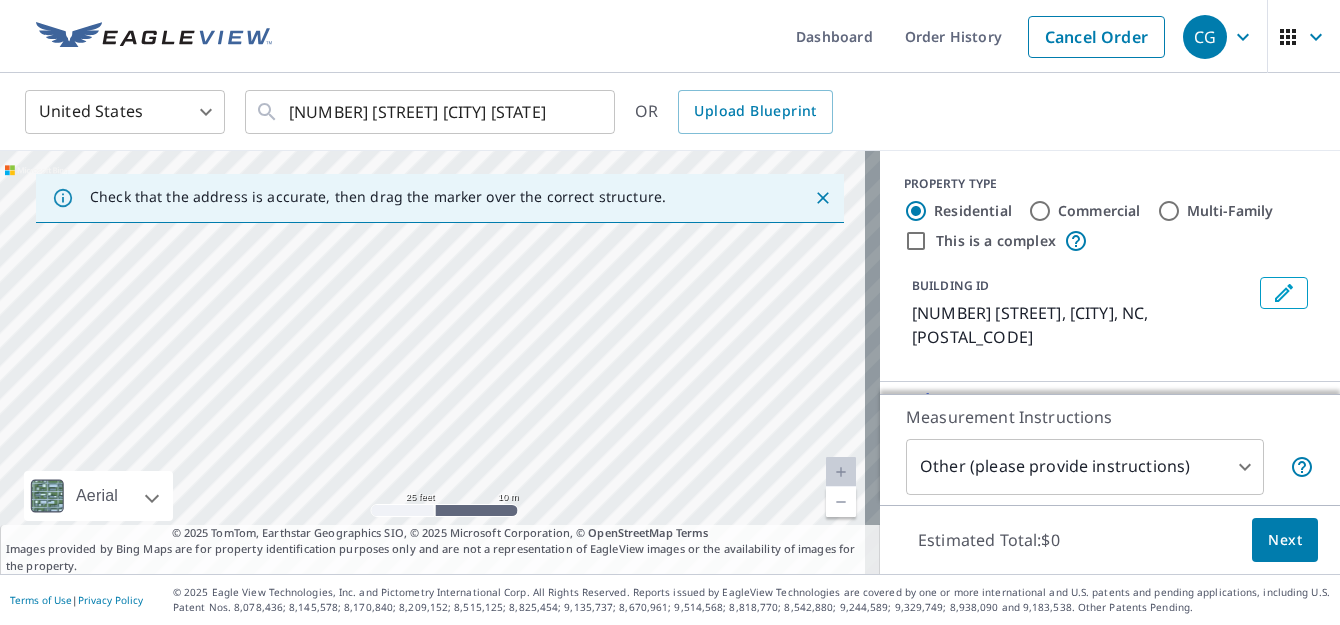 drag, startPoint x: 333, startPoint y: 240, endPoint x: 360, endPoint y: 509, distance: 270.35162 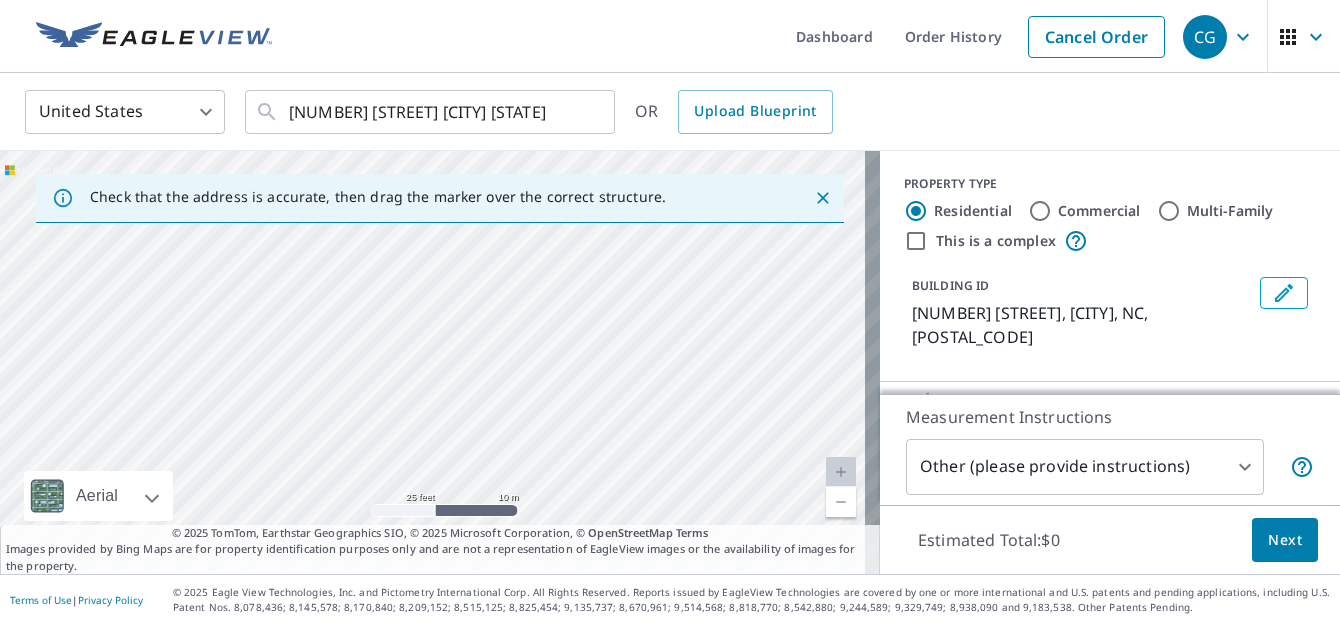 drag, startPoint x: 327, startPoint y: 303, endPoint x: 263, endPoint y: 489, distance: 196.70282 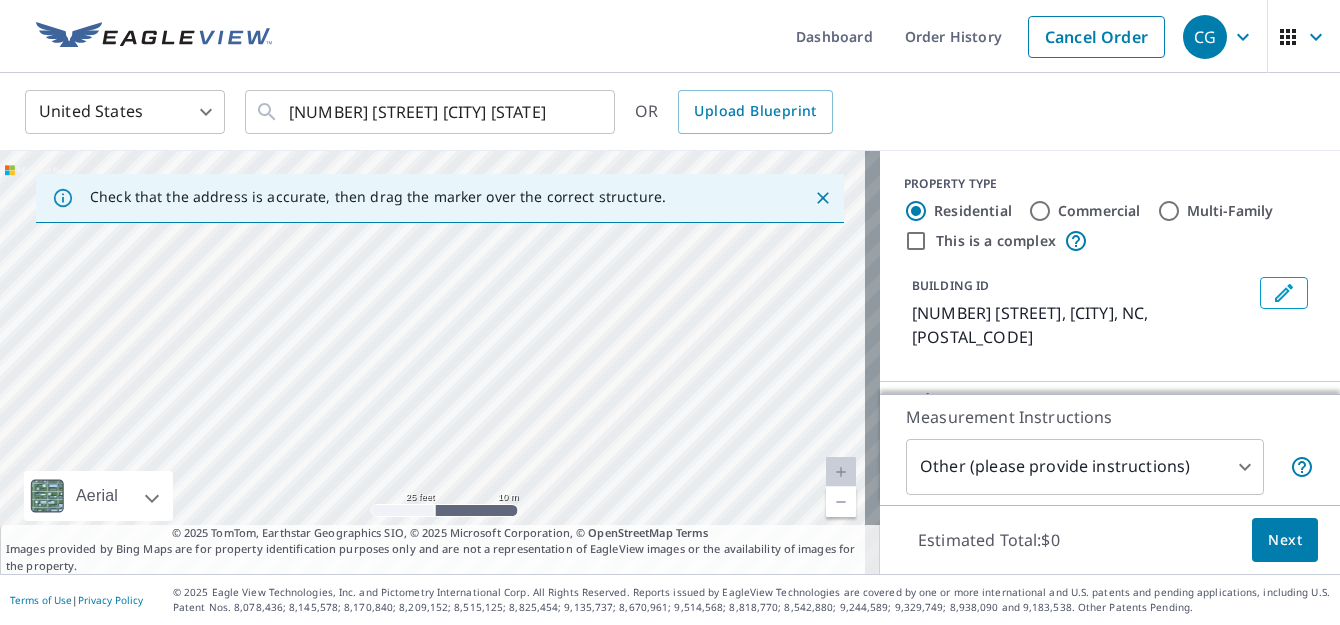 drag, startPoint x: 386, startPoint y: 312, endPoint x: 523, endPoint y: 495, distance: 228.60008 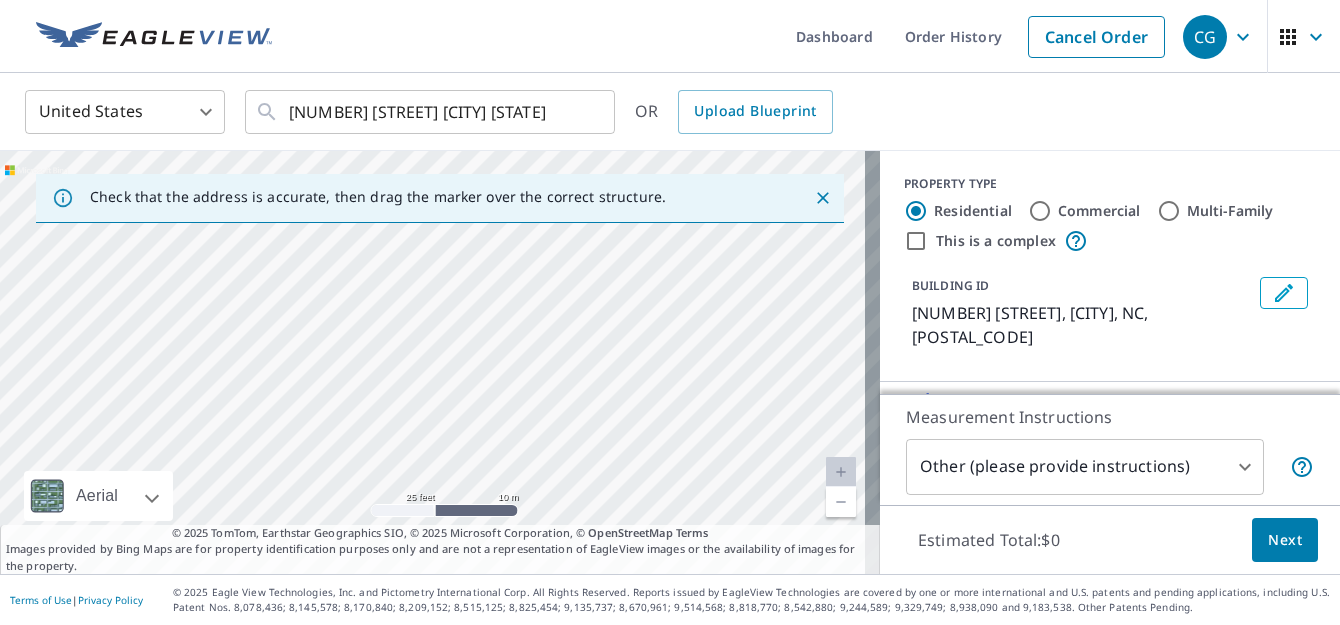 drag, startPoint x: 488, startPoint y: 365, endPoint x: 617, endPoint y: 517, distance: 199.36148 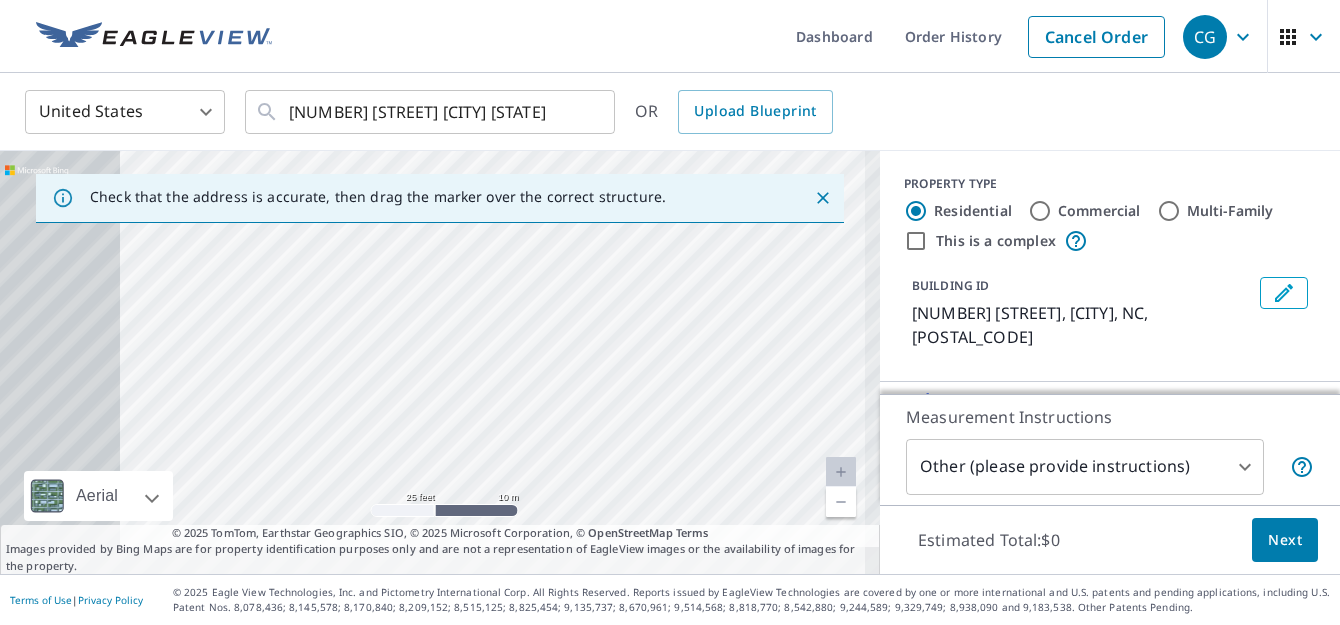 drag, startPoint x: 475, startPoint y: 399, endPoint x: 774, endPoint y: 300, distance: 314.9635 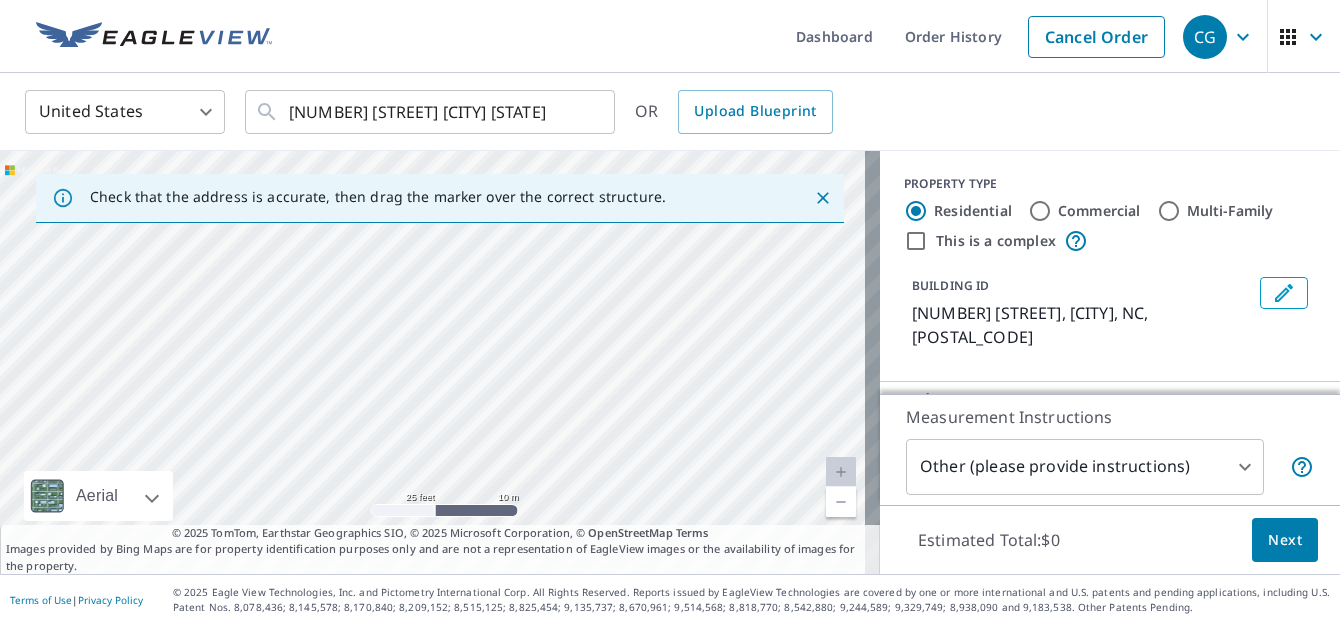 drag, startPoint x: 509, startPoint y: 351, endPoint x: 654, endPoint y: 169, distance: 232.69937 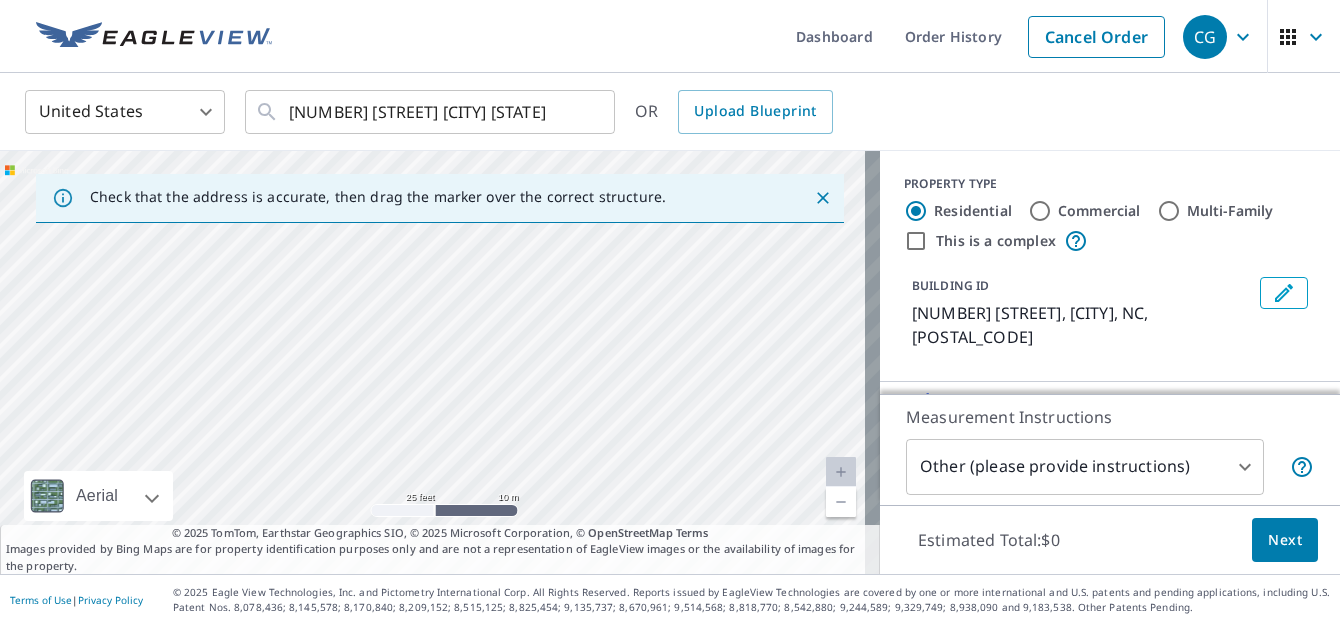 drag, startPoint x: 518, startPoint y: 342, endPoint x: 409, endPoint y: 73, distance: 290.24472 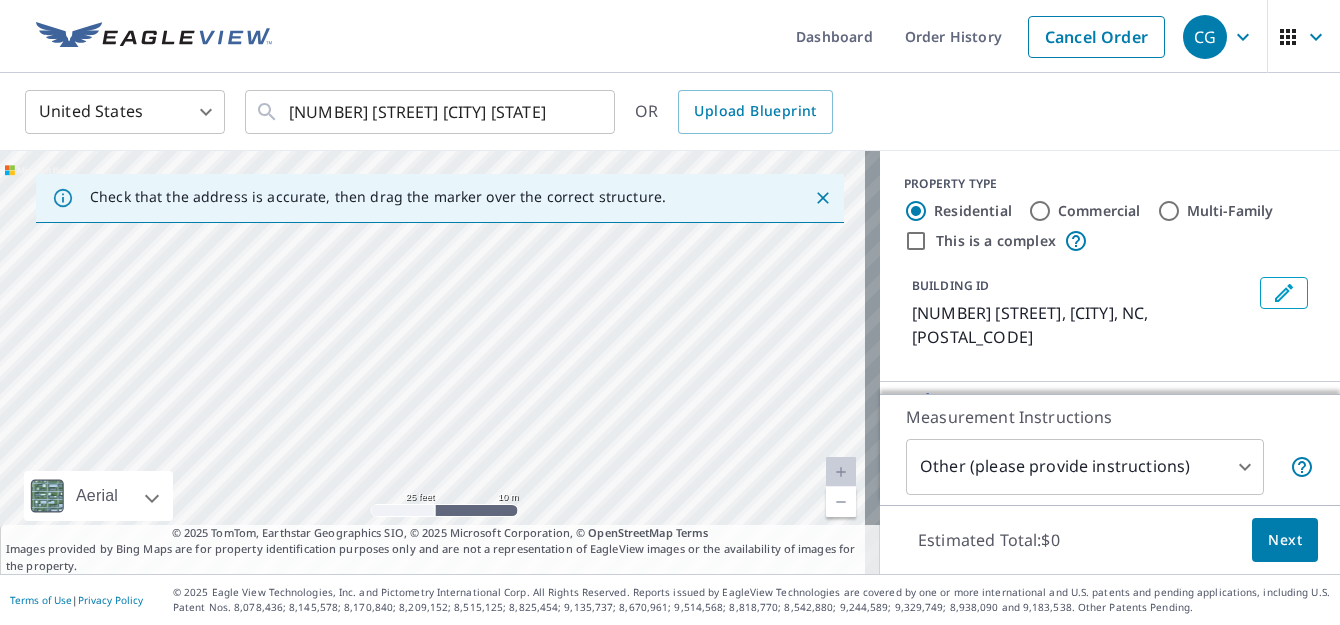 click on "[NUMBER] [STREET] [CITY], [STATE] [POSTAL_CODE]" at bounding box center (440, 362) 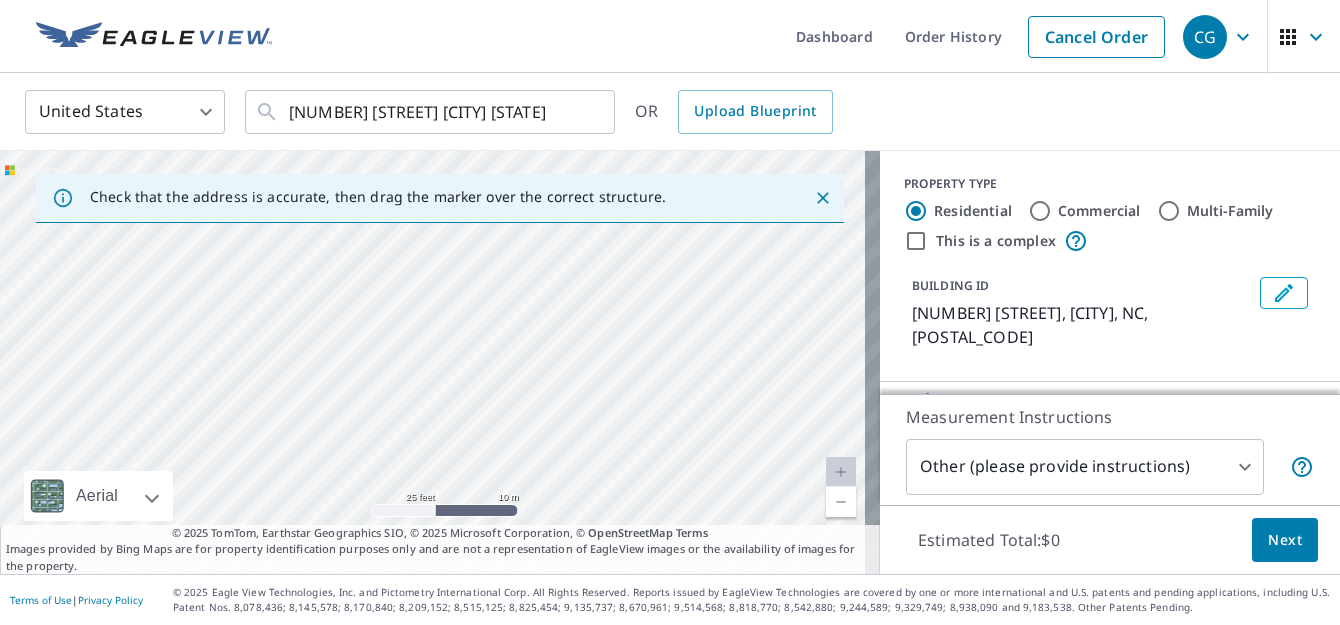 drag, startPoint x: 385, startPoint y: 256, endPoint x: 395, endPoint y: 387, distance: 131.38112 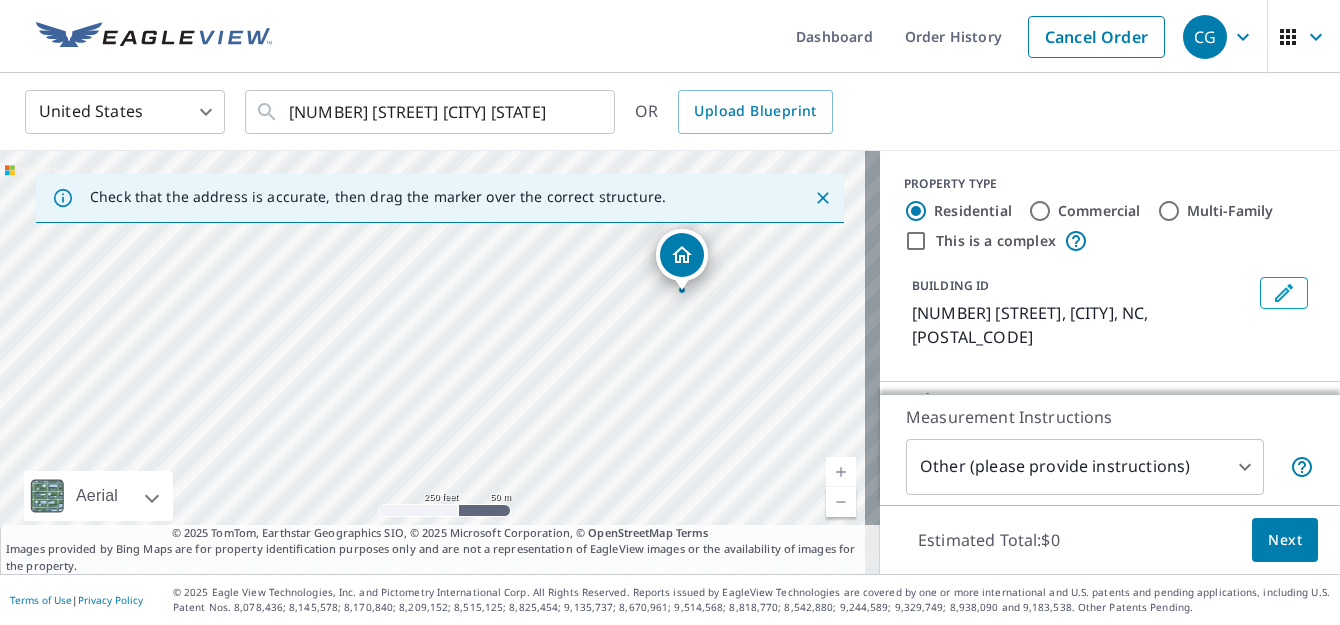 drag, startPoint x: 446, startPoint y: 473, endPoint x: 428, endPoint y: 389, distance: 85.90693 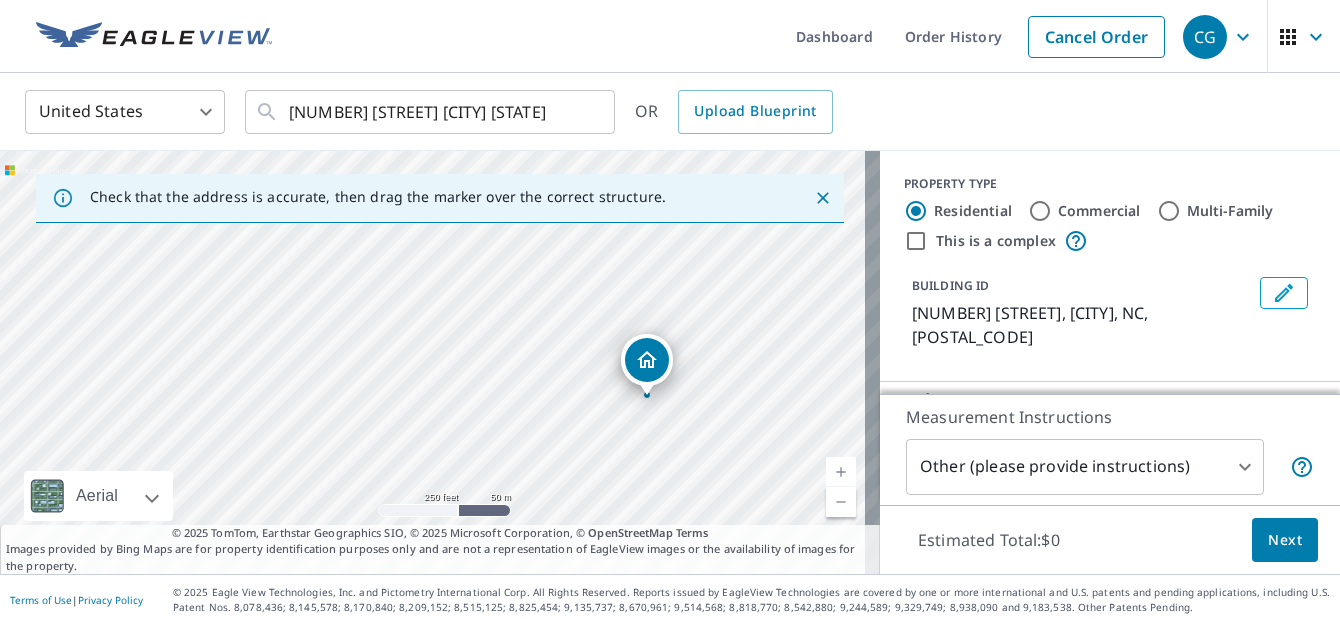 drag, startPoint x: 562, startPoint y: 279, endPoint x: 528, endPoint y: 403, distance: 128.57683 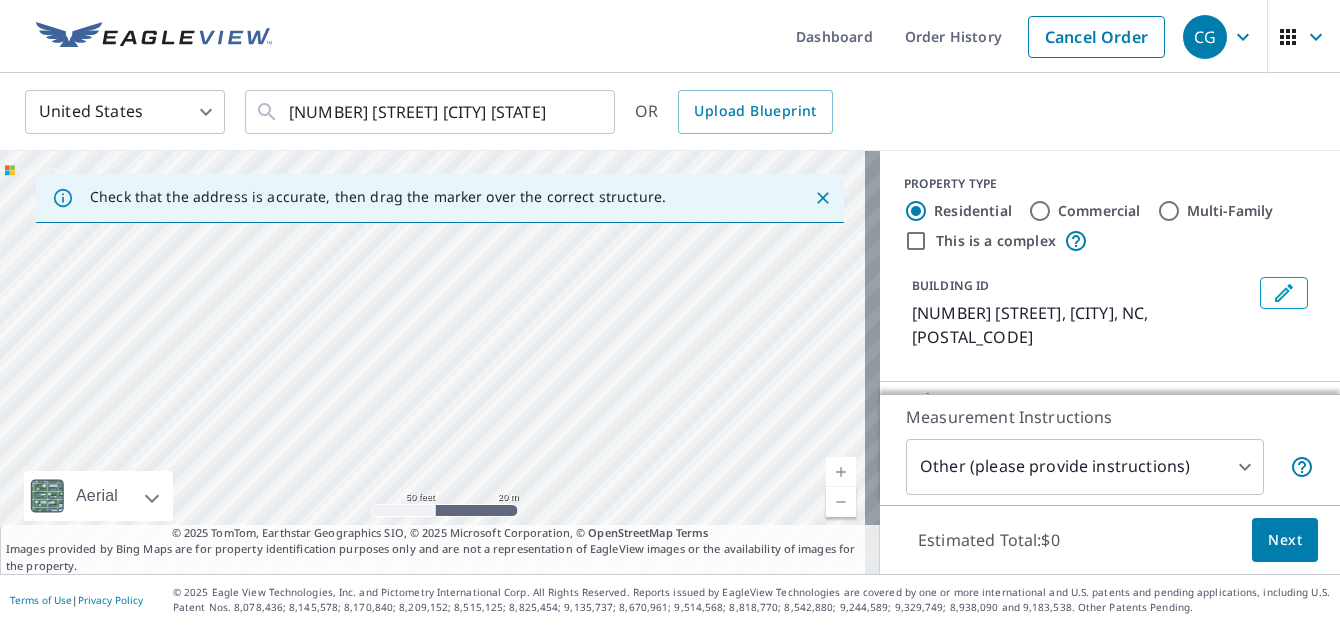 drag, startPoint x: 549, startPoint y: 427, endPoint x: 399, endPoint y: 441, distance: 150.65192 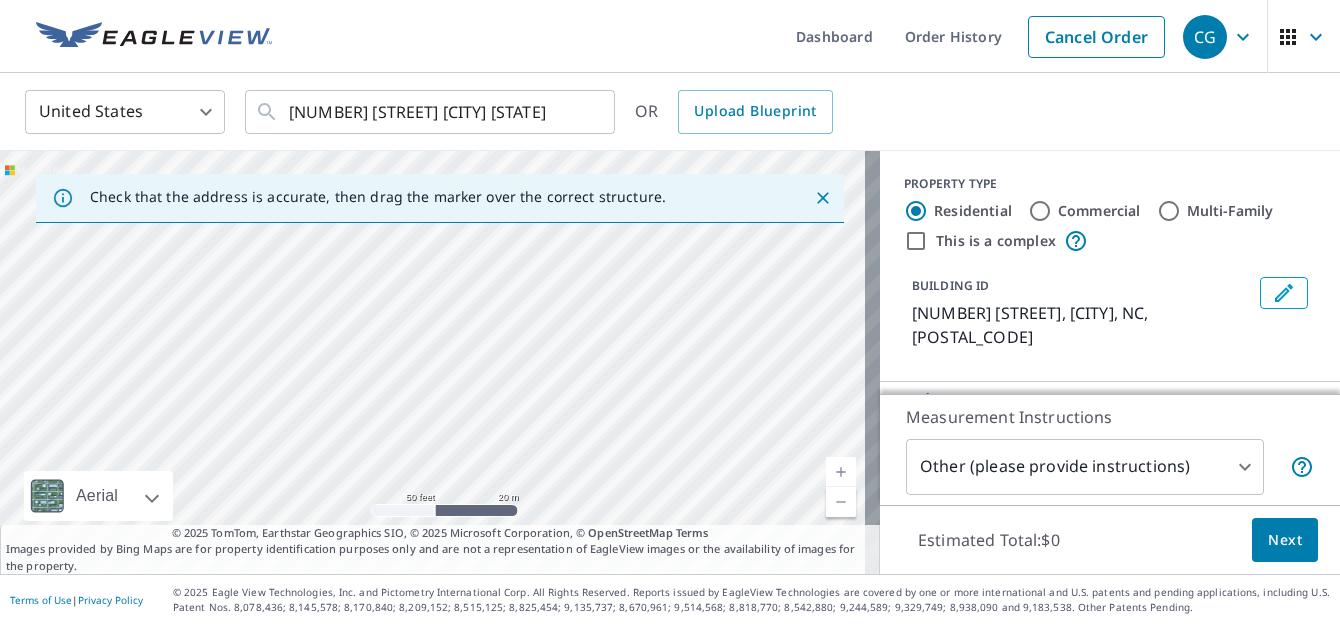 click on "[NUMBER] [STREET] [CITY], [STATE] [POSTAL_CODE]" at bounding box center (440, 362) 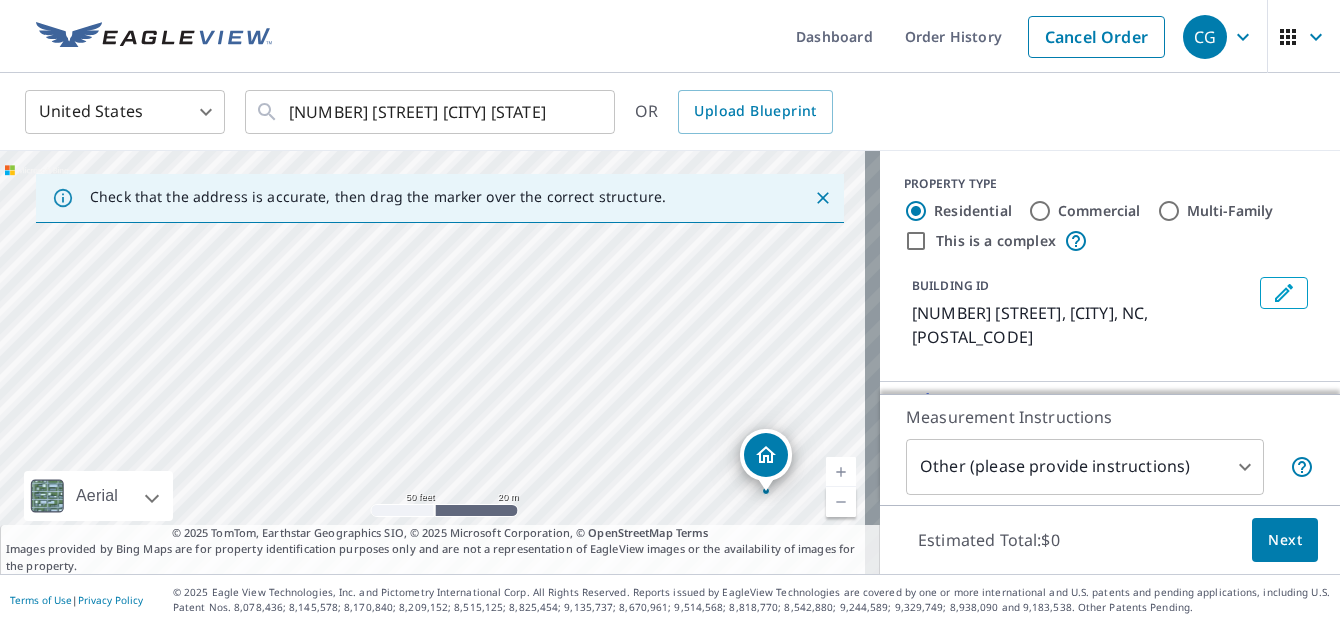 drag, startPoint x: 482, startPoint y: 293, endPoint x: 852, endPoint y: 560, distance: 456.2773 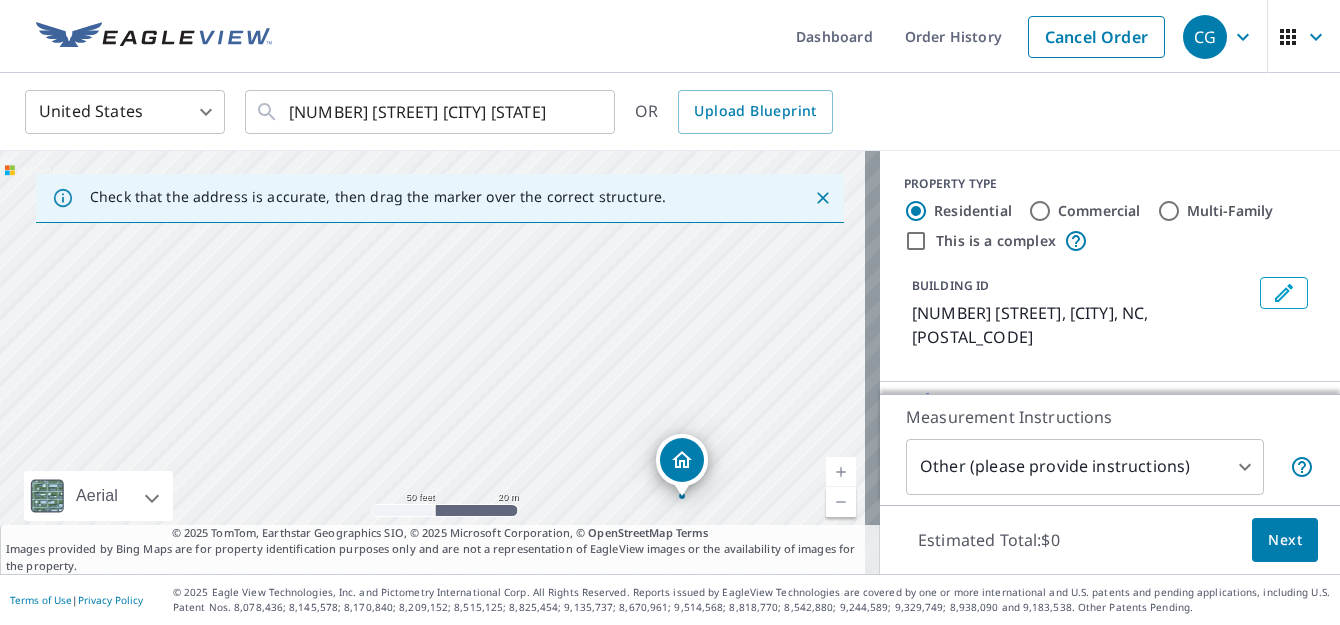 drag, startPoint x: 533, startPoint y: 344, endPoint x: 738, endPoint y: 433, distance: 223.48602 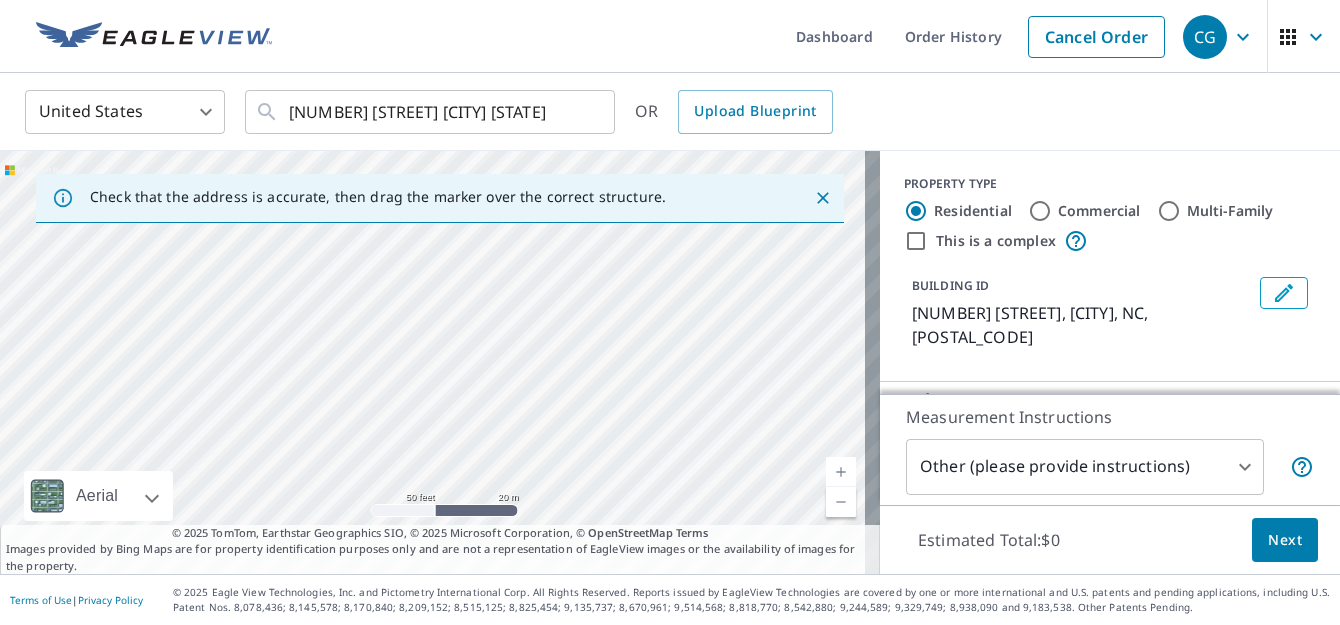 drag, startPoint x: 473, startPoint y: 350, endPoint x: 672, endPoint y: 533, distance: 270.35162 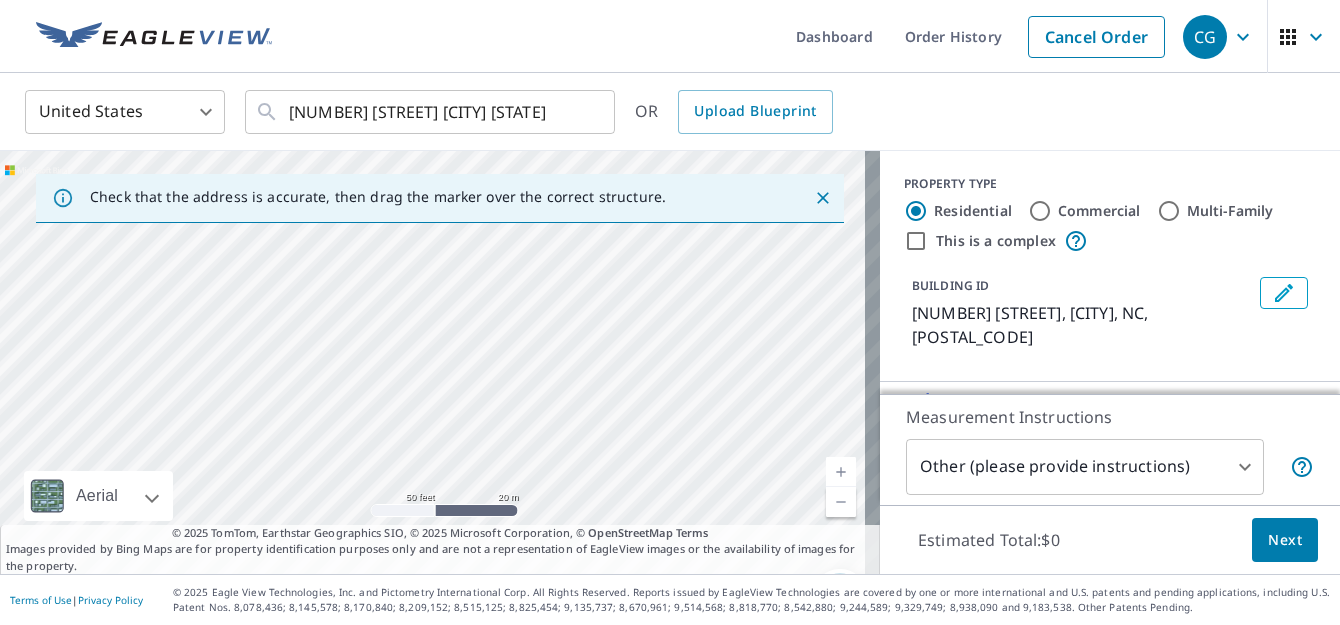 click on "[NUMBER] [STREET] [CITY], [STATE] [POSTAL_CODE]" at bounding box center [440, 362] 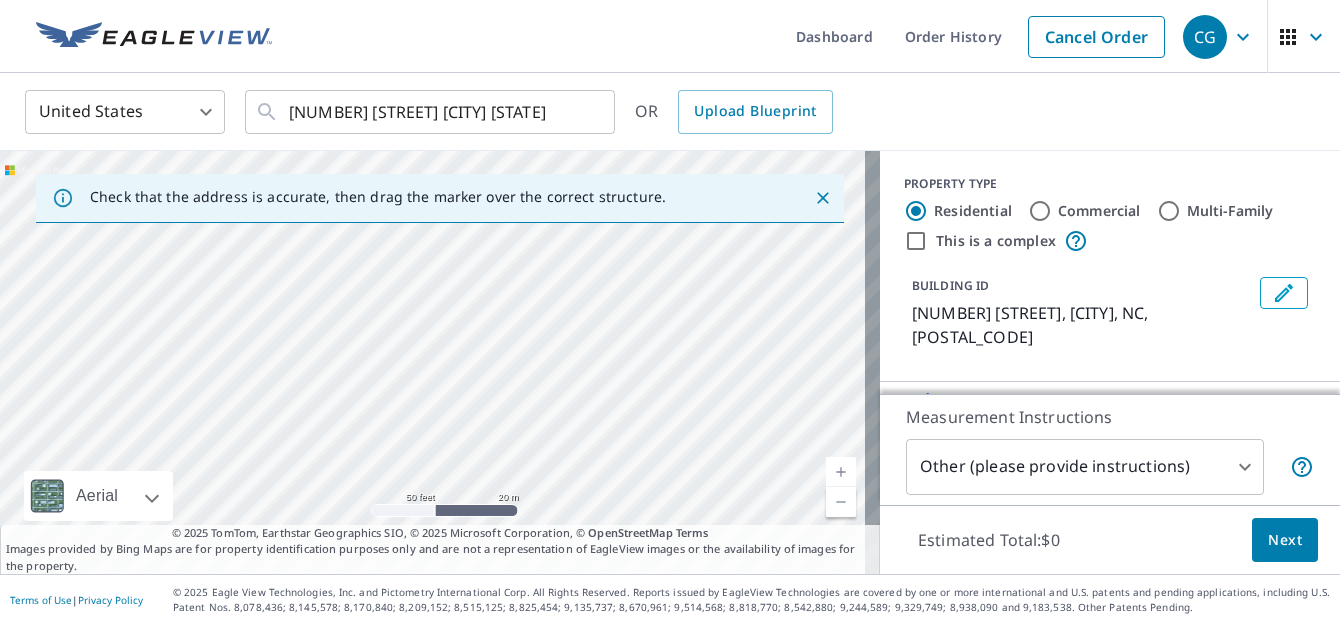 drag, startPoint x: 393, startPoint y: 277, endPoint x: 456, endPoint y: 375, distance: 116.50322 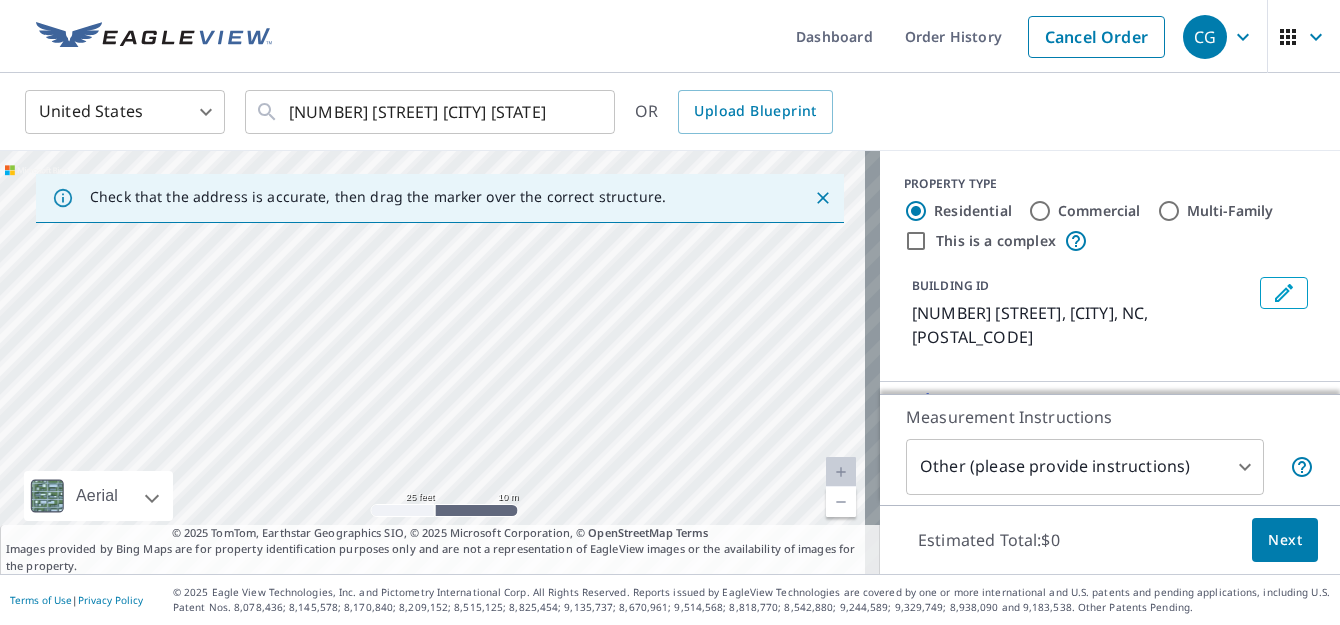 drag, startPoint x: 427, startPoint y: 376, endPoint x: 422, endPoint y: 198, distance: 178.0702 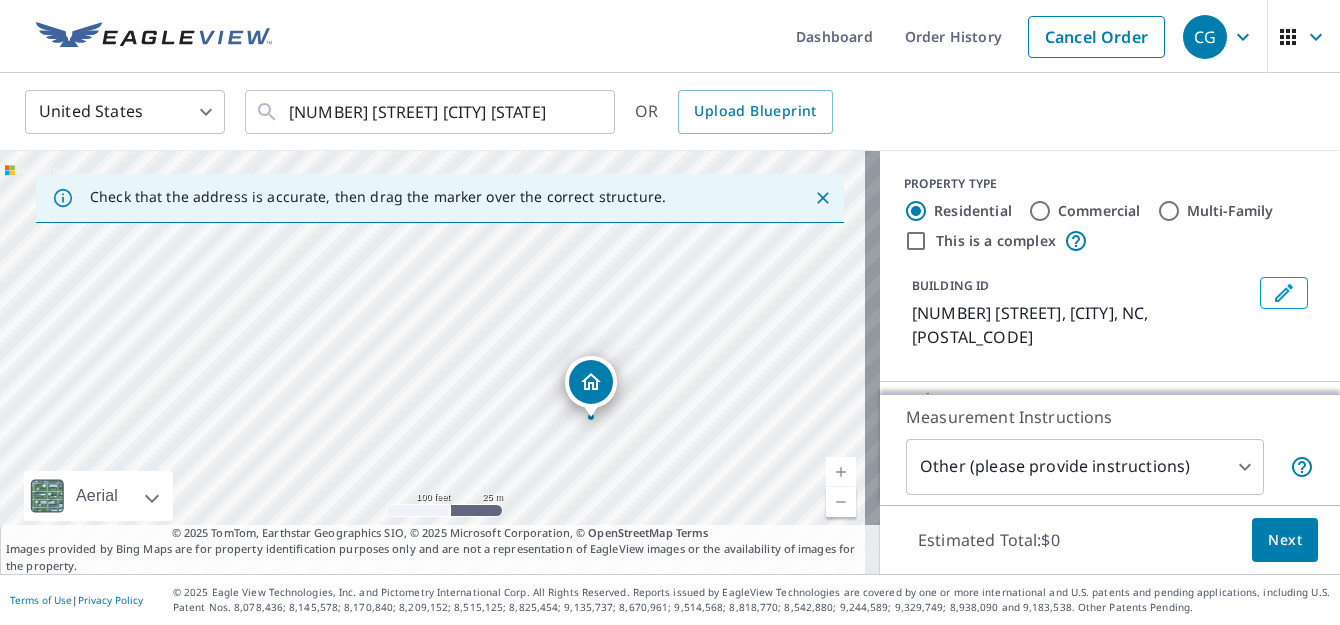 drag, startPoint x: 322, startPoint y: 431, endPoint x: 312, endPoint y: 294, distance: 137.36447 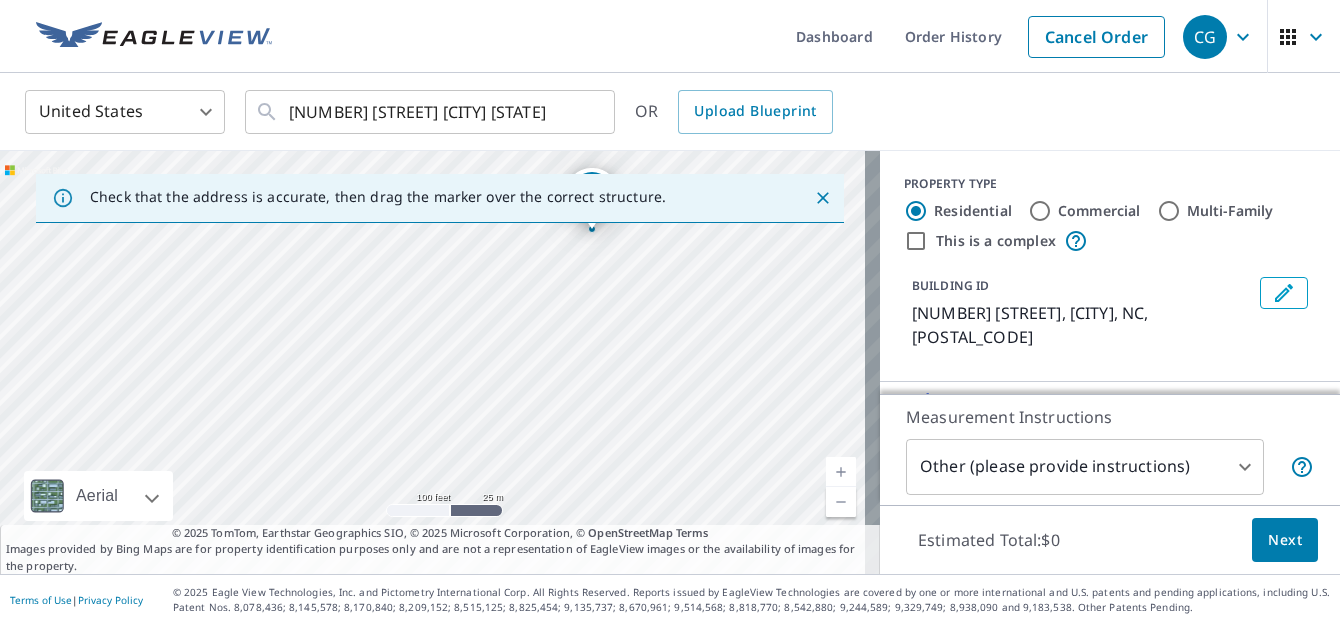 drag, startPoint x: 354, startPoint y: 457, endPoint x: 358, endPoint y: 267, distance: 190.0421 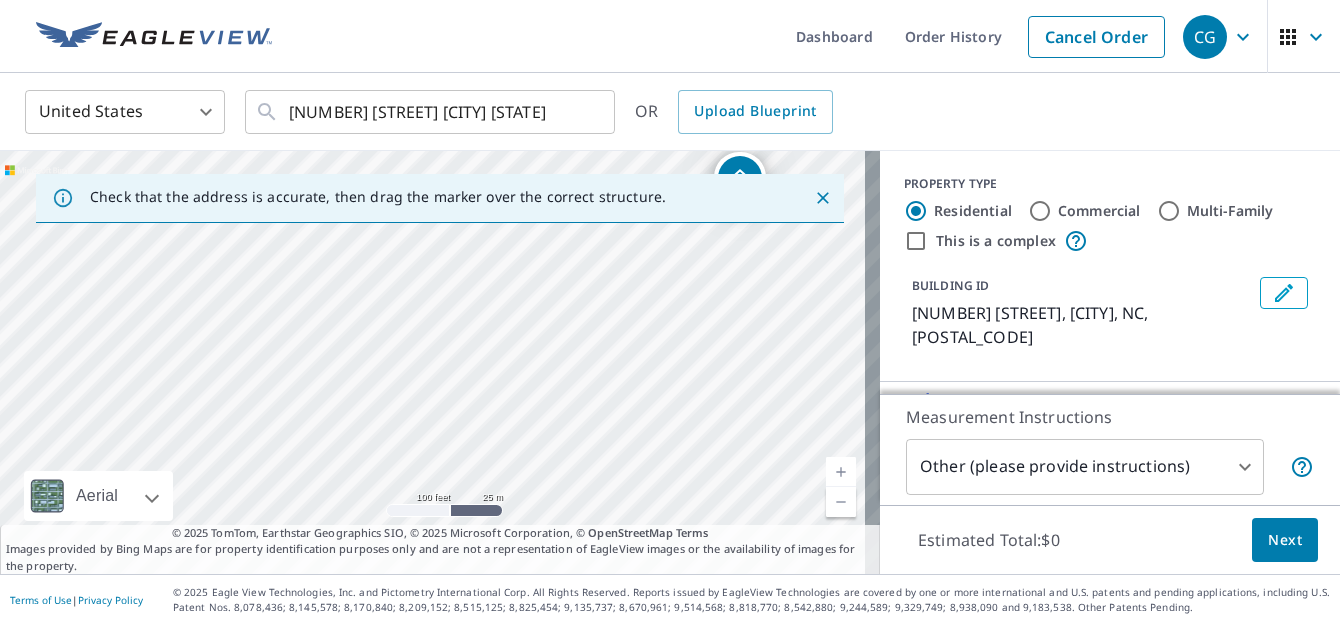 drag, startPoint x: 391, startPoint y: 356, endPoint x: 538, endPoint y: 341, distance: 147.76332 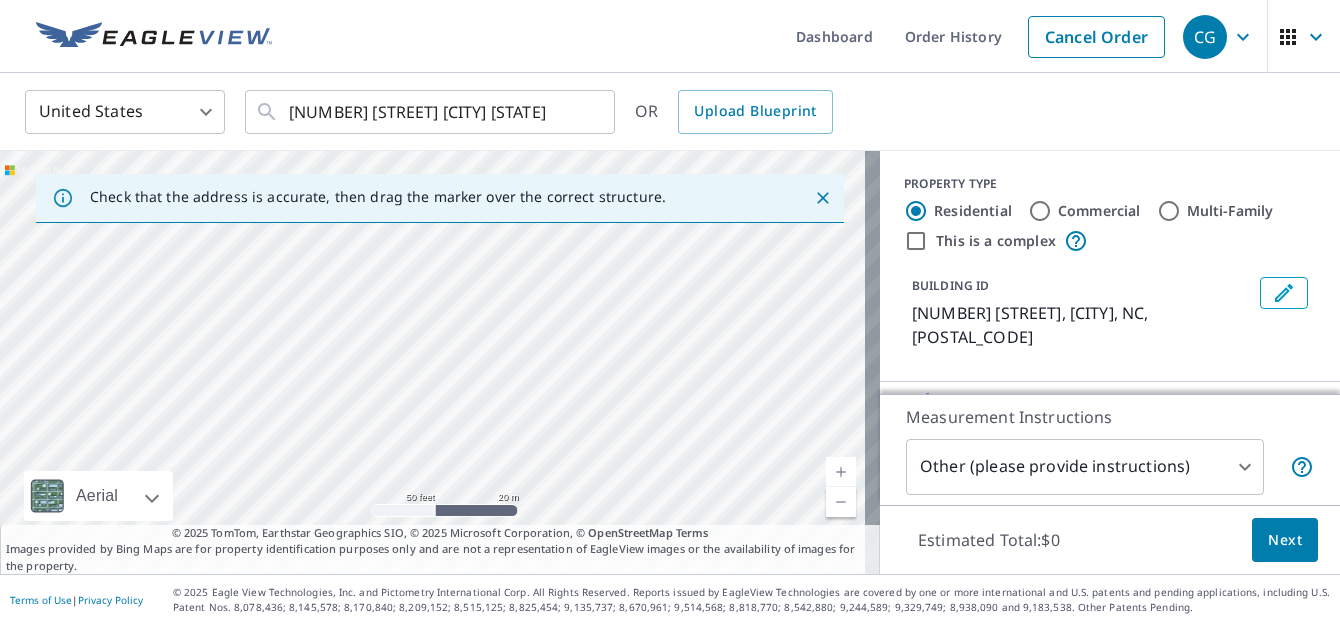 drag, startPoint x: 415, startPoint y: 393, endPoint x: 568, endPoint y: 260, distance: 202.72641 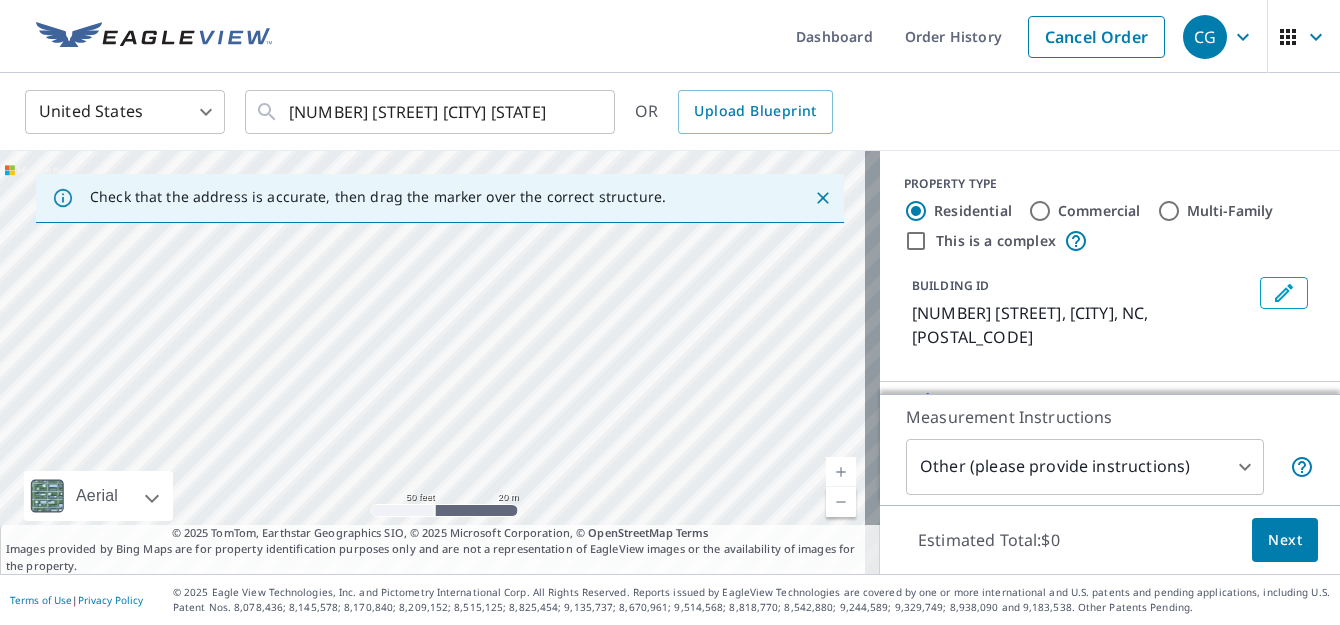 drag, startPoint x: 275, startPoint y: 320, endPoint x: 494, endPoint y: 430, distance: 245.07346 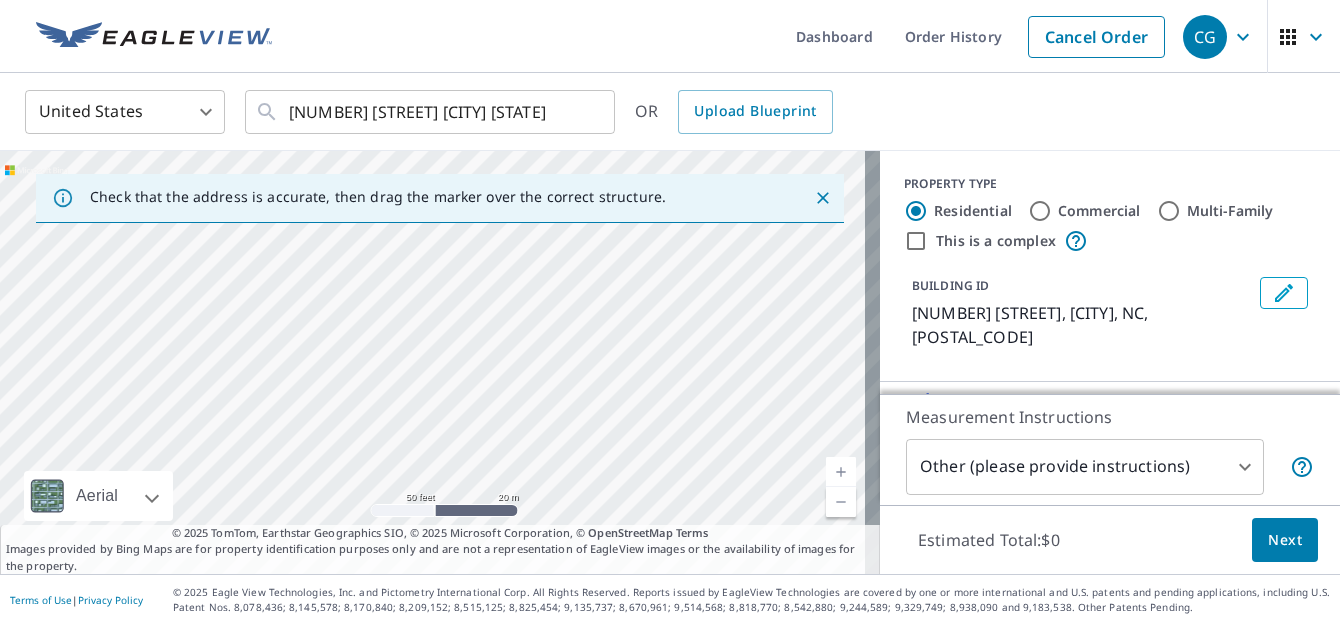 drag, startPoint x: 429, startPoint y: 240, endPoint x: 379, endPoint y: 477, distance: 242.21684 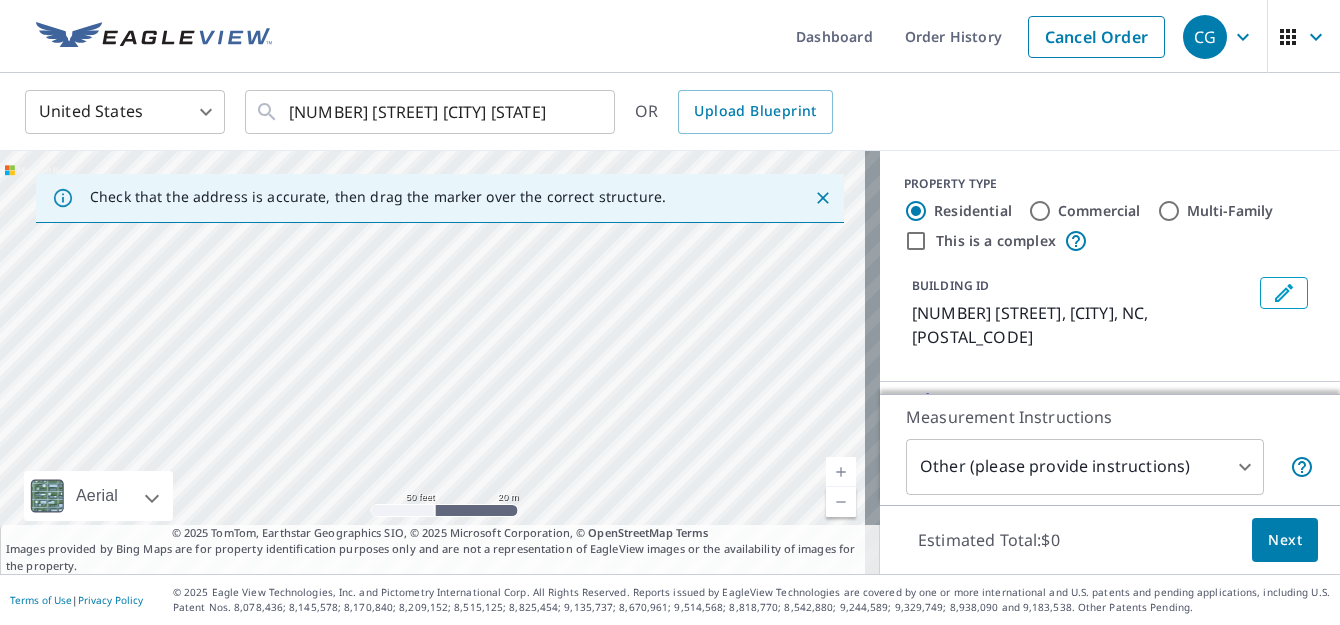 drag, startPoint x: 400, startPoint y: 281, endPoint x: 550, endPoint y: 388, distance: 184.25255 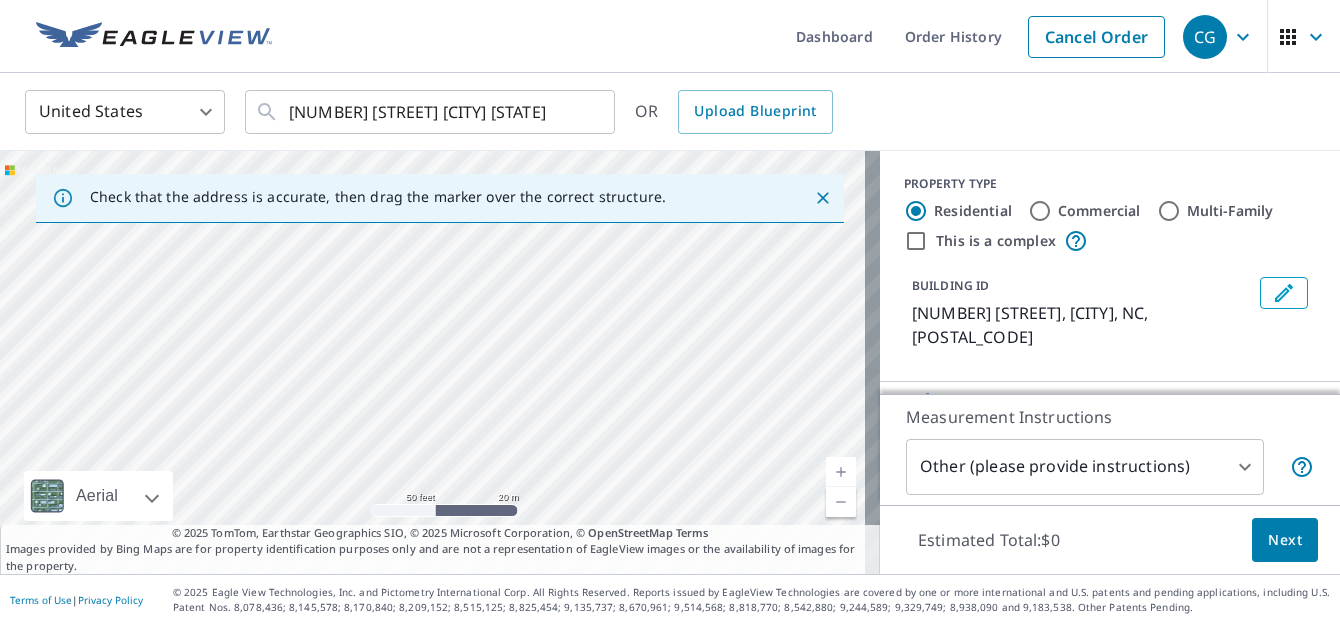 drag, startPoint x: 655, startPoint y: 407, endPoint x: 362, endPoint y: 513, distance: 311.58466 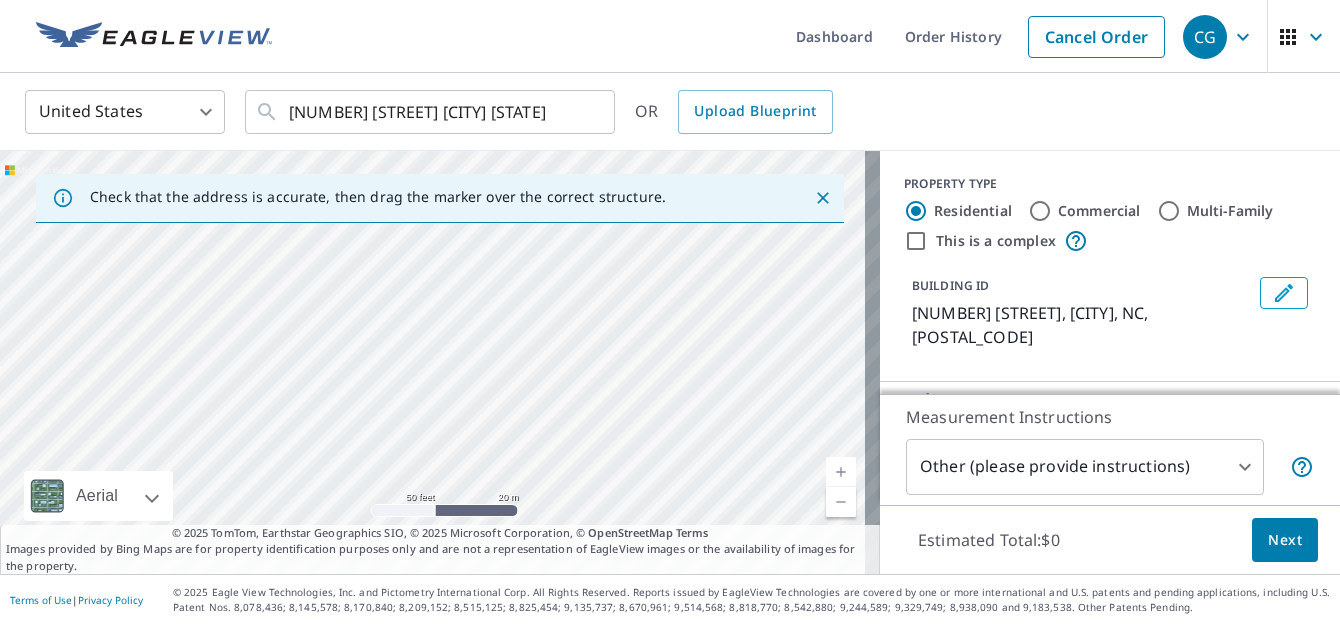 drag, startPoint x: 608, startPoint y: 425, endPoint x: 541, endPoint y: 526, distance: 121.20231 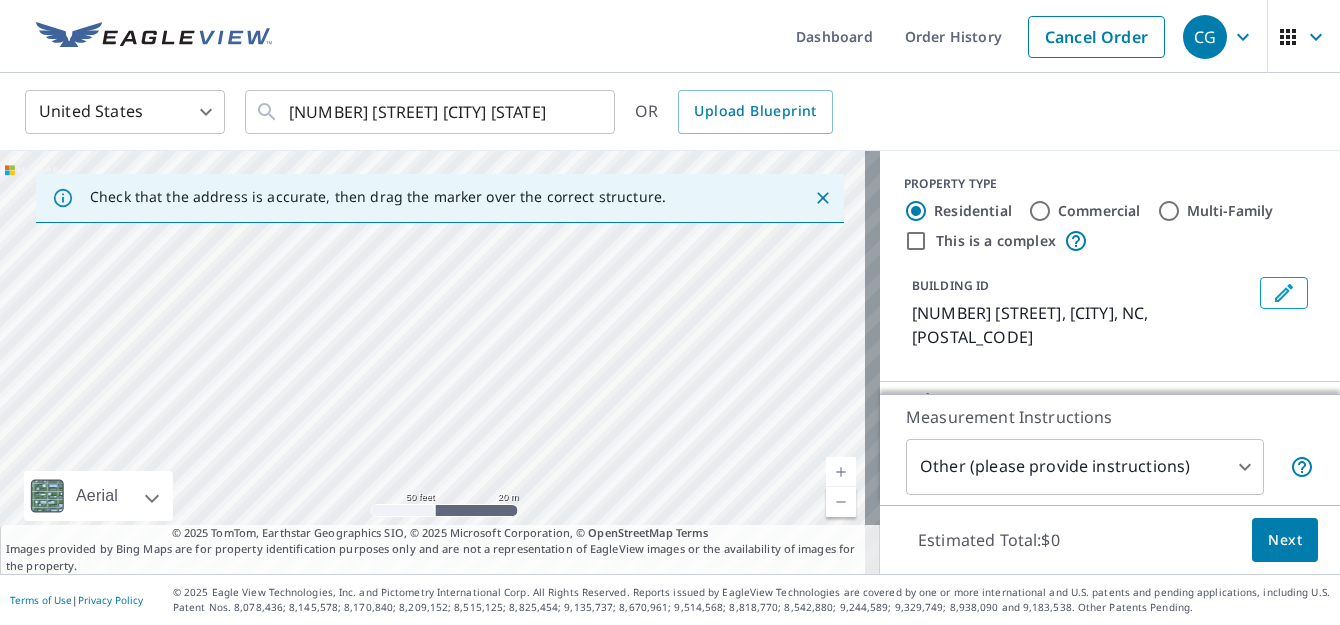 drag, startPoint x: 766, startPoint y: 341, endPoint x: 556, endPoint y: 408, distance: 220.42912 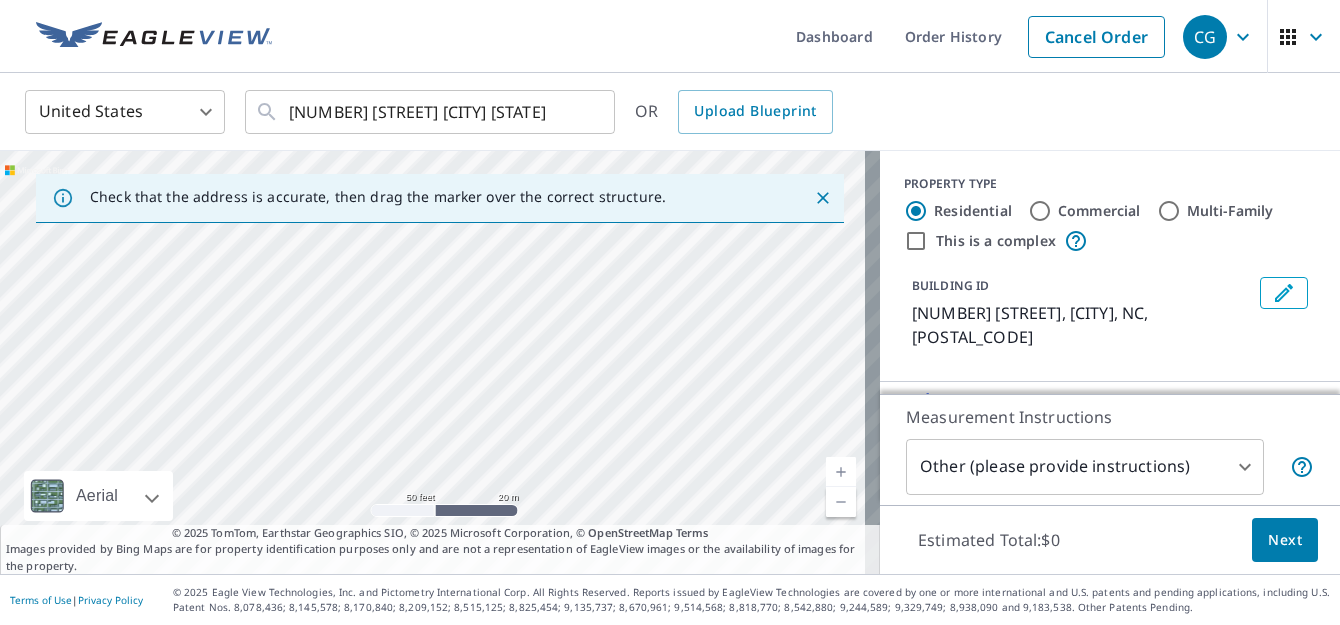 drag, startPoint x: 694, startPoint y: 346, endPoint x: 590, endPoint y: 524, distance: 206.15529 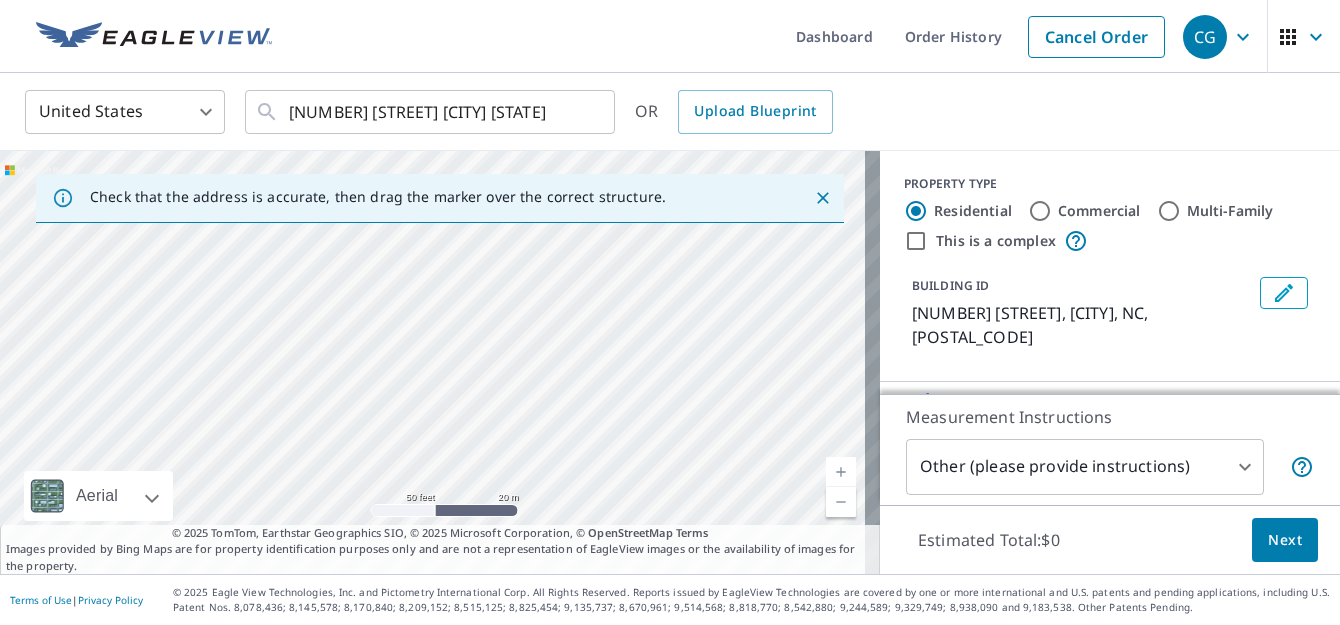 click on "[NUMBER] [STREET] [CITY], [STATE] [POSTAL_CODE]" at bounding box center [440, 362] 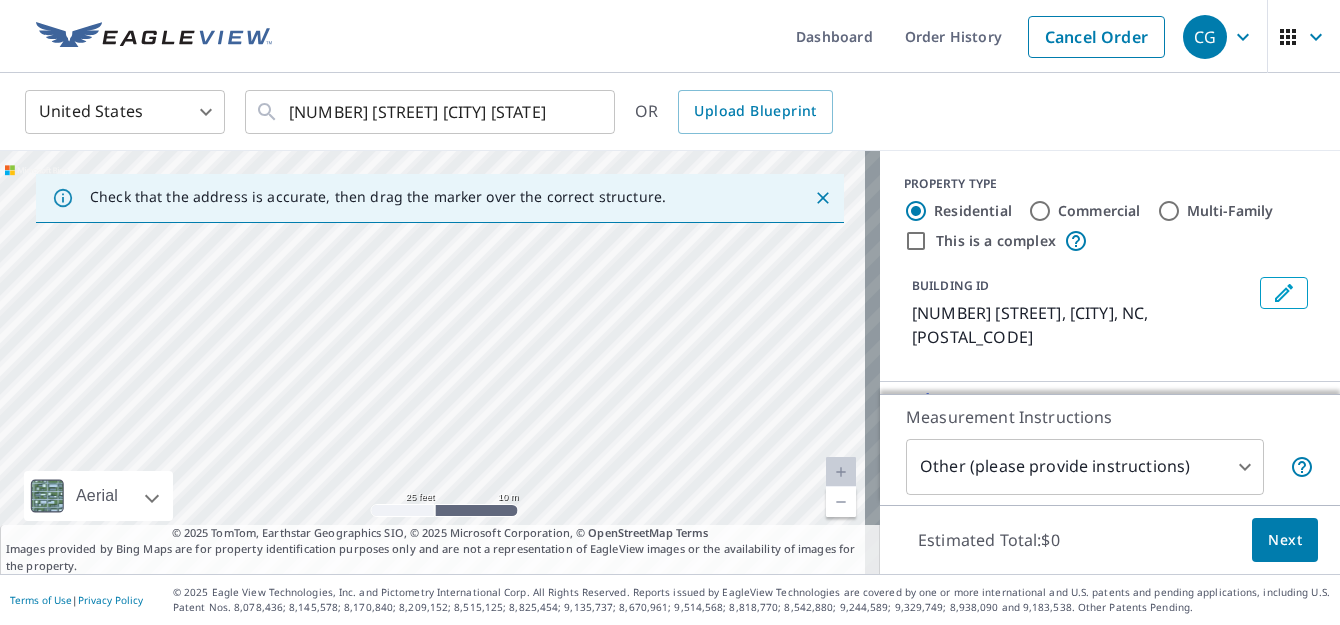 drag, startPoint x: 621, startPoint y: 377, endPoint x: 579, endPoint y: 562, distance: 189.70767 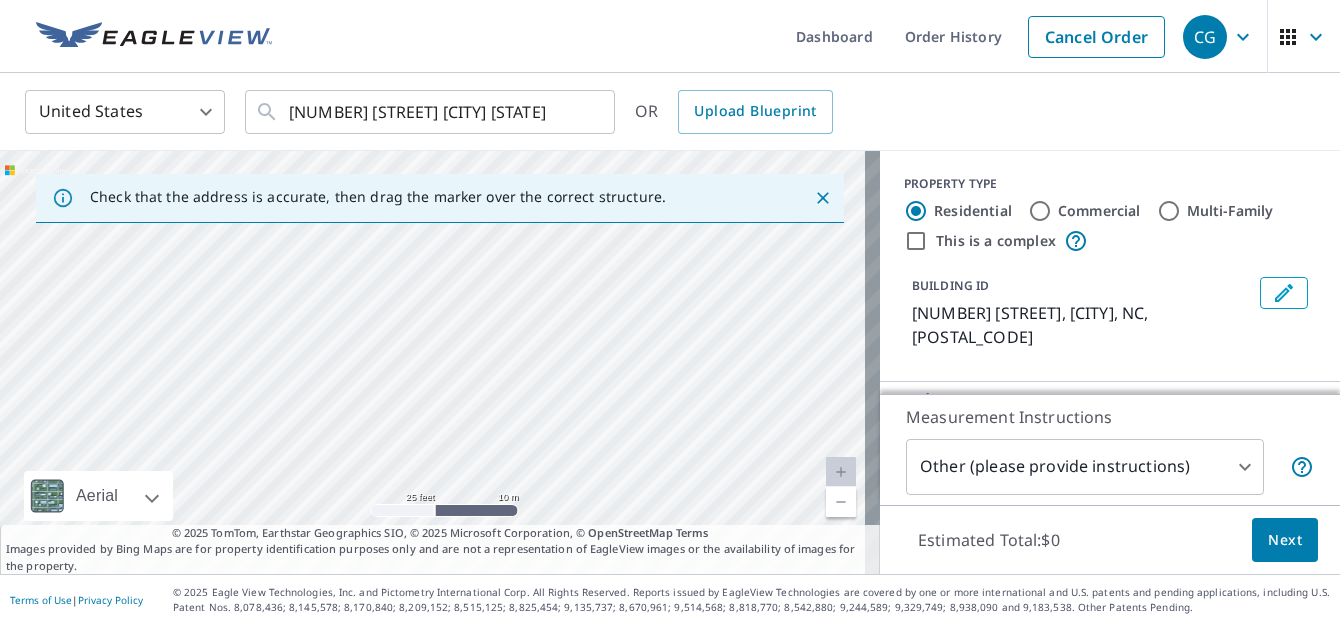 drag, startPoint x: 600, startPoint y: 332, endPoint x: 623, endPoint y: 517, distance: 186.42424 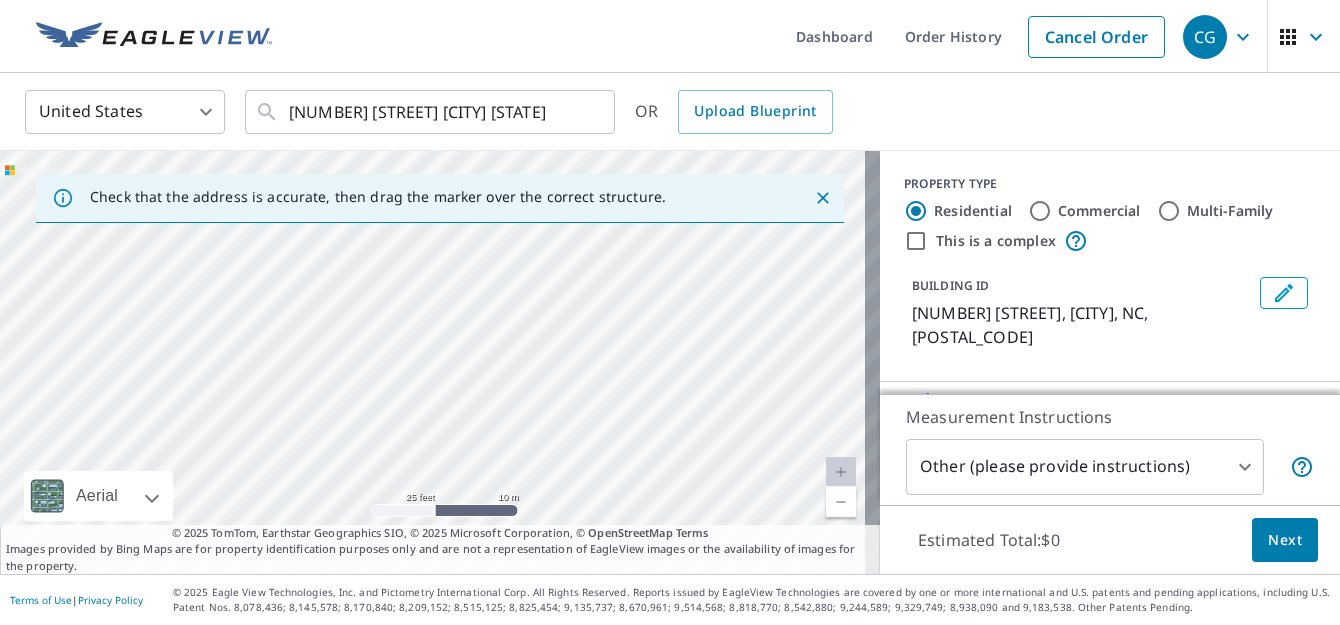 drag, startPoint x: 587, startPoint y: 363, endPoint x: 574, endPoint y: 581, distance: 218.38727 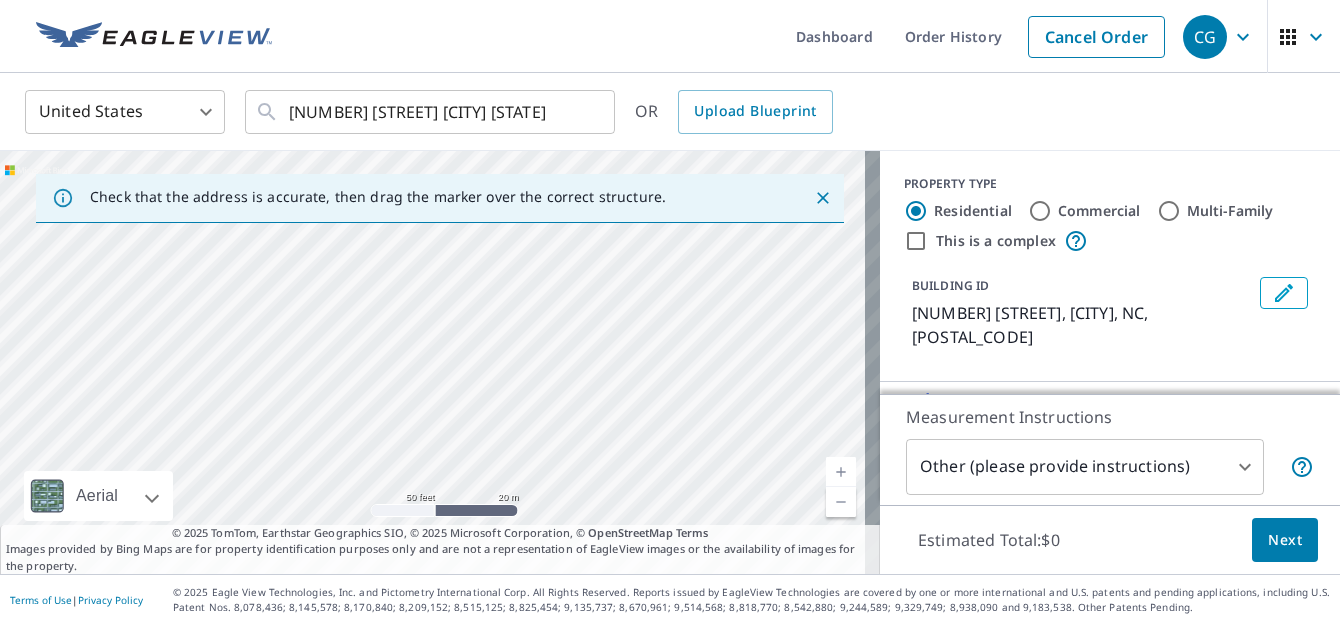 click on "[NUMBER] [STREET] [CITY], [STATE] [POSTAL_CODE]" at bounding box center (440, 362) 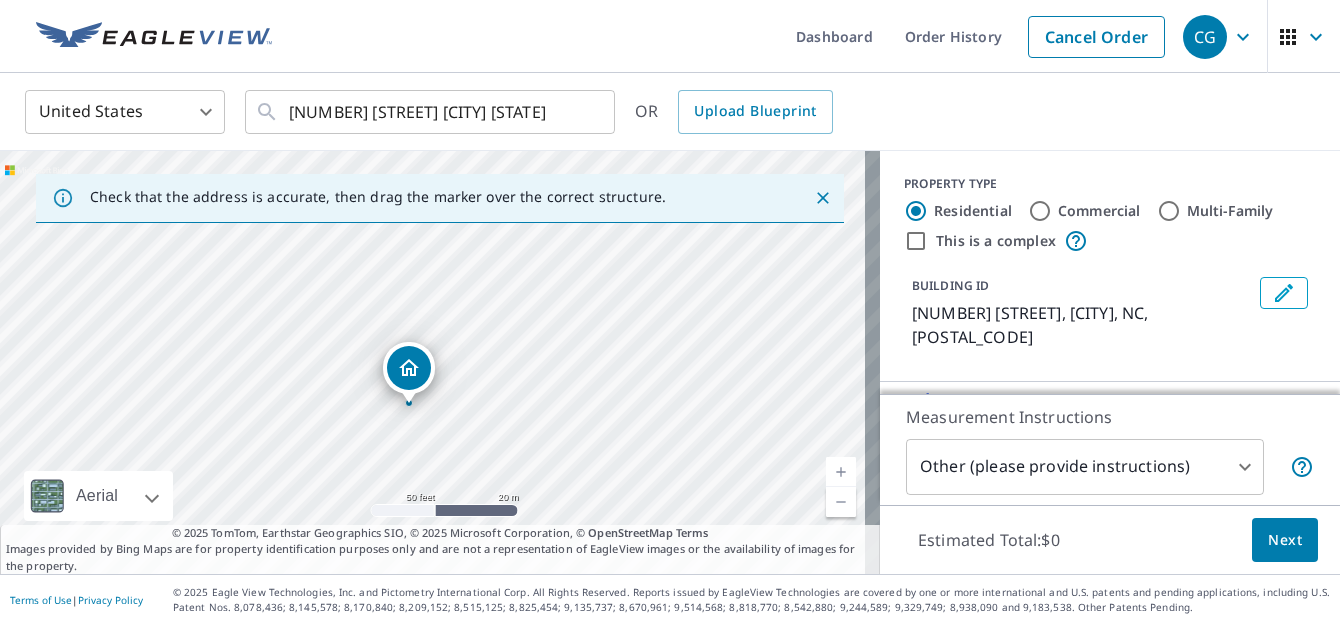 drag, startPoint x: 455, startPoint y: 331, endPoint x: 430, endPoint y: 375, distance: 50.606323 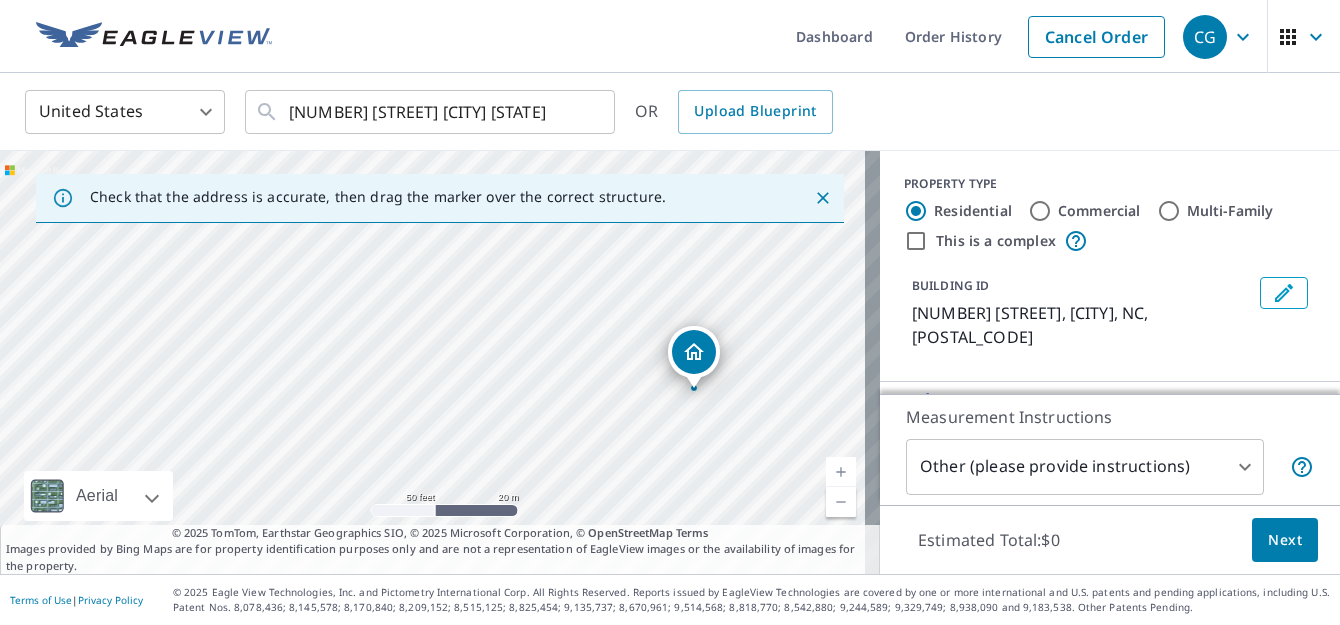 drag, startPoint x: 276, startPoint y: 351, endPoint x: 537, endPoint y: 380, distance: 262.60617 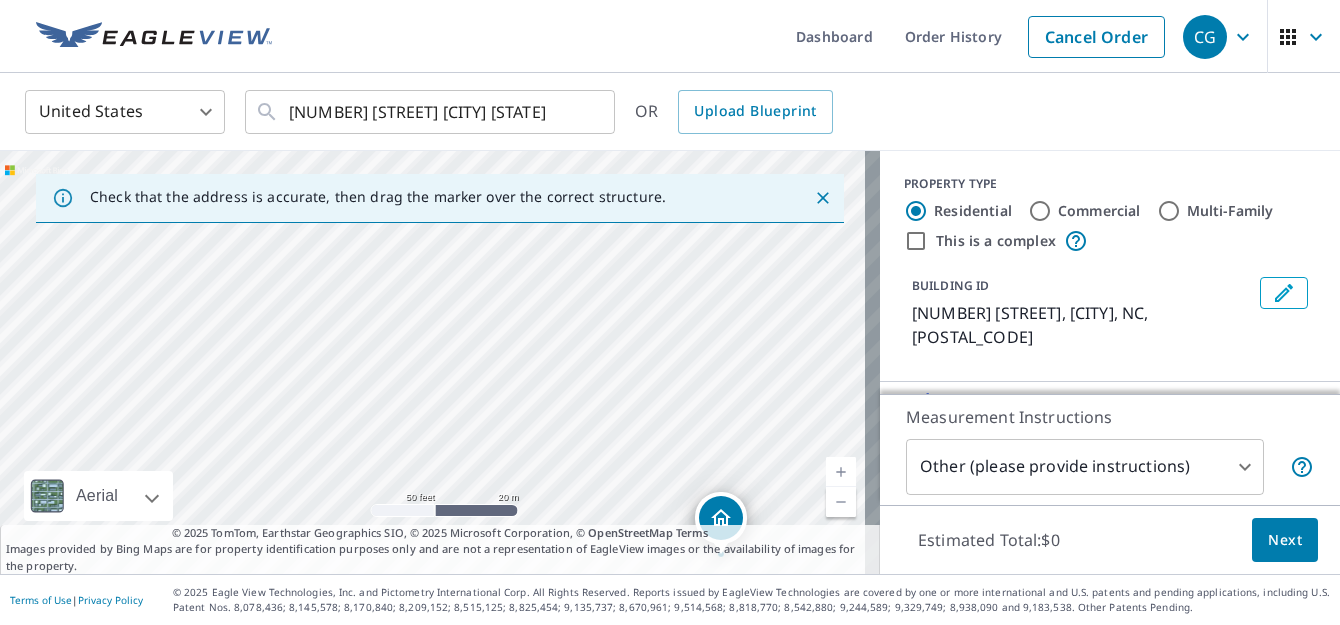 drag, startPoint x: 374, startPoint y: 330, endPoint x: 427, endPoint y: 532, distance: 208.83725 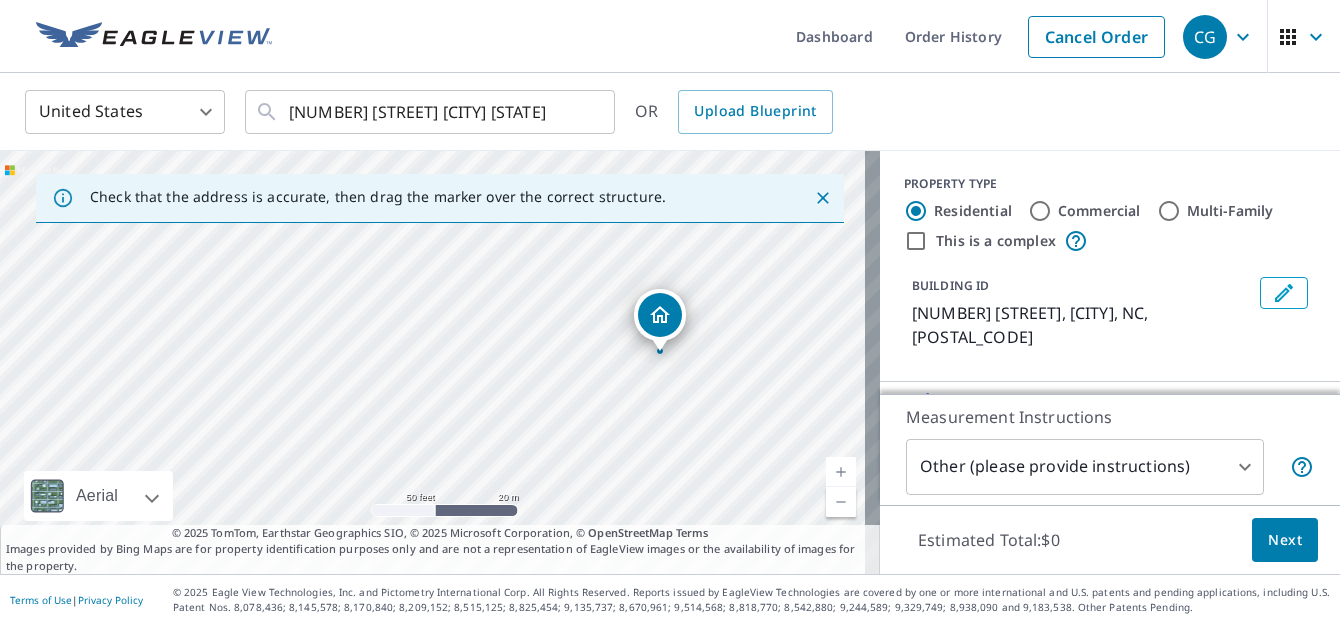 click on "[NUMBER] Nc [NUMBER] S [CITY], [STATE] [ZIP]" at bounding box center [440, 362] 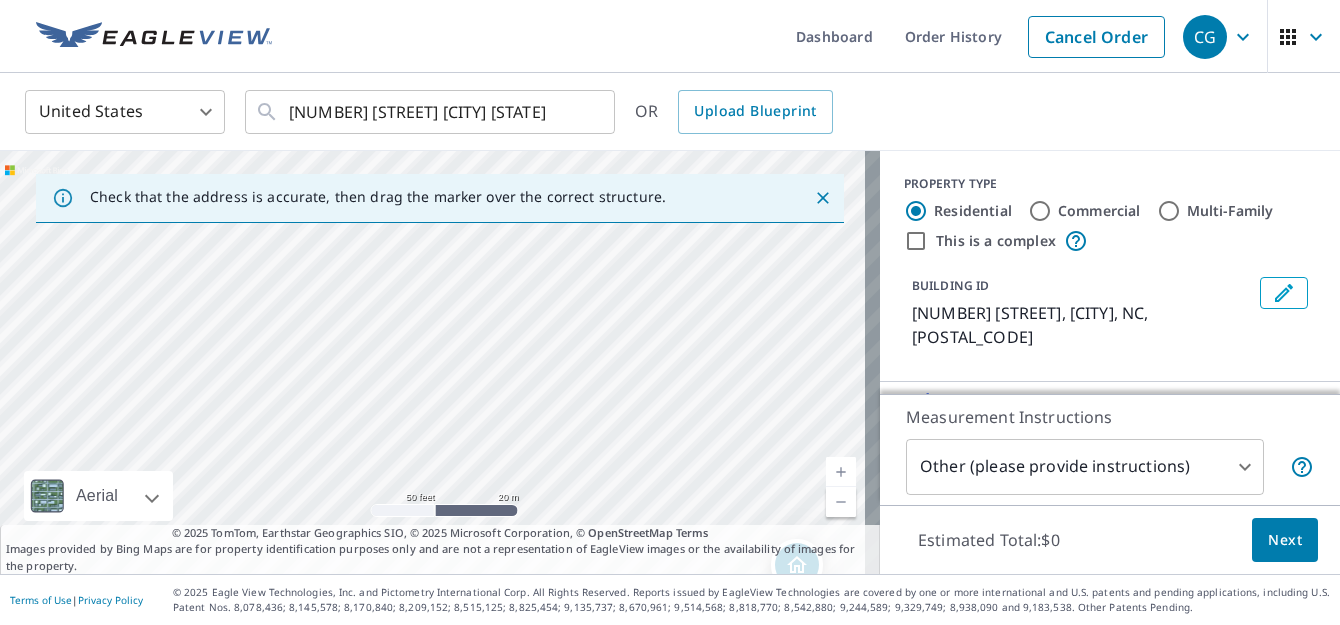 drag, startPoint x: 316, startPoint y: 263, endPoint x: 507, endPoint y: 589, distance: 377.83197 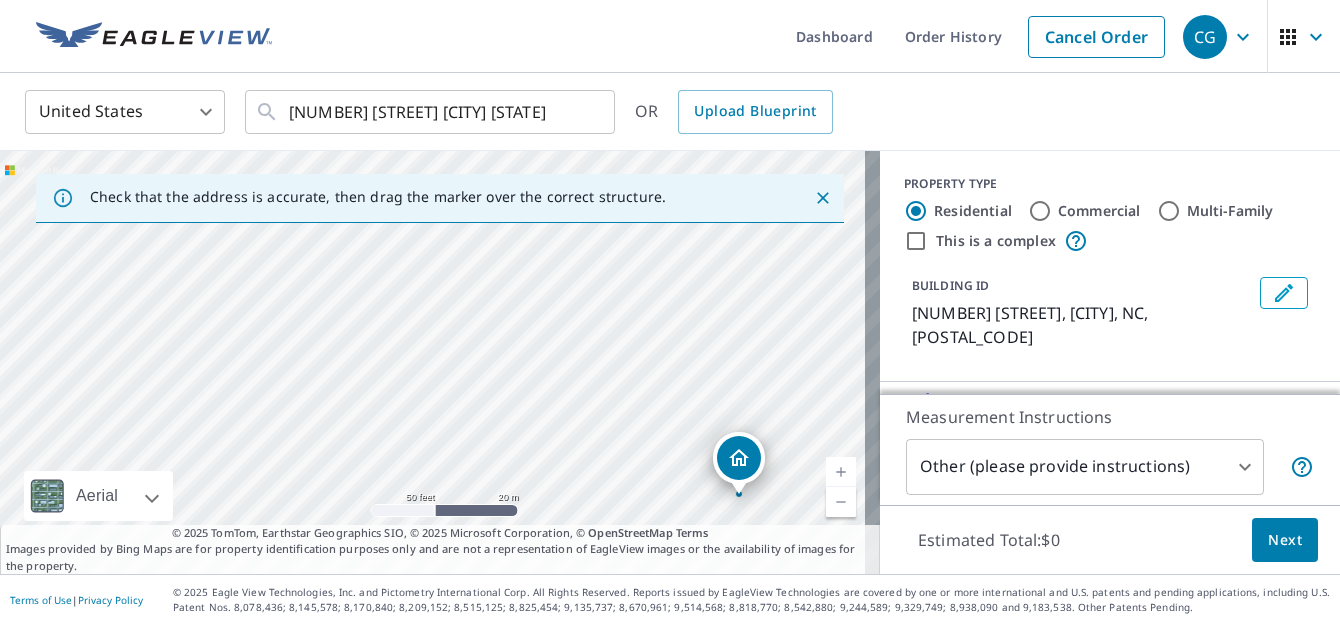 click on "[NUMBER] Nc [NUMBER] S [CITY], [STATE] [ZIP]" at bounding box center (440, 362) 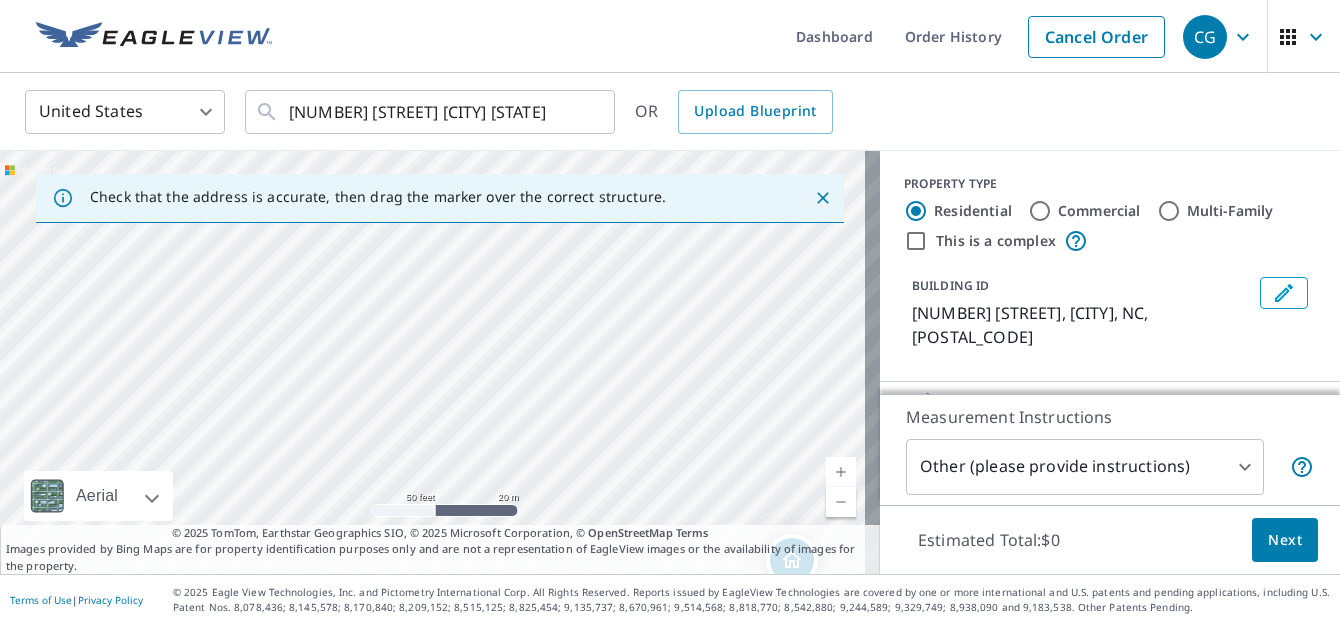 drag, startPoint x: 406, startPoint y: 256, endPoint x: 459, endPoint y: 358, distance: 114.947815 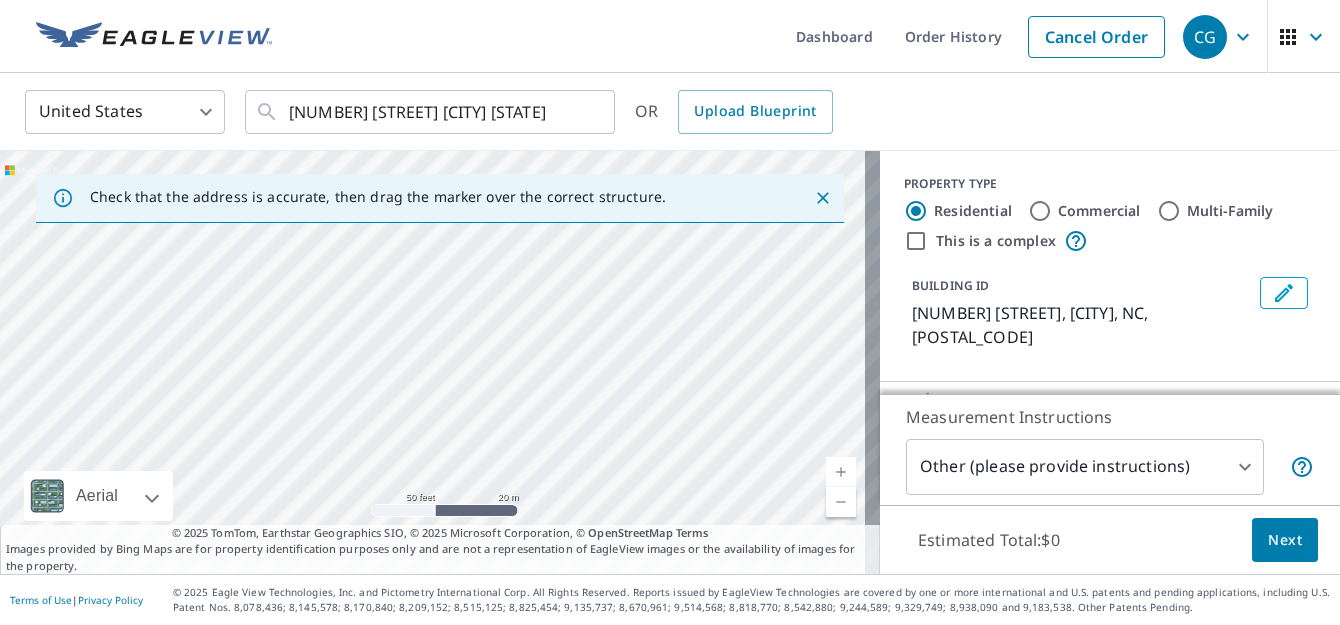 drag, startPoint x: 414, startPoint y: 293, endPoint x: 503, endPoint y: 418, distance: 153.44705 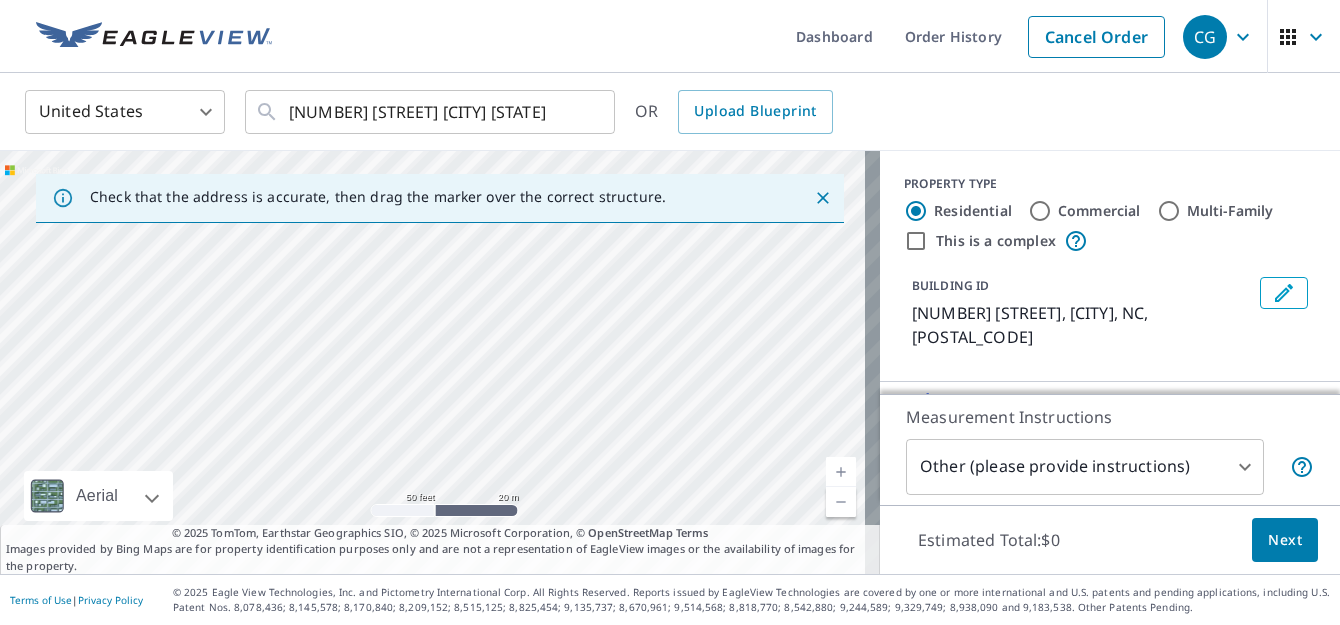click on "Commercial" at bounding box center [1040, 211] 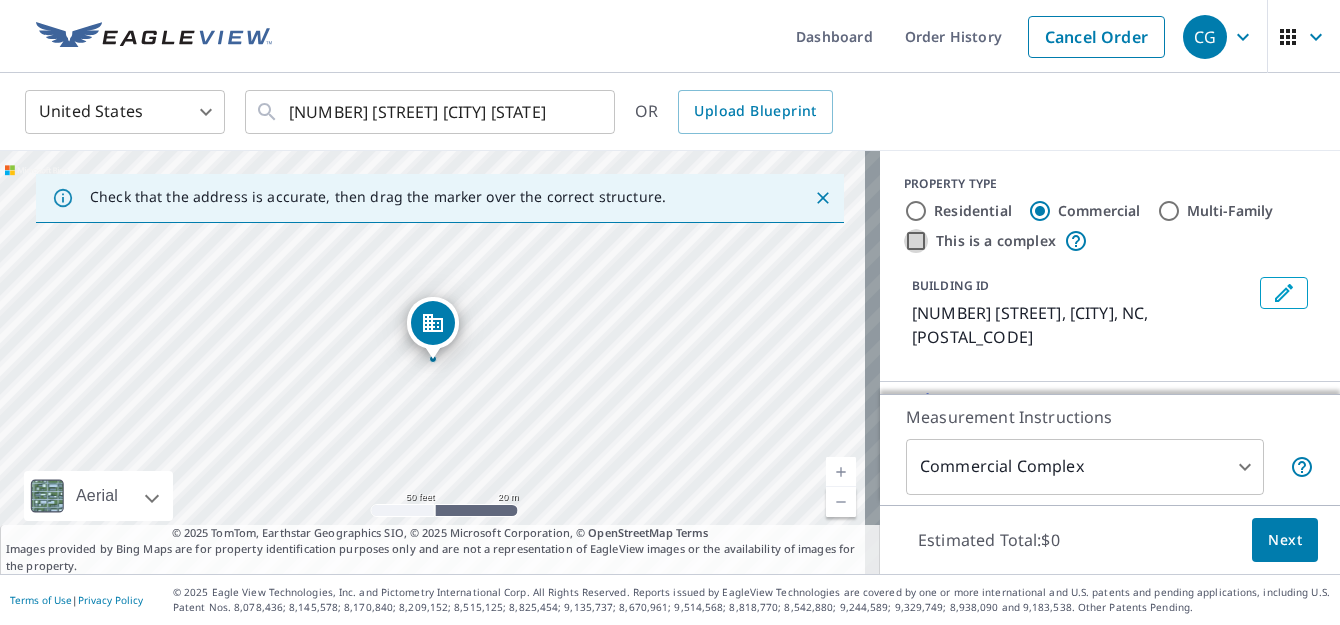 click on "This is a complex" at bounding box center (916, 241) 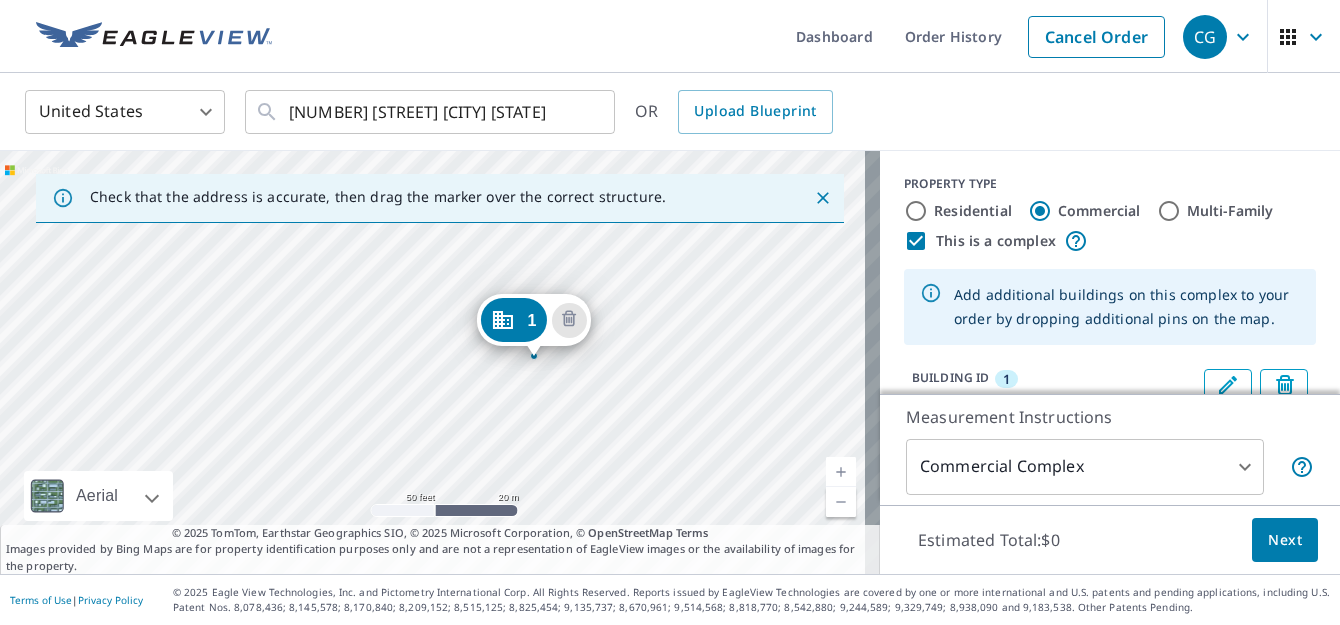 drag, startPoint x: 521, startPoint y: 362, endPoint x: 622, endPoint y: 359, distance: 101.04455 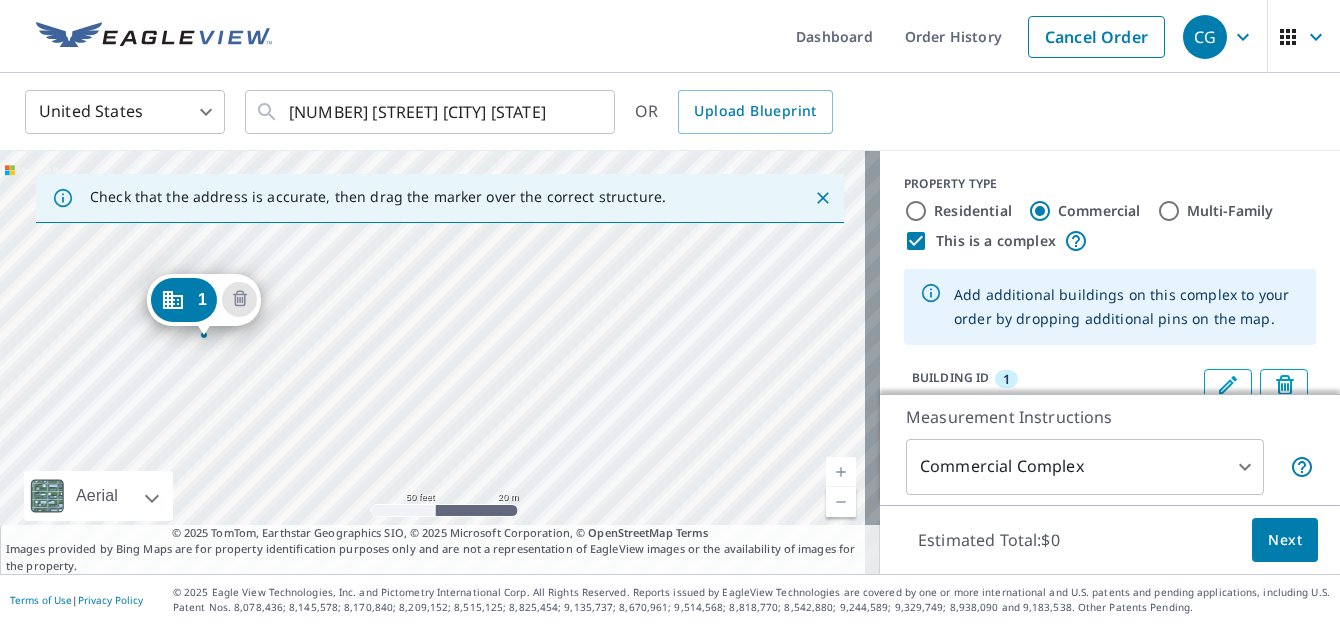 drag, startPoint x: 510, startPoint y: 312, endPoint x: 178, endPoint y: 291, distance: 332.66348 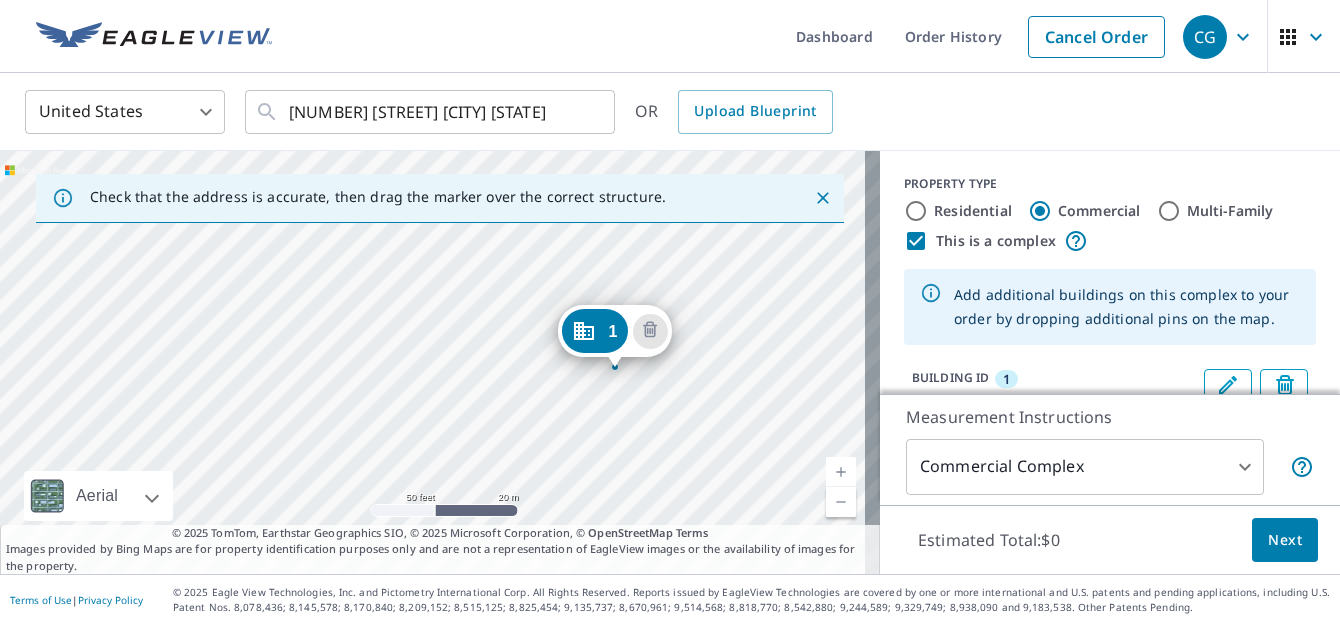 drag, startPoint x: 338, startPoint y: 365, endPoint x: 527, endPoint y: 370, distance: 189.06613 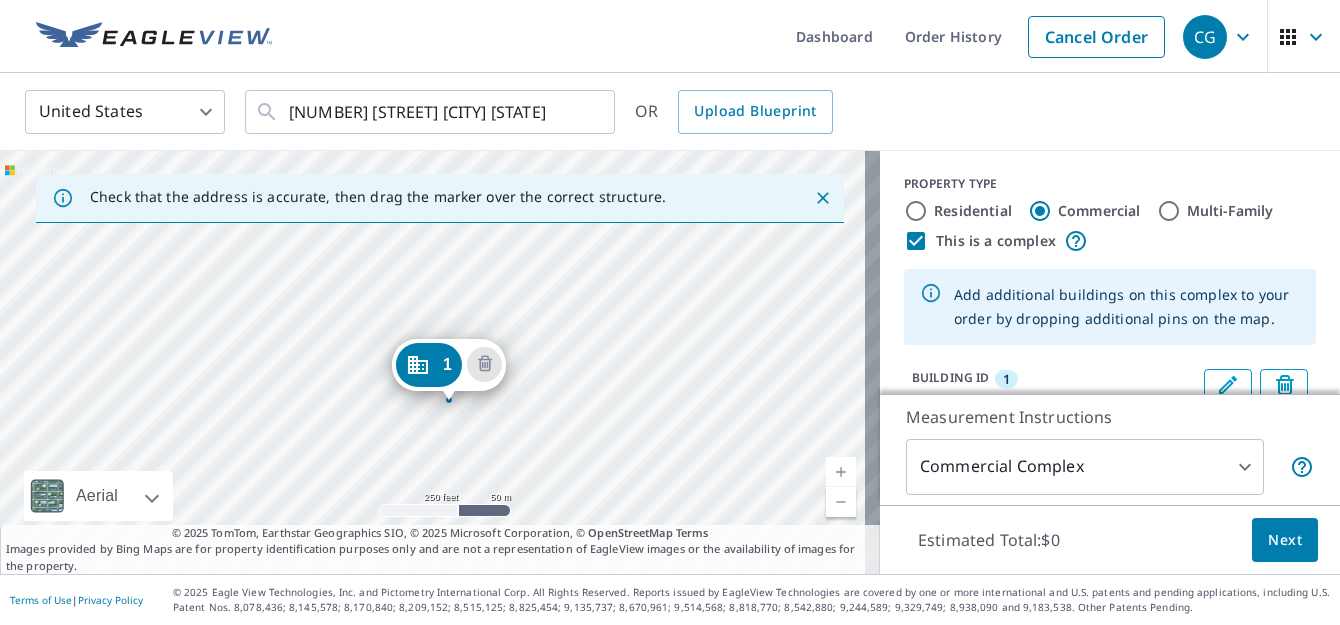 drag, startPoint x: 537, startPoint y: 343, endPoint x: 435, endPoint y: 378, distance: 107.837845 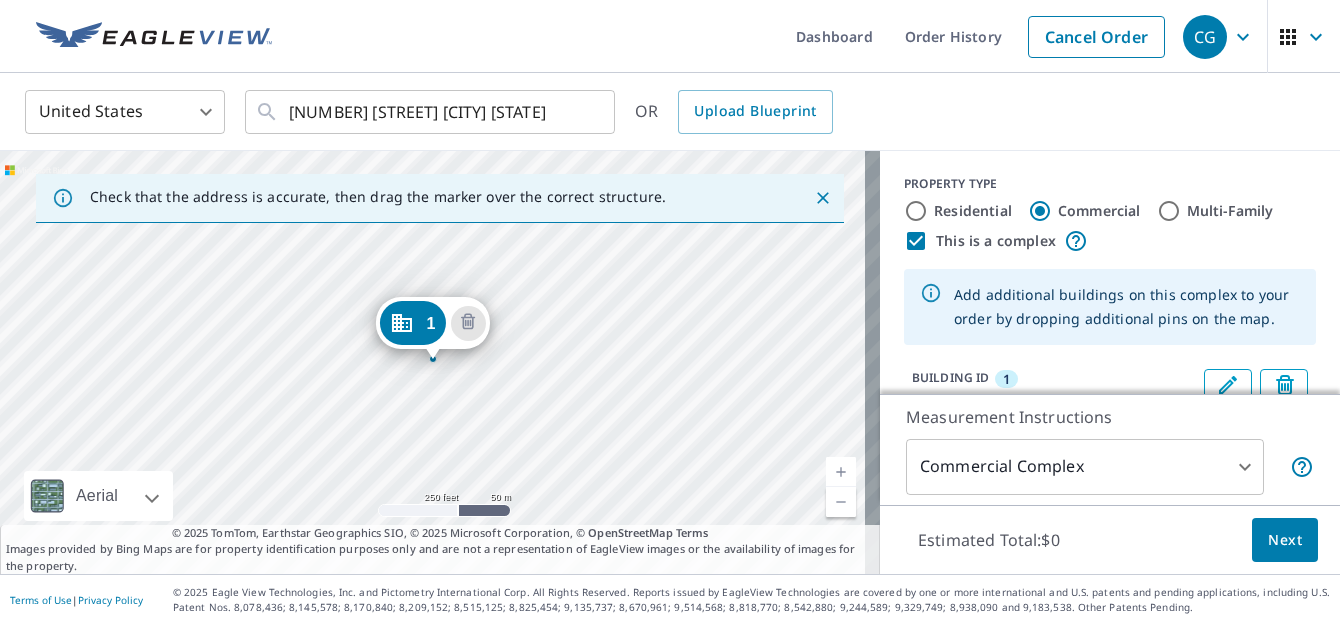 click 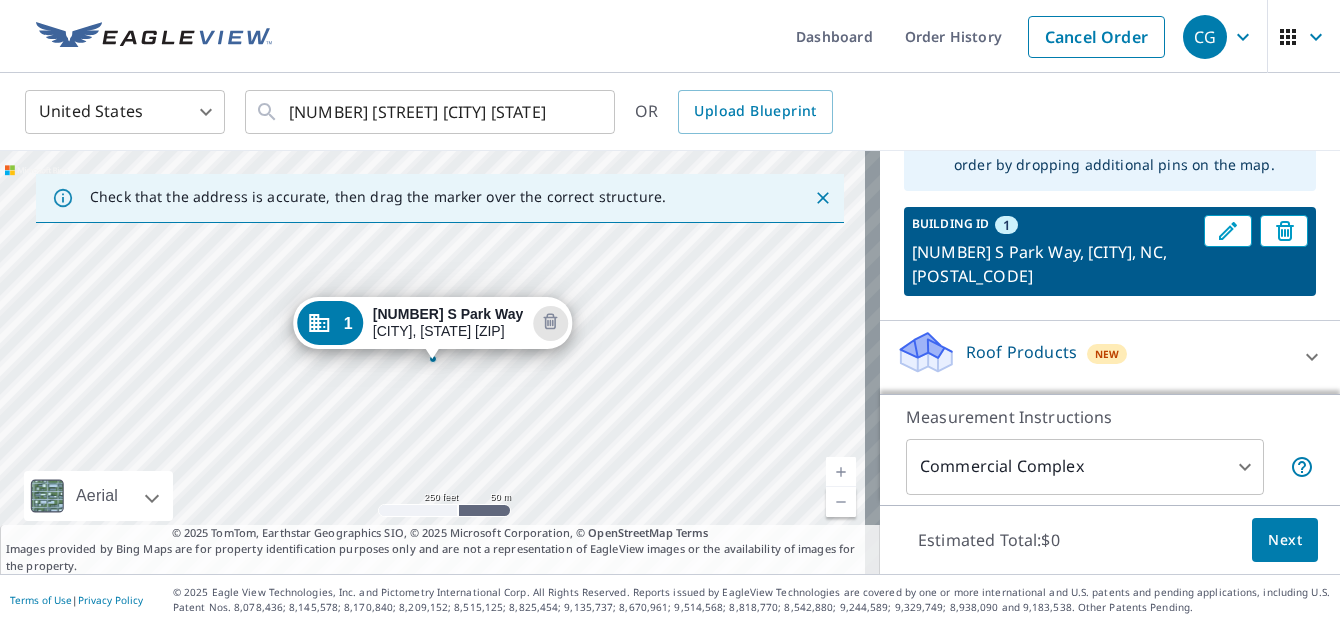 scroll, scrollTop: 153, scrollLeft: 0, axis: vertical 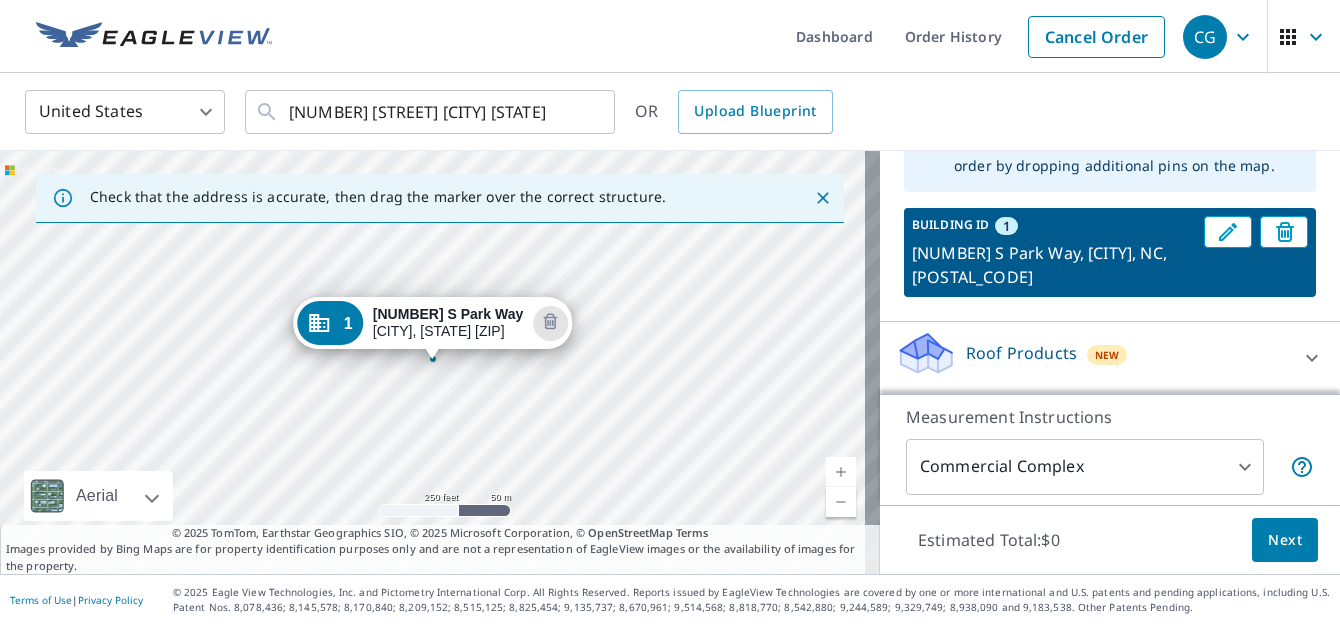 click on "1" at bounding box center (330, 323) 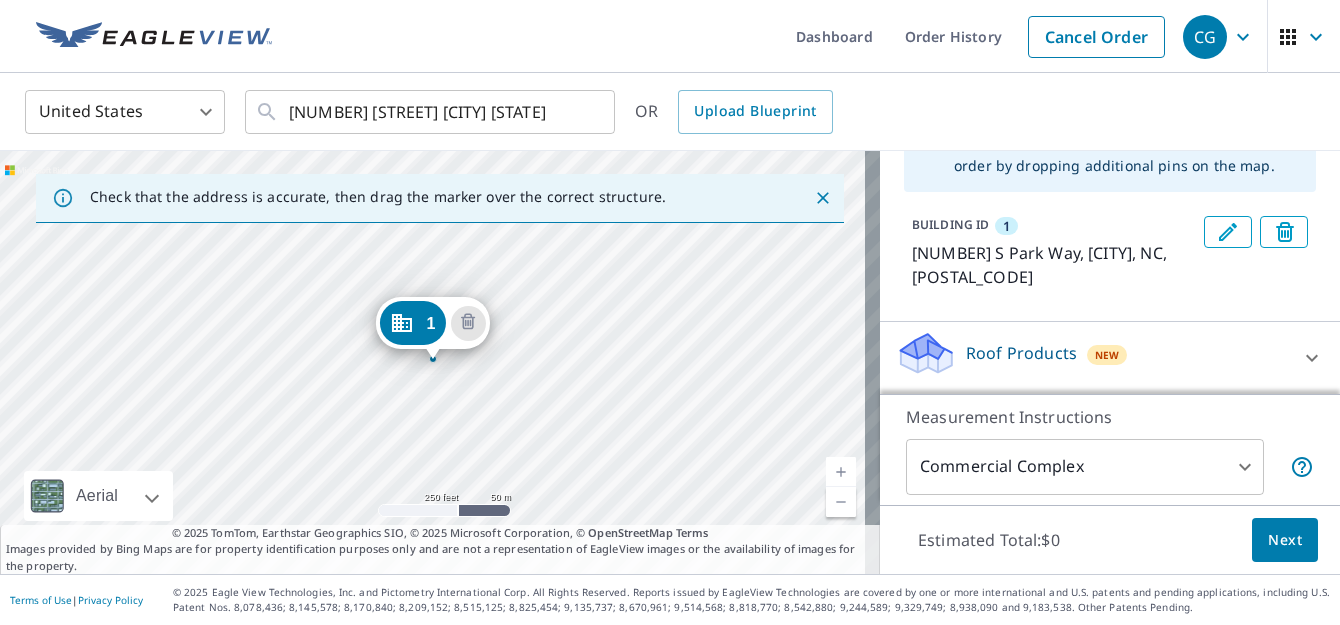click 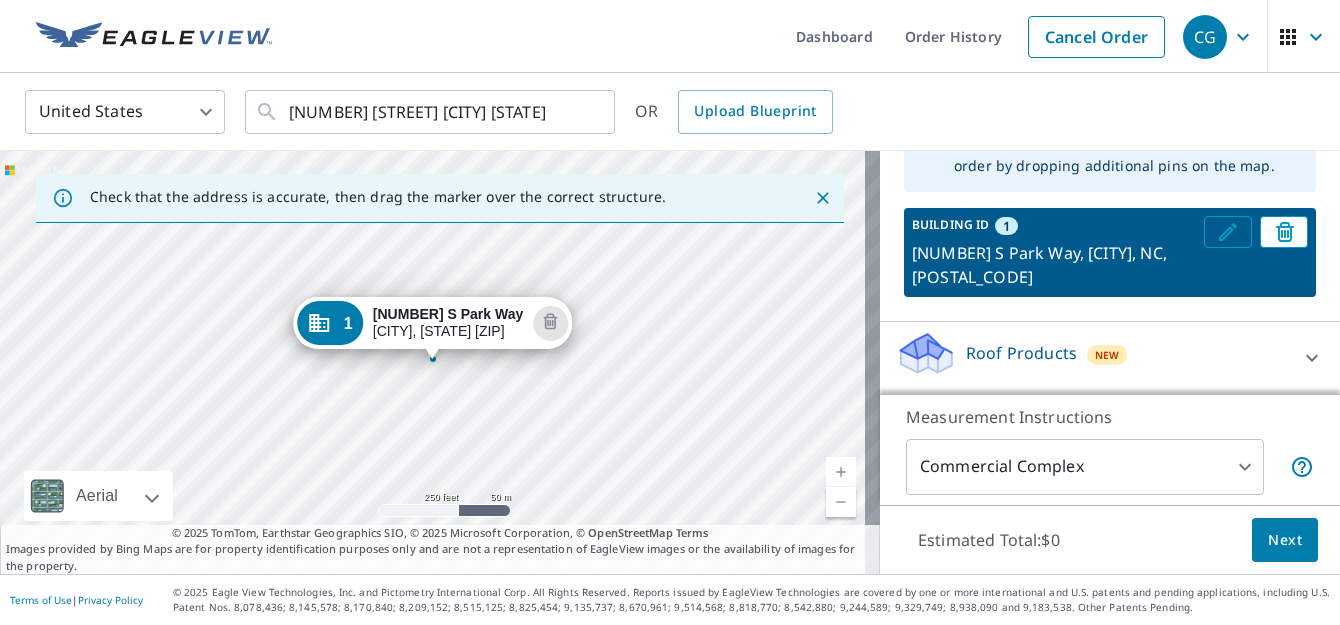 click 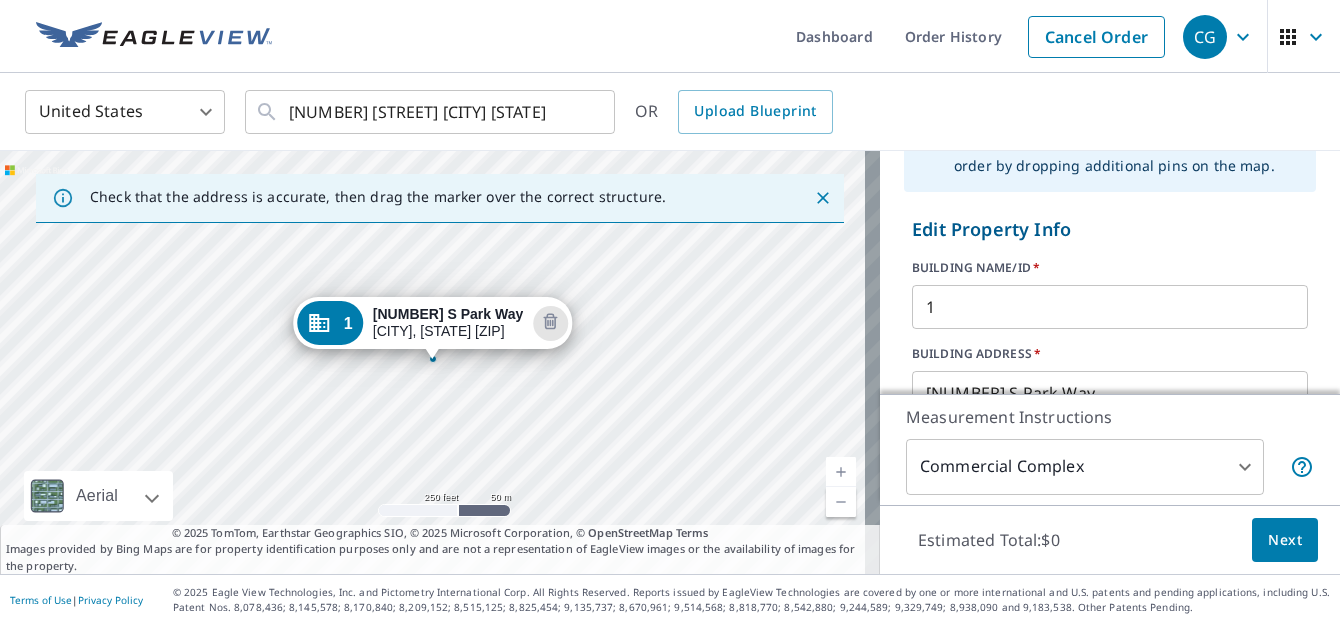click on "1" at bounding box center (1110, 307) 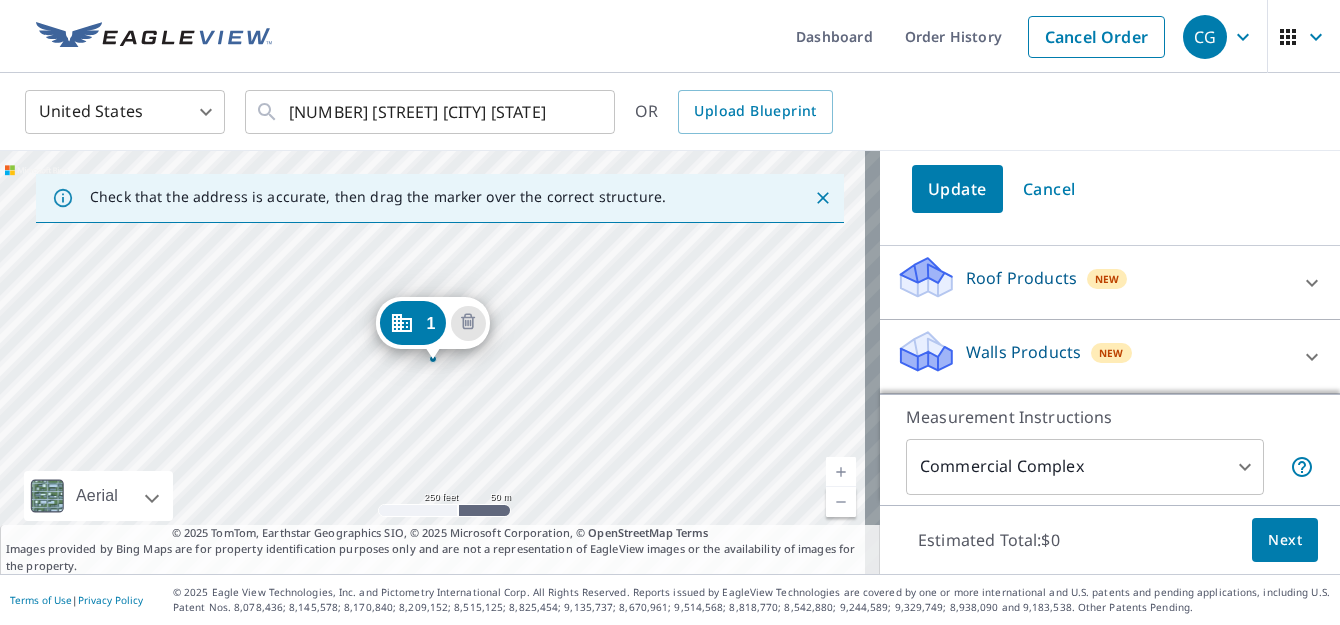 scroll, scrollTop: 504, scrollLeft: 0, axis: vertical 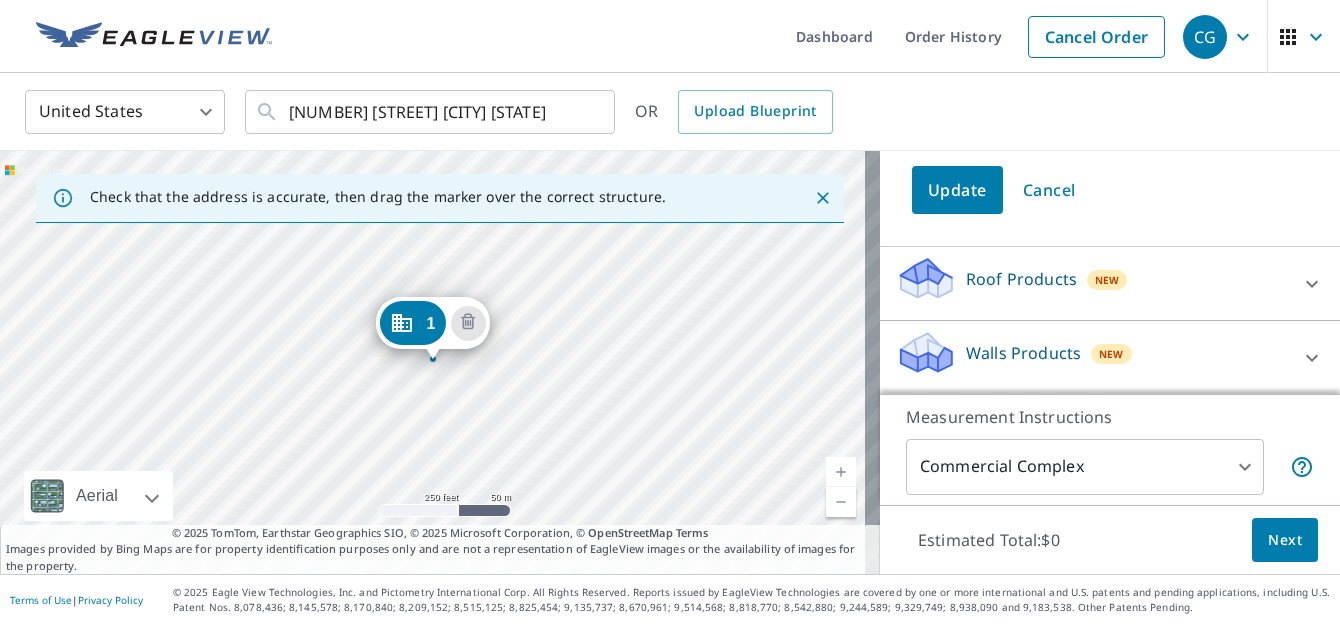 click on "Roof Products New" at bounding box center [1092, 283] 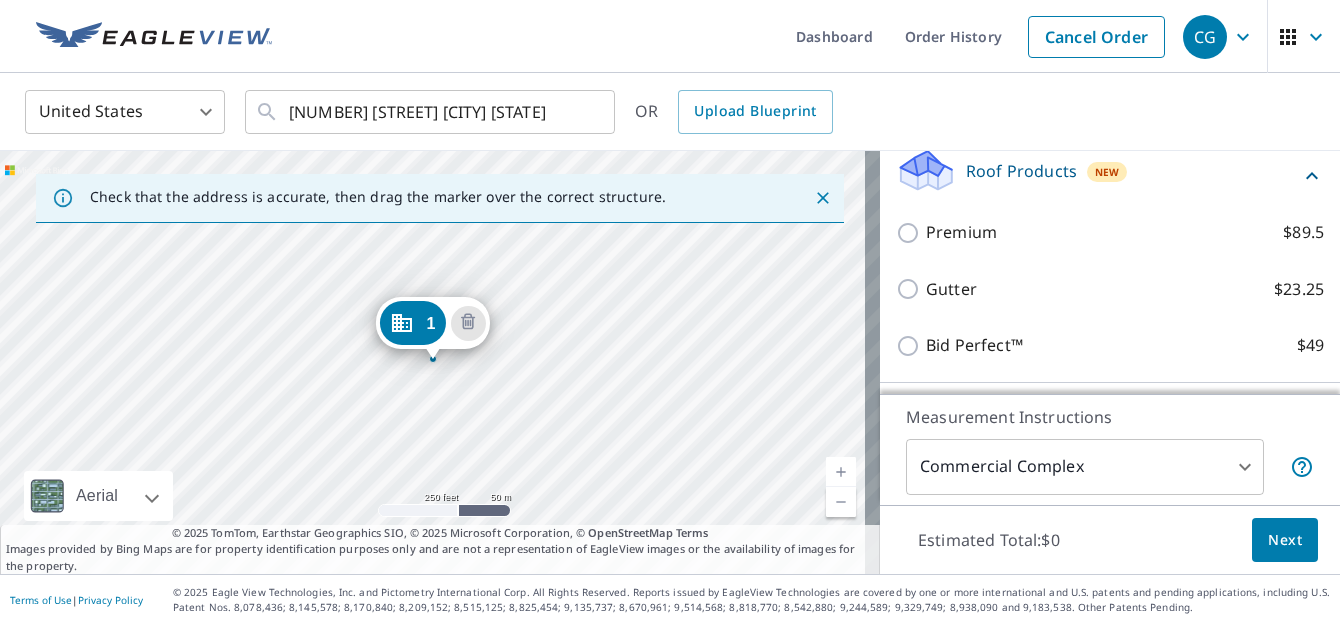 scroll, scrollTop: 611, scrollLeft: 0, axis: vertical 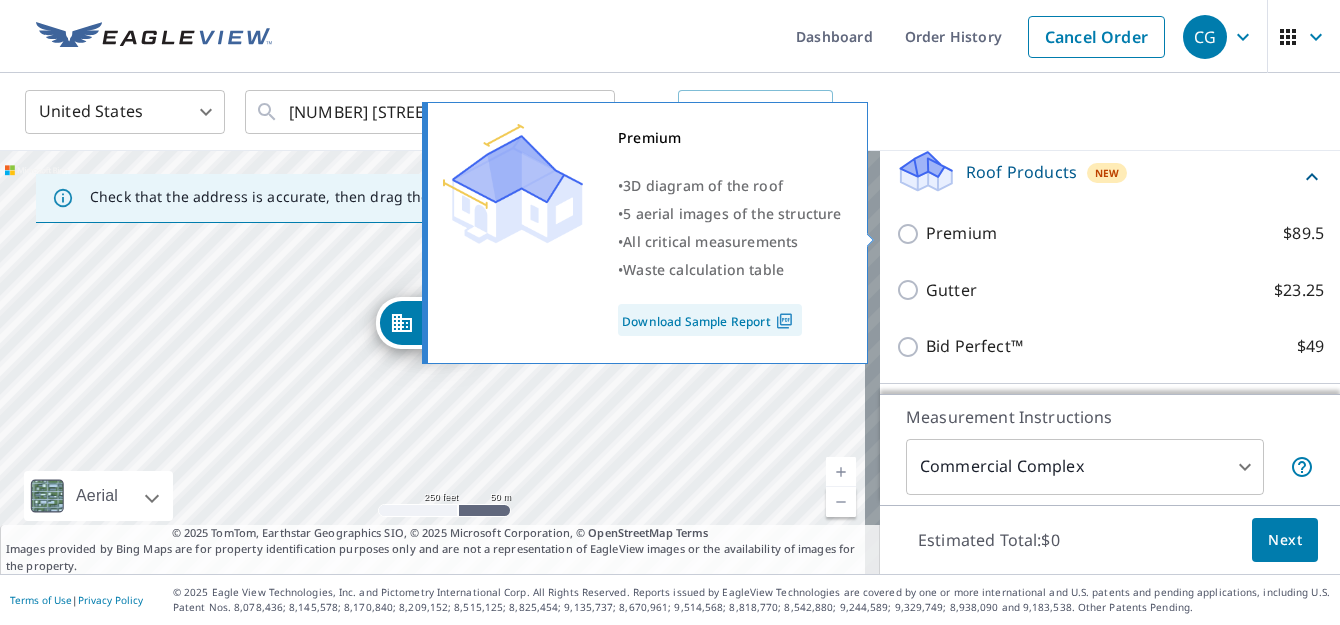 click on "Premium $89.5" at bounding box center (911, 234) 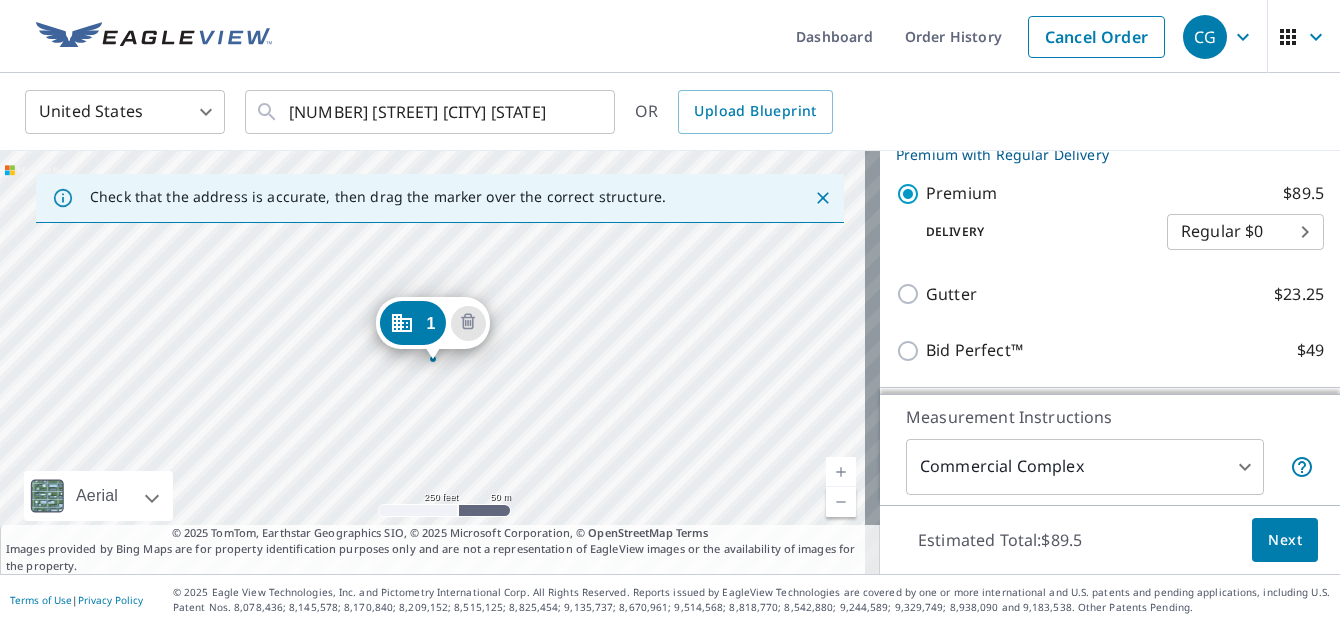 scroll, scrollTop: 671, scrollLeft: 0, axis: vertical 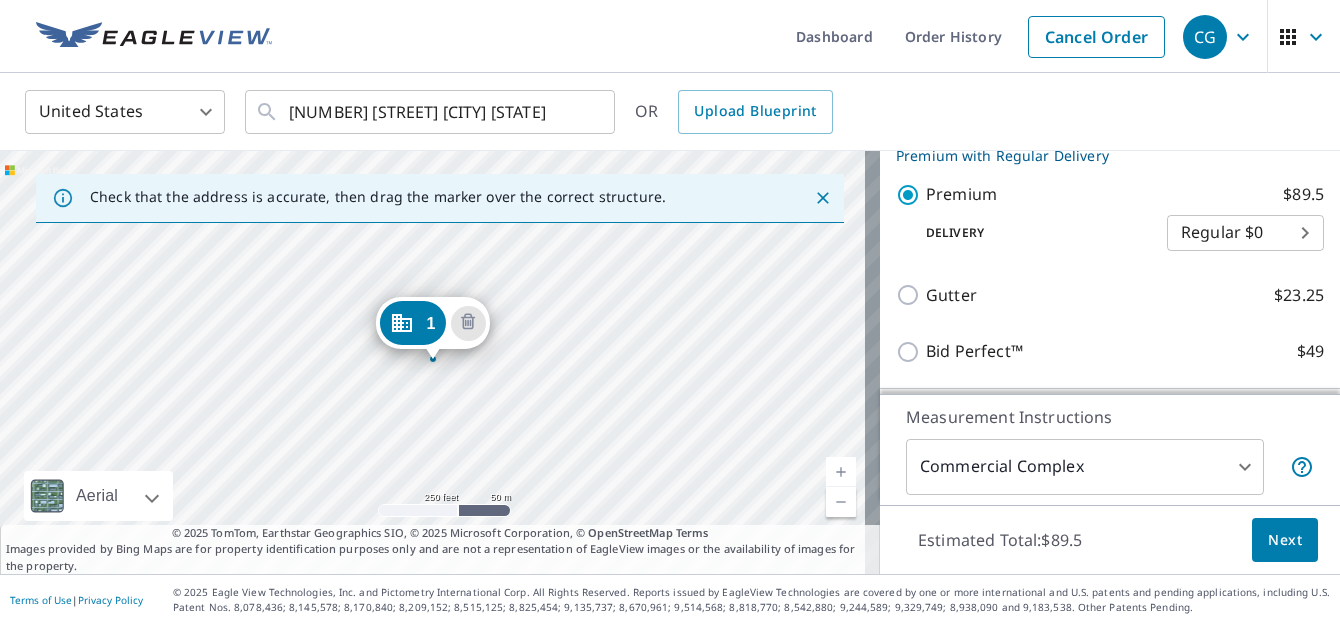 click on "[NUMBER] S Park Way [CITY], [STATE] [ZIP]" at bounding box center [670, 312] 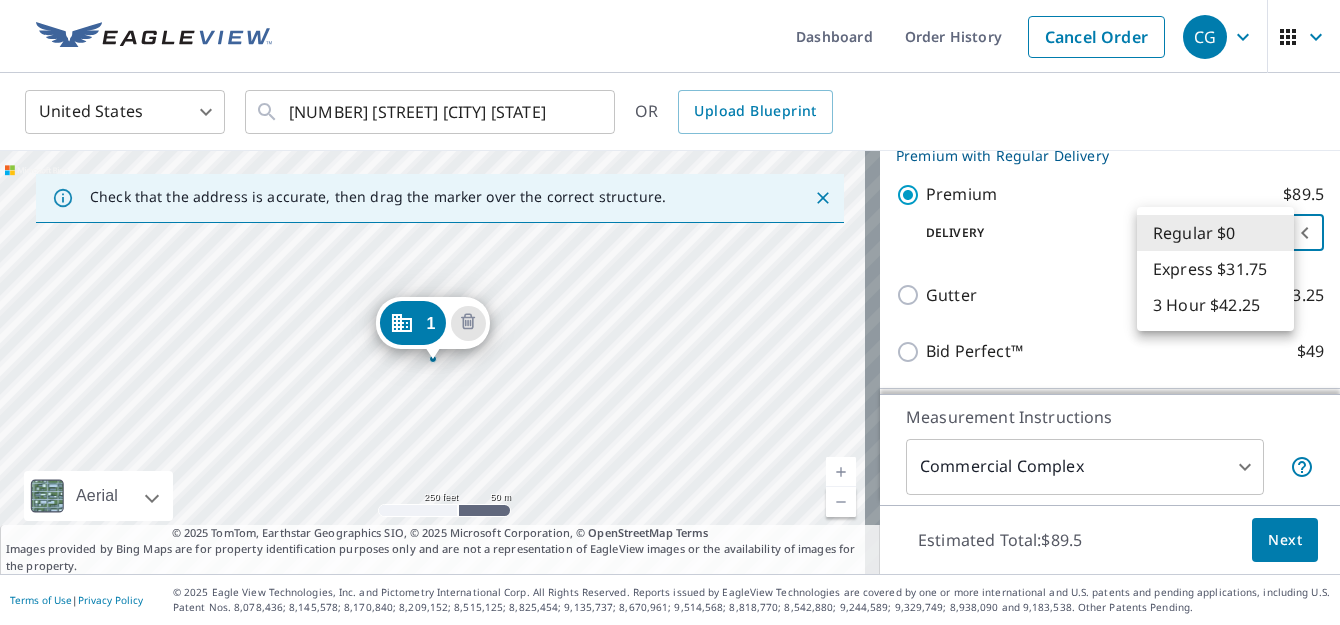 click at bounding box center [670, 312] 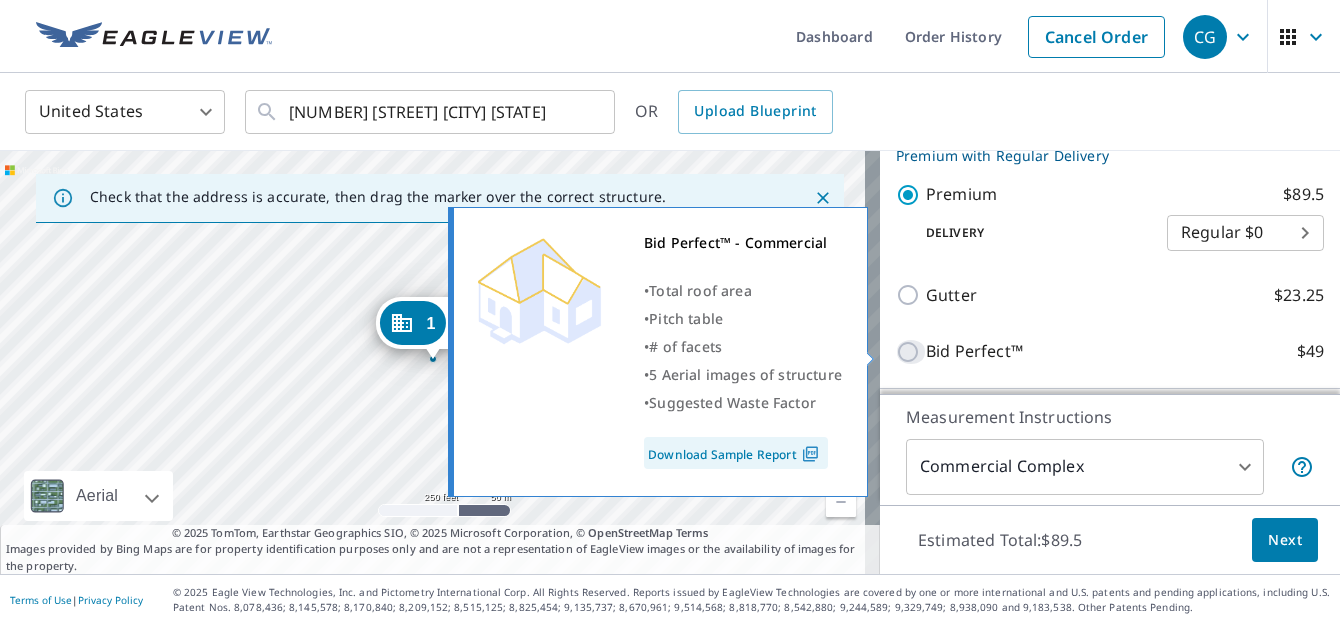 click on "Bid Perfect™ $49" at bounding box center [911, 352] 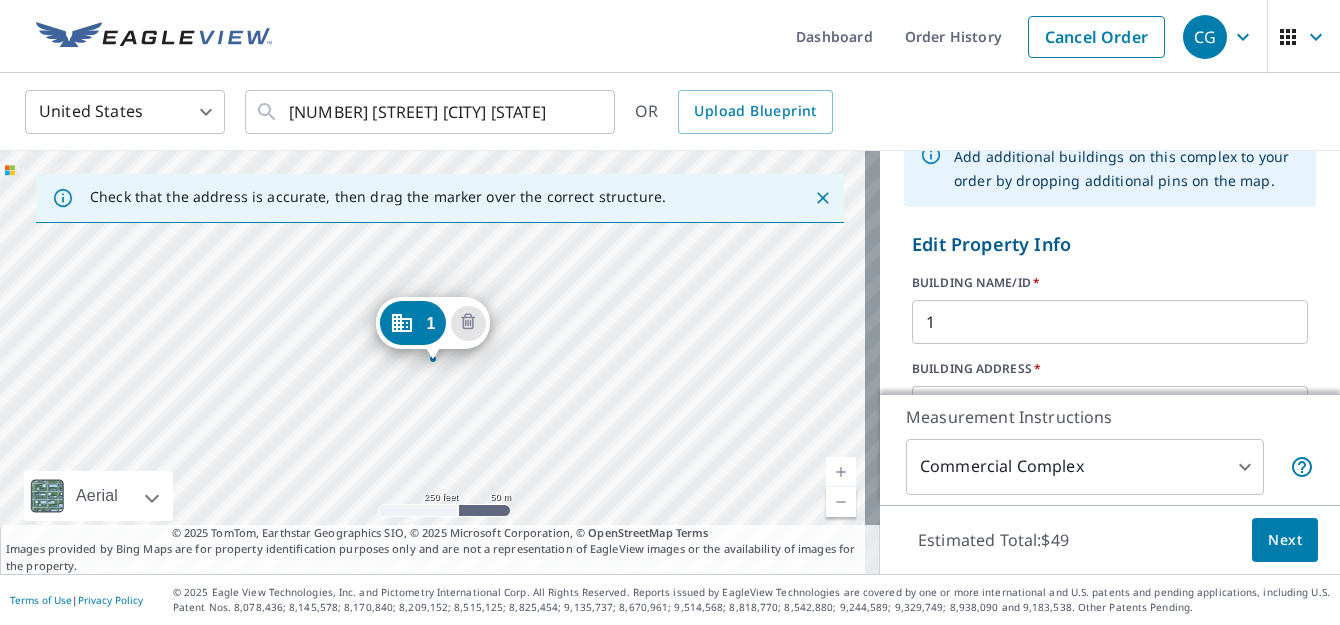 scroll, scrollTop: 108, scrollLeft: 0, axis: vertical 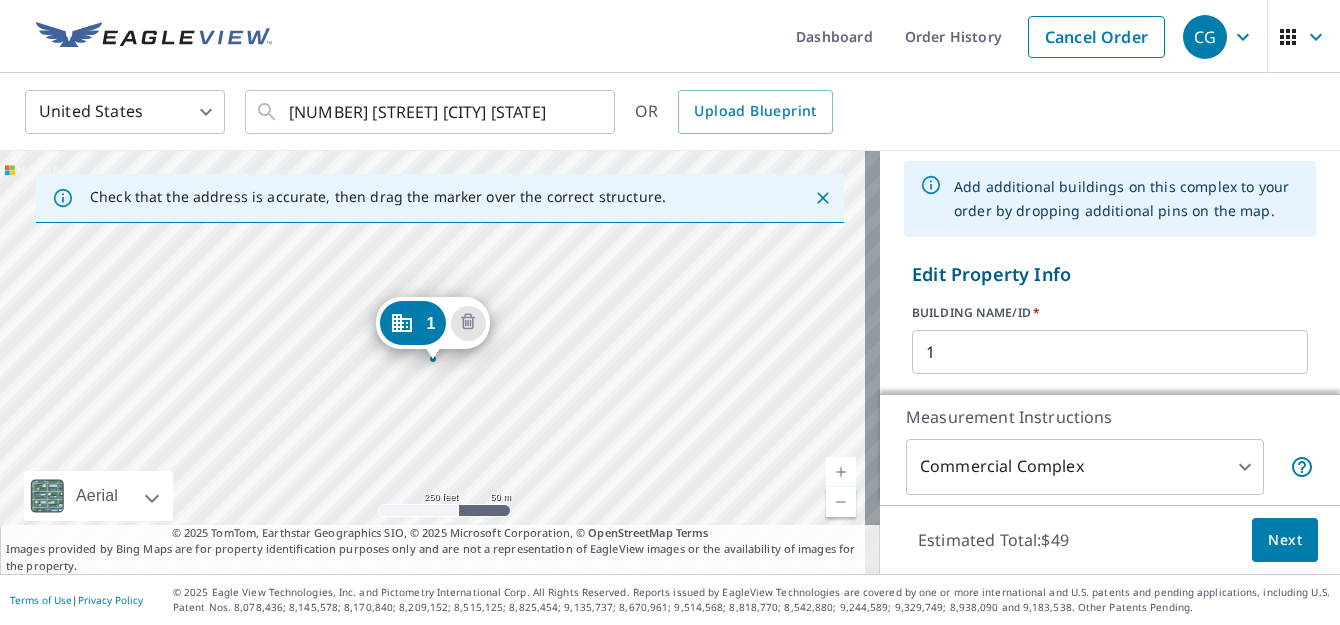 click on "Edit Property Info" at bounding box center [1110, 274] 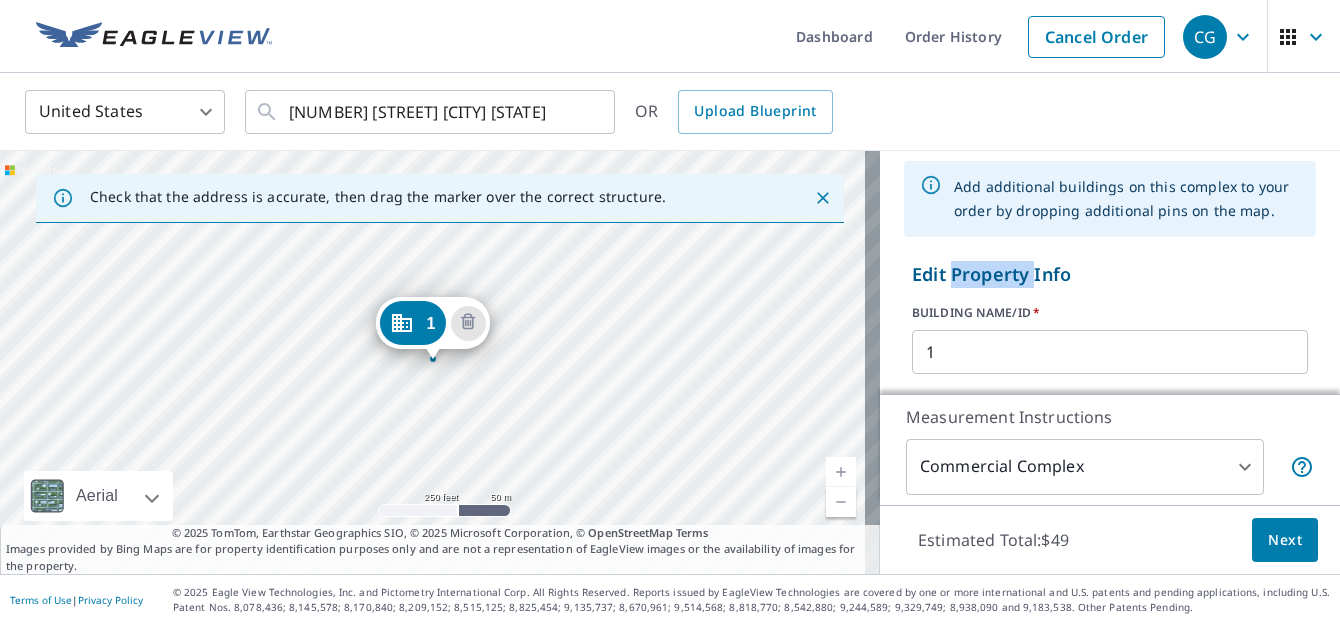 click on "Edit Property Info" at bounding box center (1110, 274) 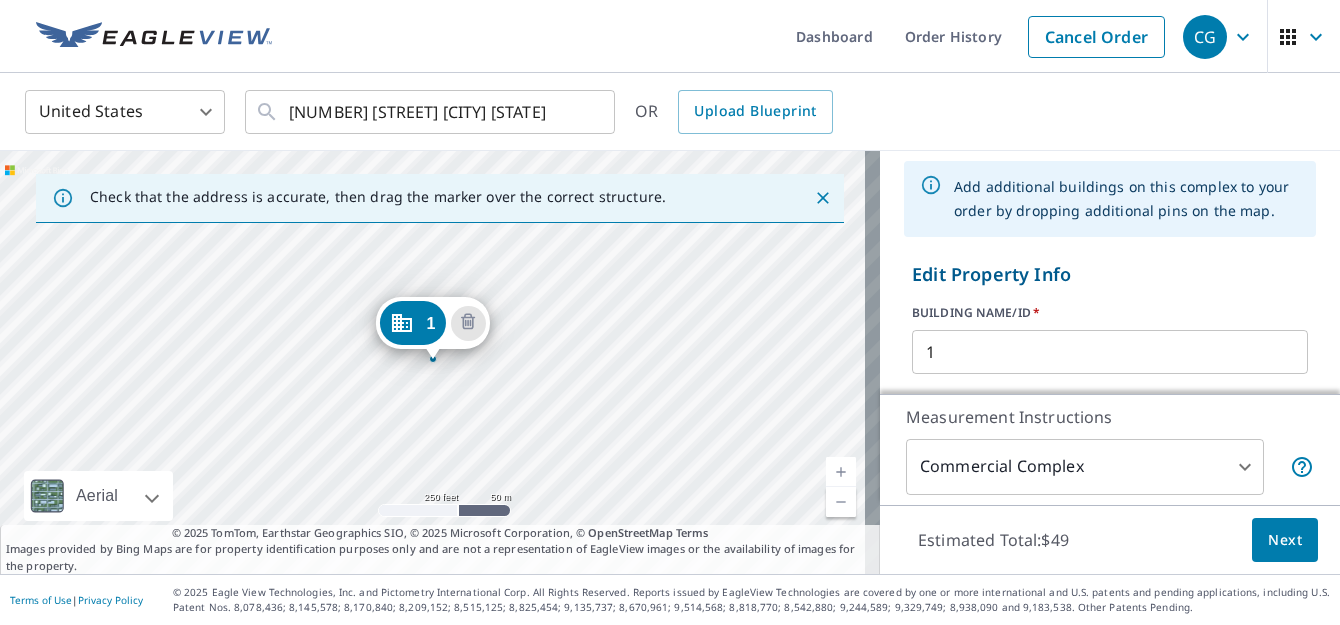 drag, startPoint x: 985, startPoint y: 277, endPoint x: 1109, endPoint y: 305, distance: 127.12199 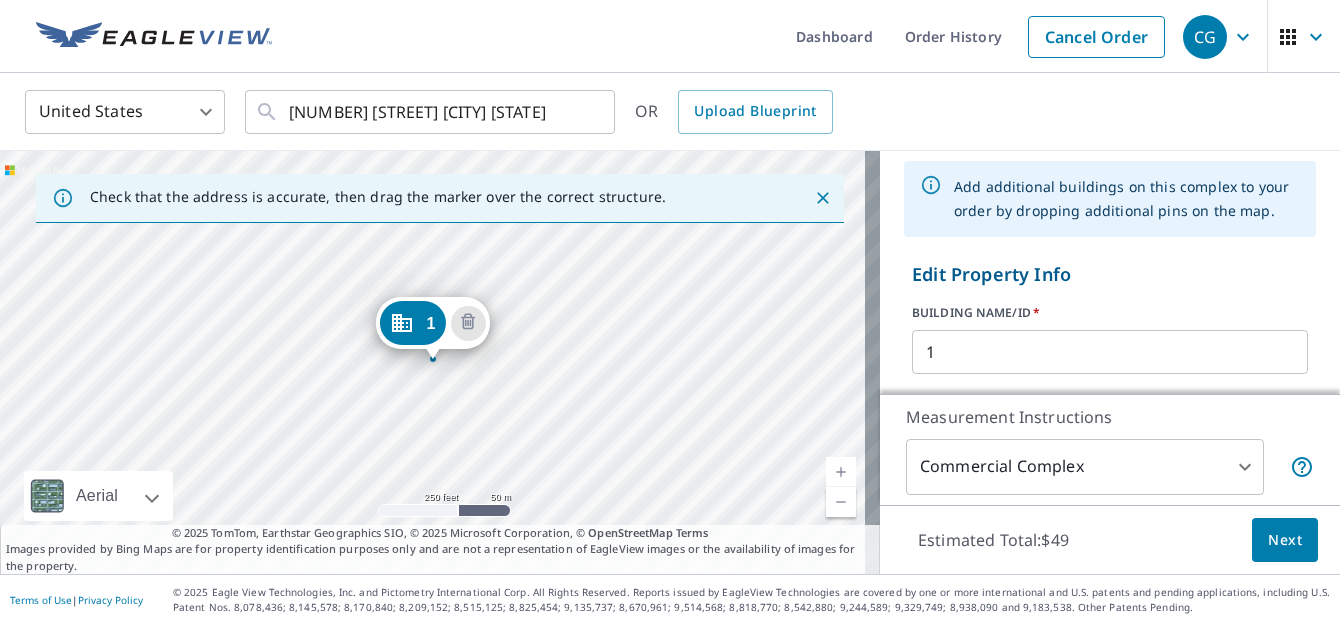 click on "[NUMBER] S Park Way [CITY], [STATE]" at bounding box center [440, 362] 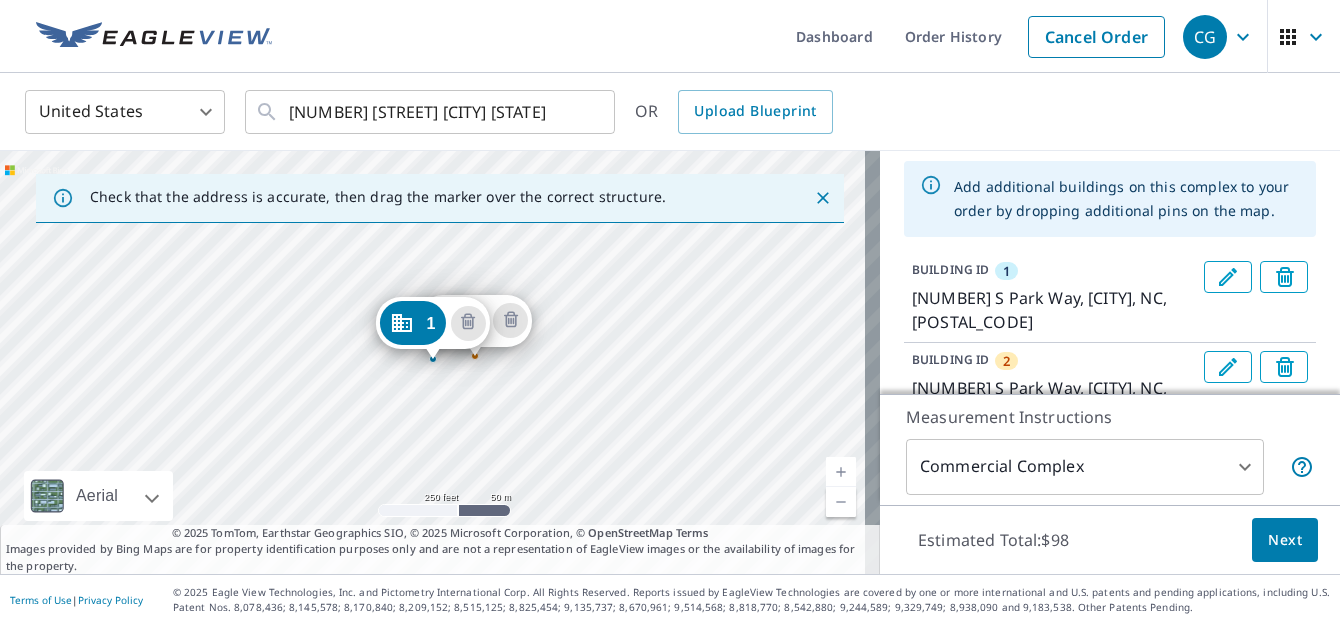 click on "[NUMBER] S Park Way [CITY], [STATE] [NUMBER] S Park Way [CITY], [STATE]" at bounding box center [440, 362] 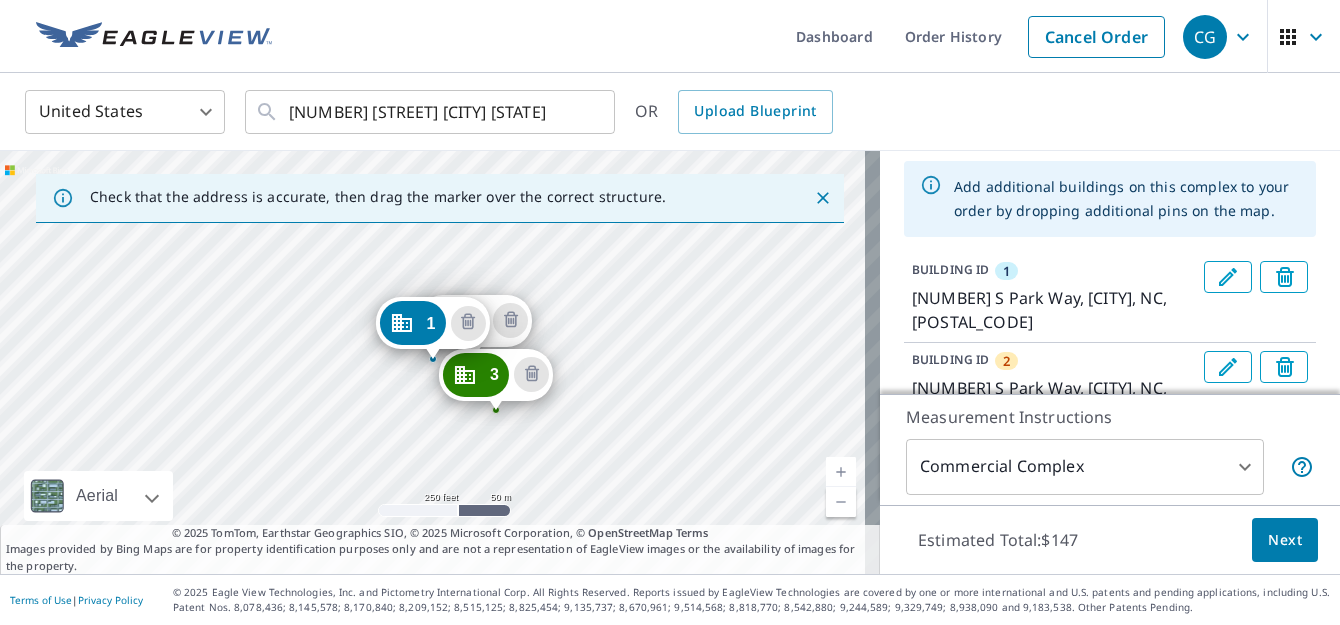 click on "[NUMBER] S Park Way [CITY], [STATE] [NUMBER] S Park Way [CITY], [STATE]" at bounding box center (440, 362) 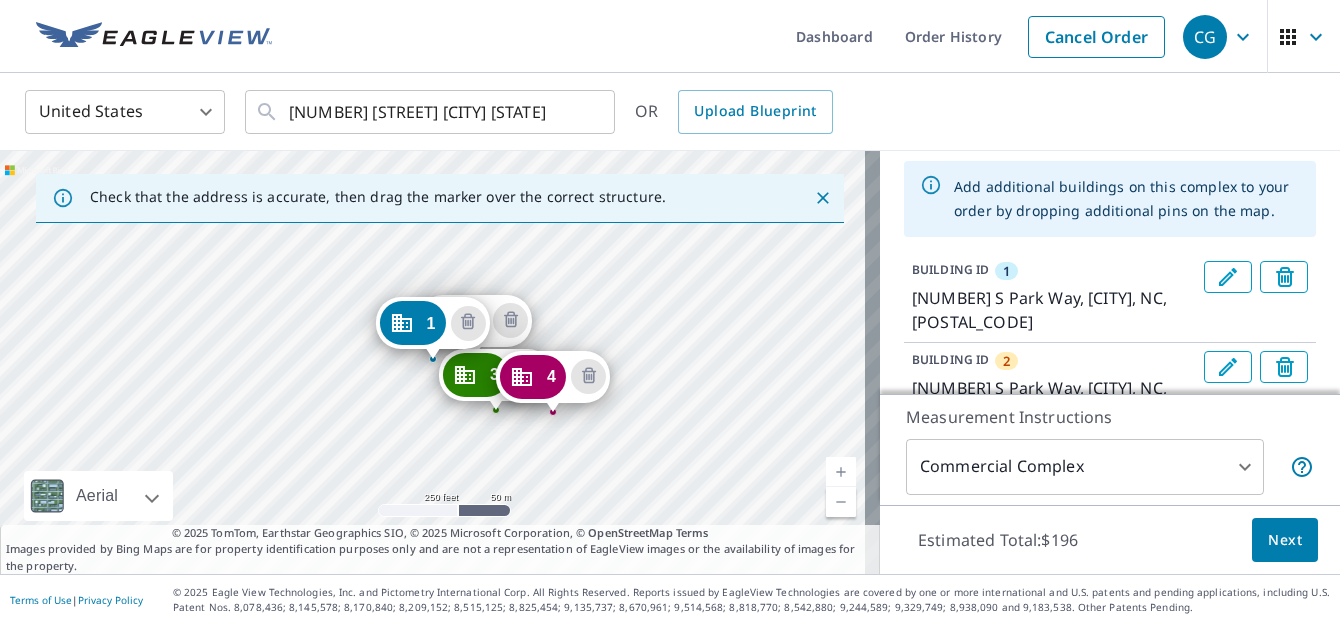 click on "[NUMBER] [NUMBER] S Park Way [CITY], [STATE] [NUMBER] S Park Way [CITY], [STATE] [NUMBER] Commerce Dr [CITY], [STATE] [NUMBER] S Park Way [CITY], [STATE] [NUMBER] S Park Way [CITY], [STATE]" at bounding box center [440, 362] 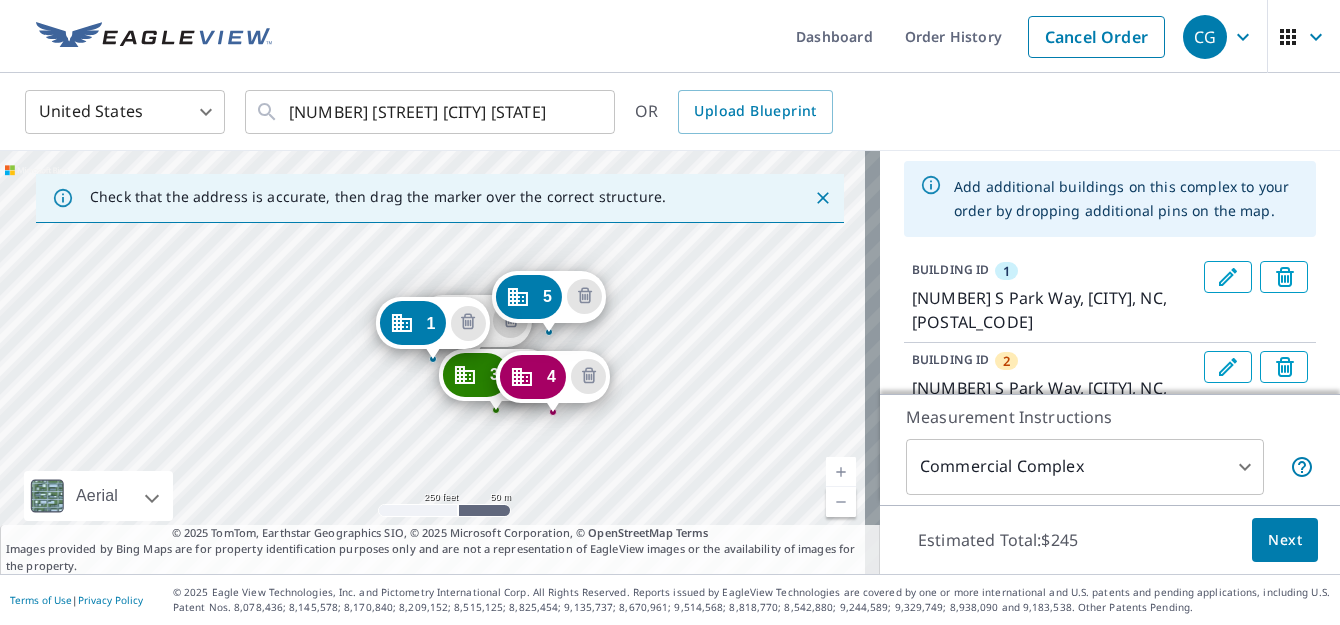 click on "[NUMBER] S Park Way [CITY], [STATE] [NUMBER] S Park Way [CITY], [STATE] [NUMBER] Commerce Dr [CITY], [STATE] [NUMBER] S Park Way [CITY], [STATE] [NUMBER] S Park Way [CITY], [STATE]" at bounding box center [440, 362] 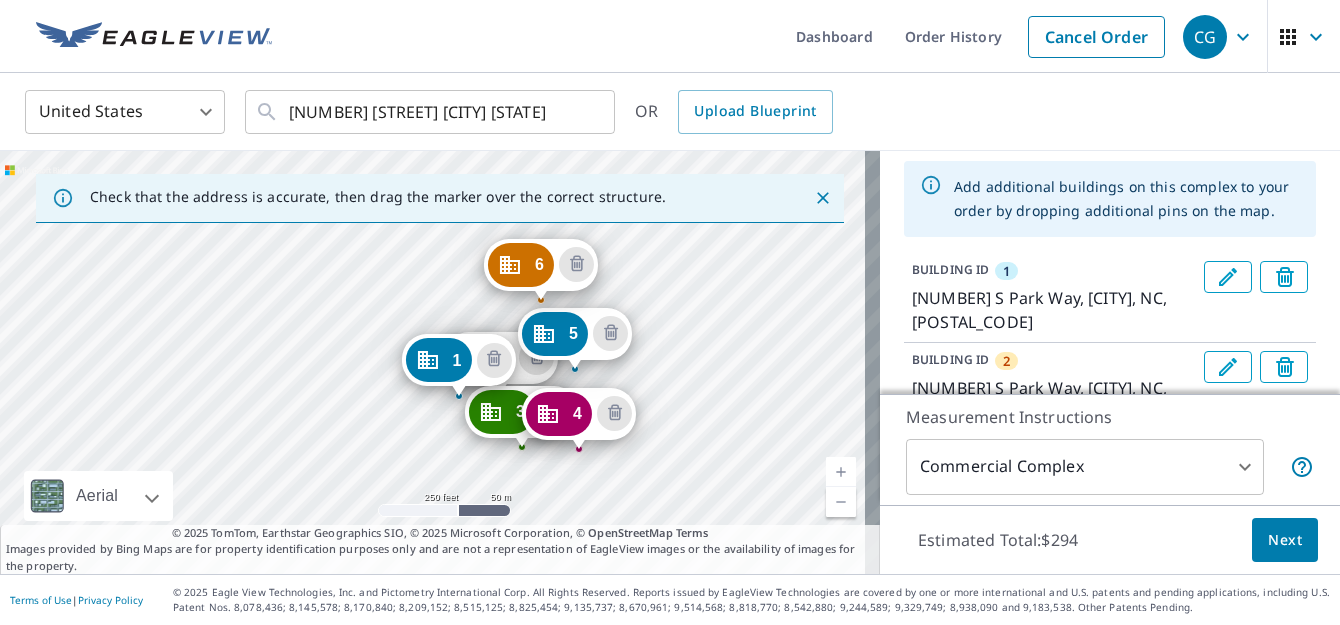 drag, startPoint x: 480, startPoint y: 266, endPoint x: 506, endPoint y: 303, distance: 45.221676 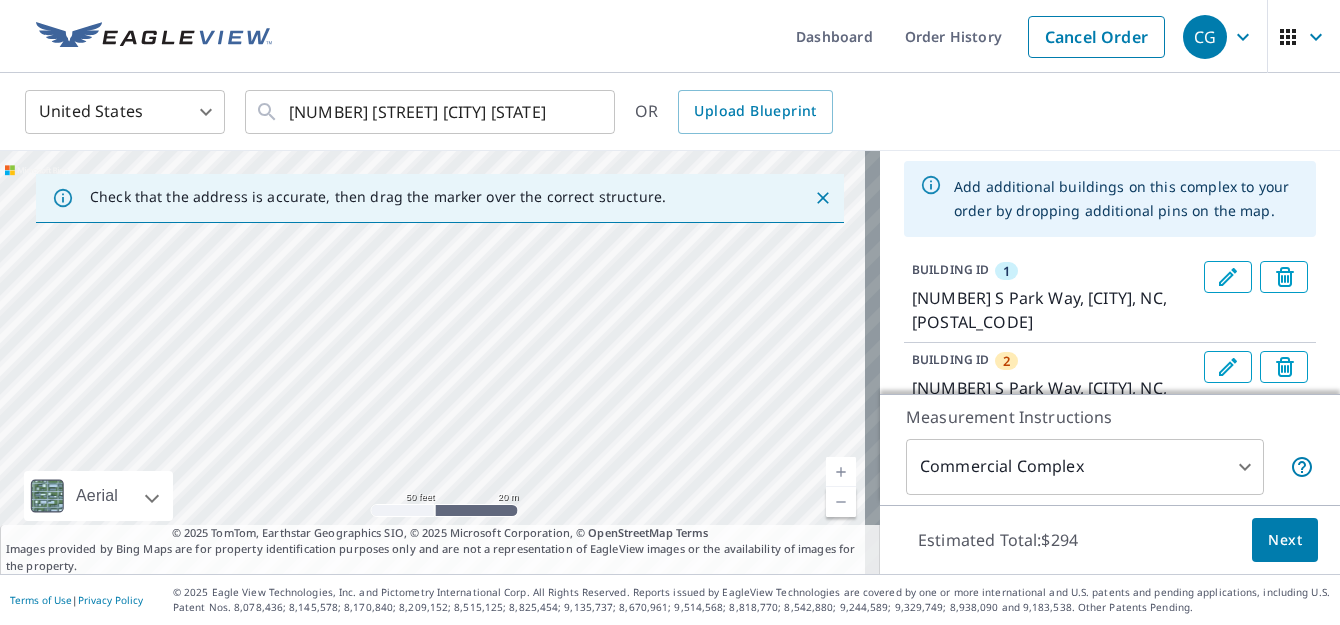 click on "[NUMBER] S Park Way [CITY], [STATE] [NUMBER] S Park Way [CITY], [STATE] [NUMBER] Commerce Dr [CITY], [STATE] [NUMBER] S Park Way [CITY], [STATE] [NUMBER] S Park Way [CITY], [STATE]" at bounding box center (440, 362) 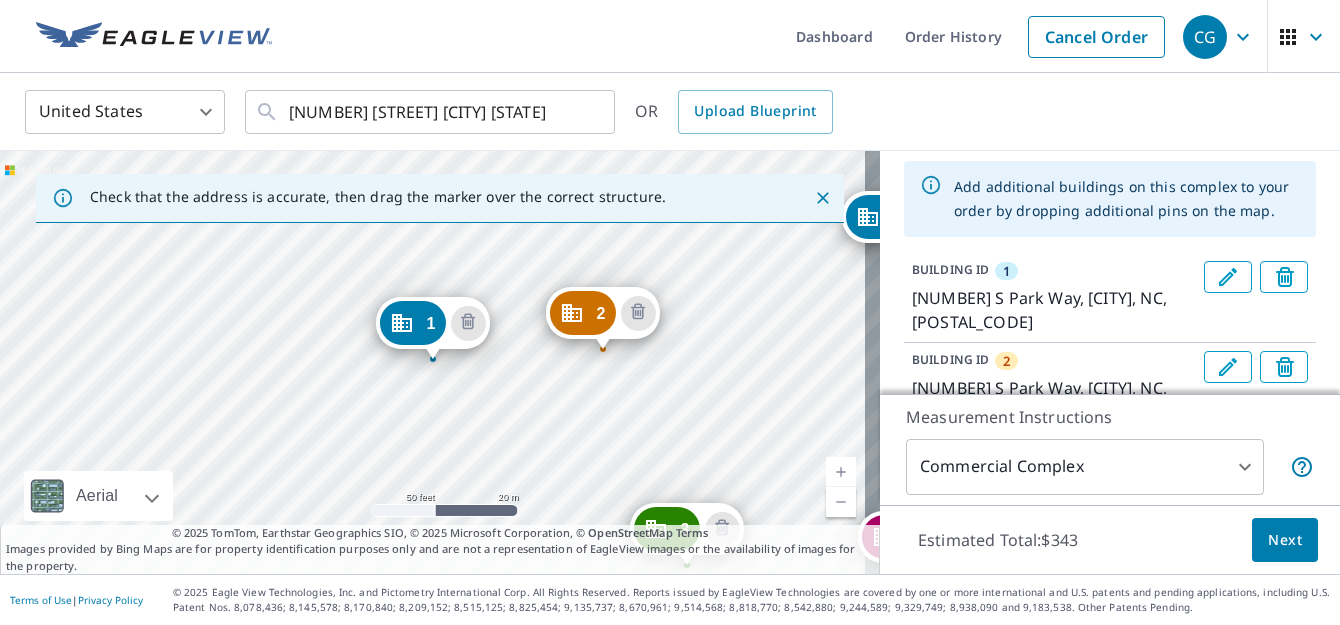 click on "[NUMBER] S Park Way [CITY], [STATE] [NUMBER] S Park Way [CITY], [STATE] [NUMBER] Commerce Dr [CITY], [STATE] [NUMBER] S Park Way [CITY], [STATE] [NUMBER] S Park Way [CITY], [STATE] [NUMBER] S Park Way [CITY], [STATE] [NUMBER] S Park Way [CITY], [STATE]" at bounding box center [440, 362] 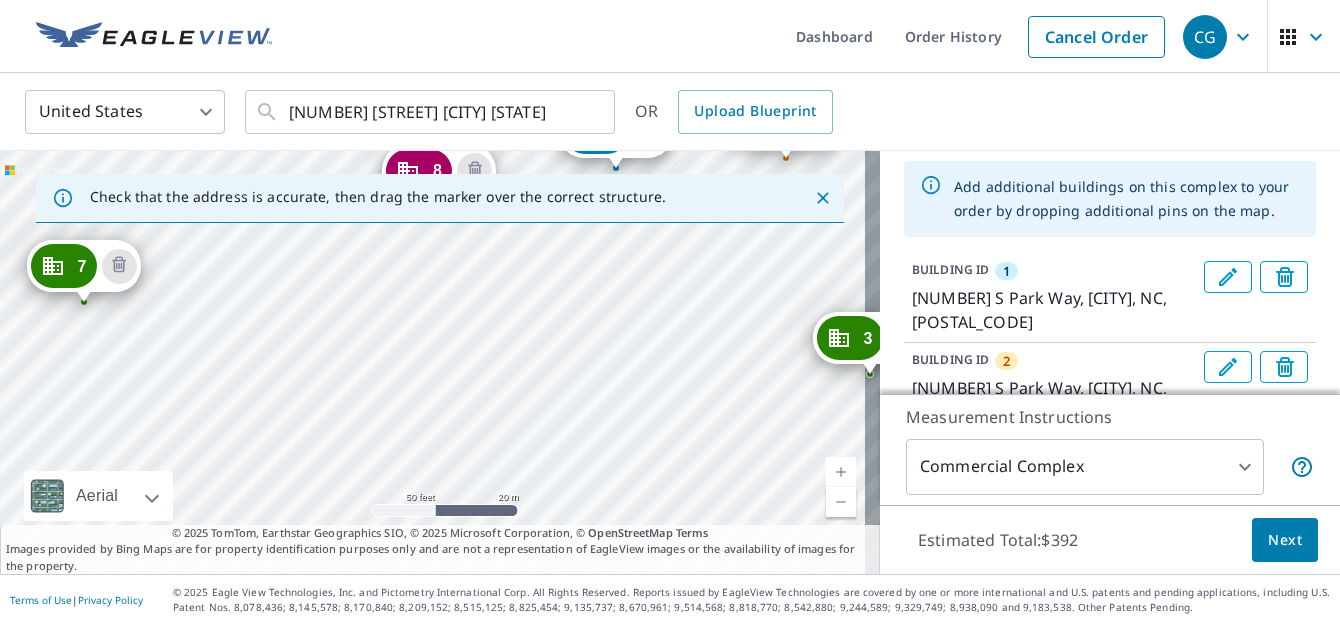 drag, startPoint x: 312, startPoint y: 421, endPoint x: 430, endPoint y: 191, distance: 258.5034 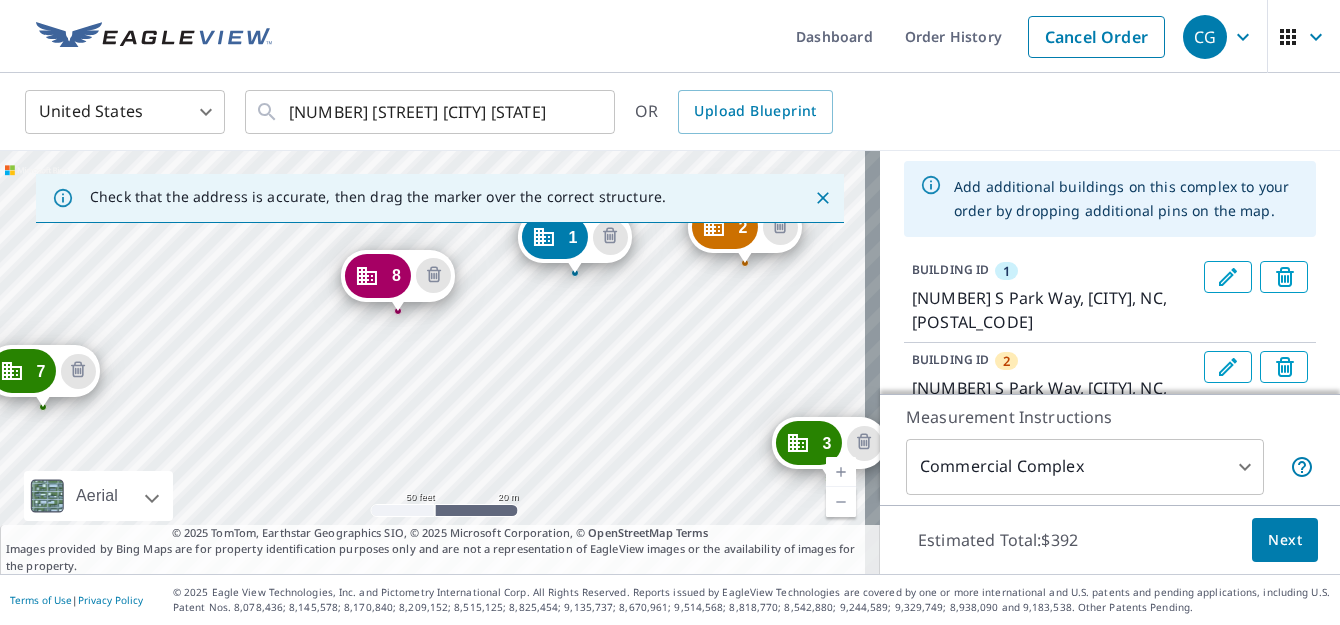 click on "[NUMBER] S Park Way [CITY], [STATE] [NUMBER] S Park Way [CITY], [STATE] [NUMBER] Commerce Dr [CITY], [STATE] [NUMBER] S Park Way [CITY], [STATE] [NUMBER] S Park Way [CITY], [STATE] [NUMBER] S Park Way [CITY], [STATE] [NUMBER] S Park Way [CITY], [STATE]" at bounding box center (440, 362) 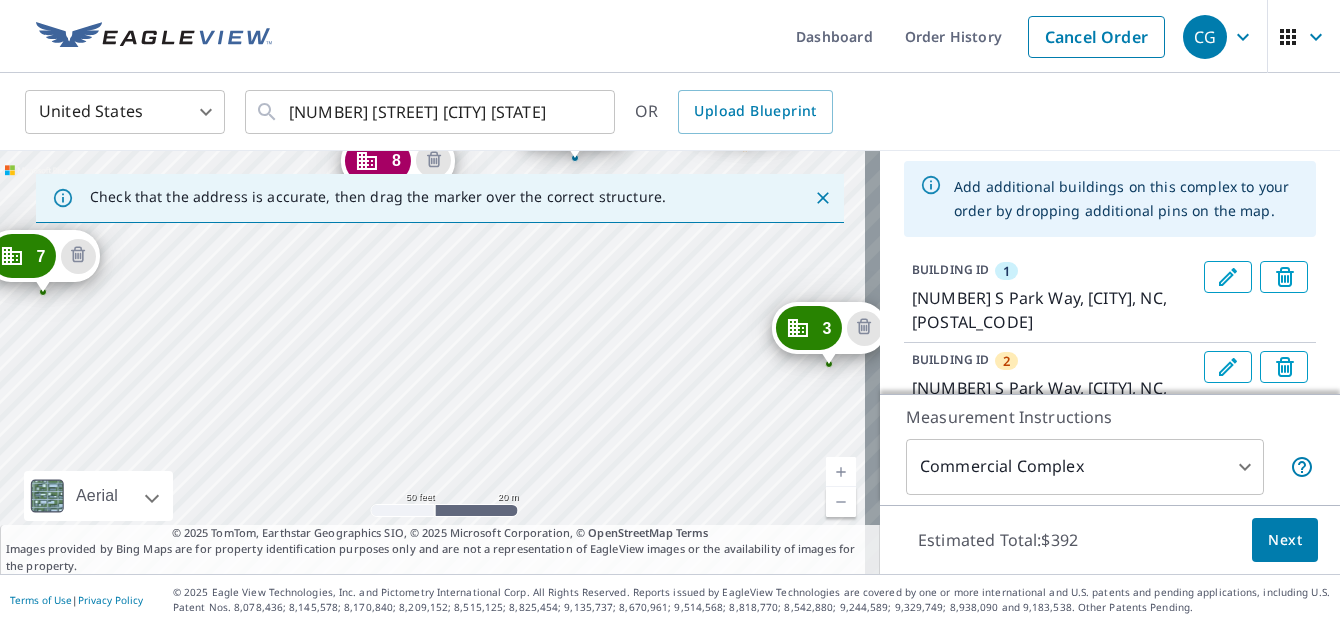 drag, startPoint x: 476, startPoint y: 438, endPoint x: 476, endPoint y: 323, distance: 115 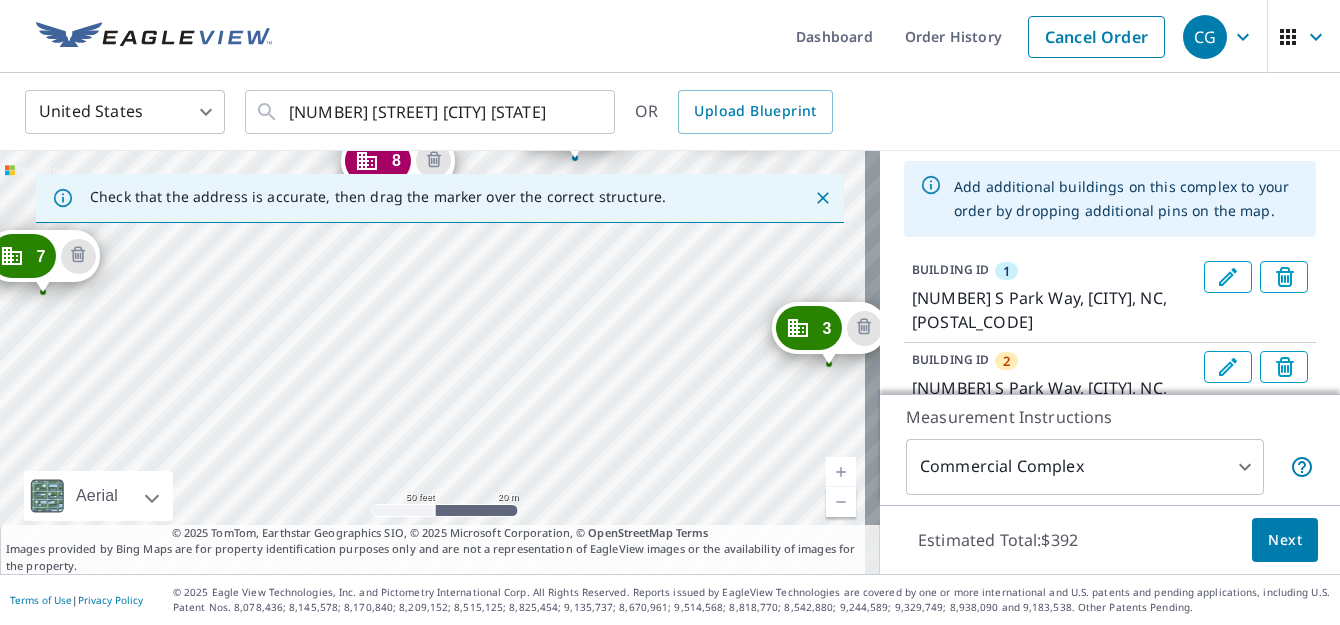 click on "[NUMBER] S Park Way [CITY], [STATE] [NUMBER] S Park Way [CITY], [STATE] [NUMBER] Commerce Dr [CITY], [STATE] [NUMBER] S Park Way [CITY], [STATE] [NUMBER] S Park Way [CITY], [STATE] [NUMBER] S Park Way [CITY], [STATE] [NUMBER] S Park Way [CITY], [STATE]" at bounding box center (440, 362) 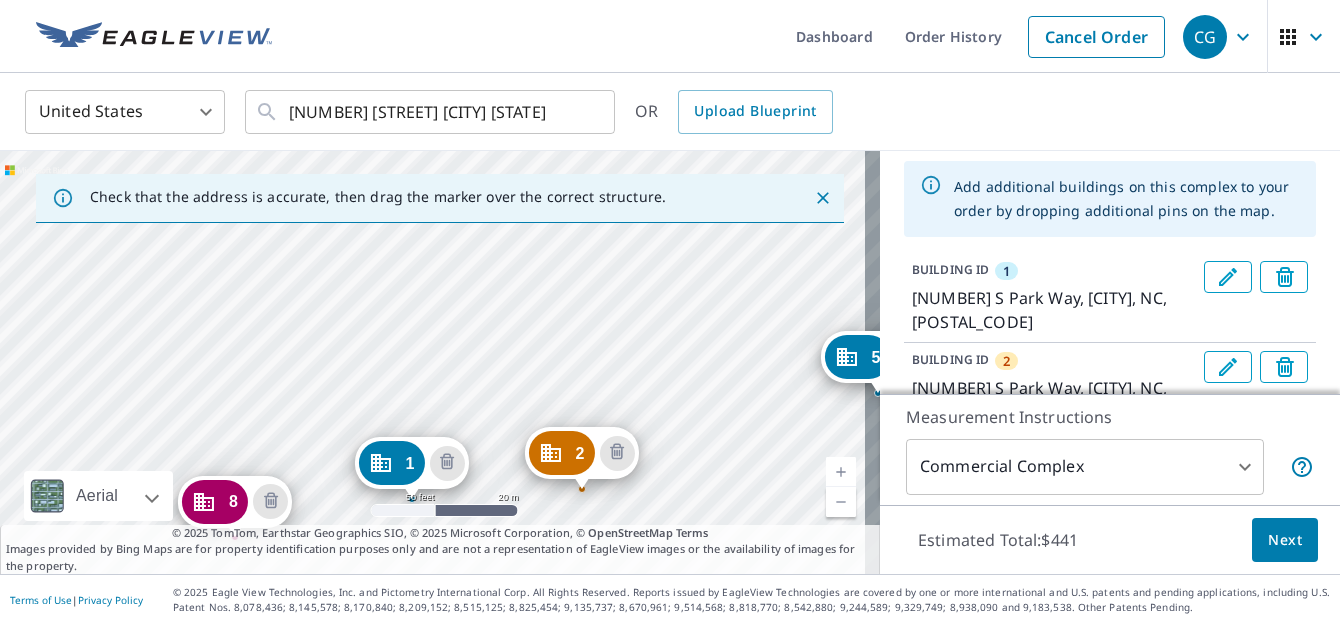 drag, startPoint x: 510, startPoint y: 383, endPoint x: 489, endPoint y: 532, distance: 150.4726 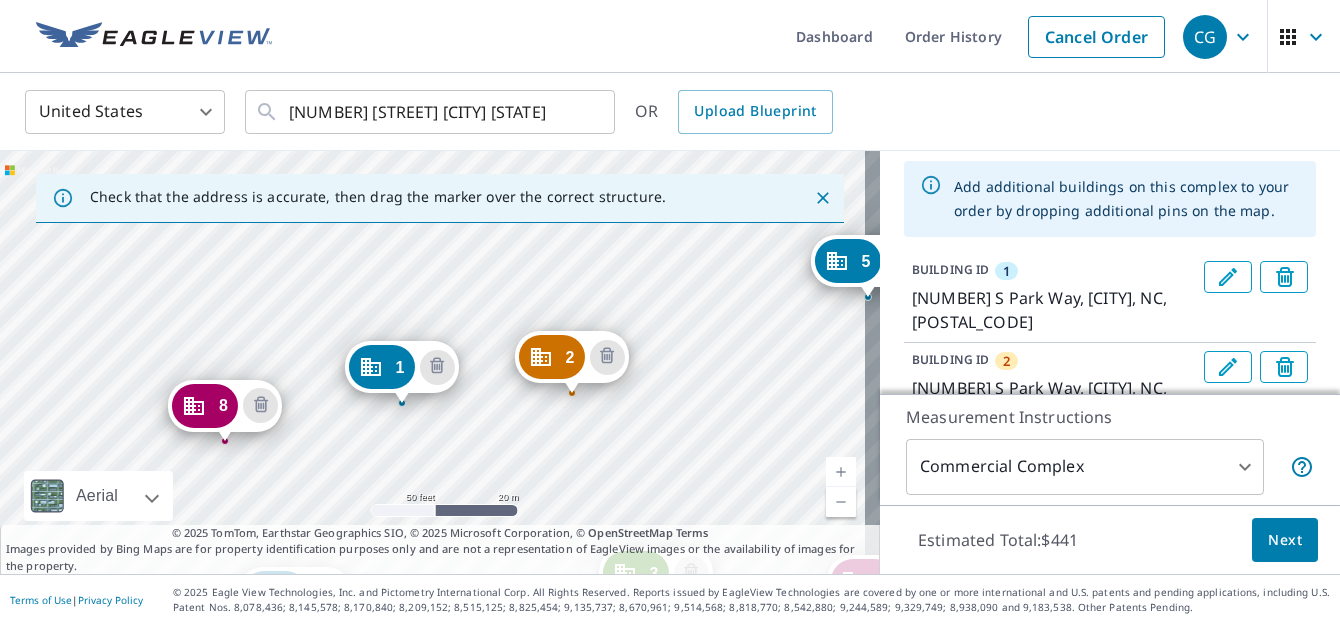 click on "[NUMBER] [NUMBER] S Park Way [CITY], [STATE] [POSTAL_CODE] [NUMBER] [NUMBER] S Park Way [CITY], [STATE] [POSTAL_CODE] [NUMBER] [NUMBER] S Park Way [CITY], [STATE] [POSTAL_CODE] [NUMBER] [NUMBER] S Park Way [CITY], [STATE] [POSTAL_CODE] [NUMBER] [NUMBER] S Park Way [CITY], [STATE] [POSTAL_CODE] [NUMBER] [NUMBER] S Park Way [CITY], [STATE] [POSTAL_CODE] [NUMBER] [NUMBER] S Park Way [CITY], [STATE] [POSTAL_CODE] [NUMBER] [NUMBER] S Park Way [CITY], [STATE] [POSTAL_CODE] [NUMBER] [NUMBER] S Park Way [CITY], [STATE] [POSTAL_CODE] [NUMBER] [NUMBER] S Park Way [CITY], [STATE] [POSTAL_CODE] [NUMBER] [NUMBER] S Park Way [CITY], [STATE] [POSTAL_CODE]" at bounding box center [440, 362] 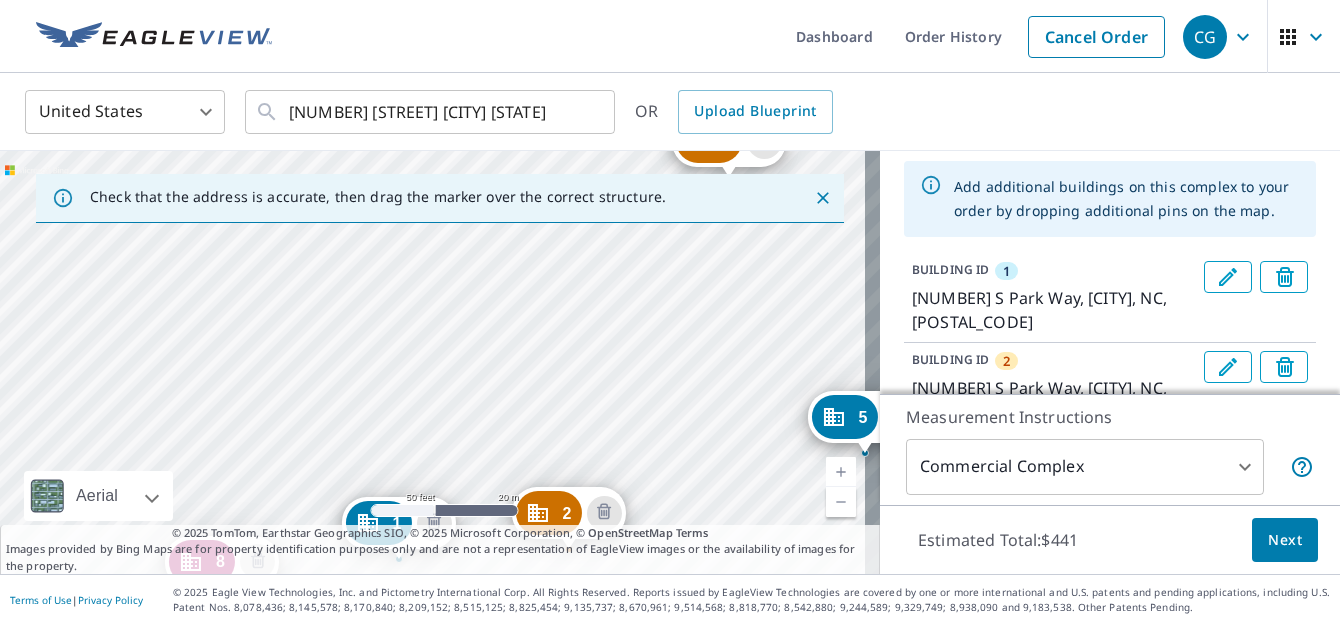 drag, startPoint x: 489, startPoint y: 330, endPoint x: 486, endPoint y: 486, distance: 156.02884 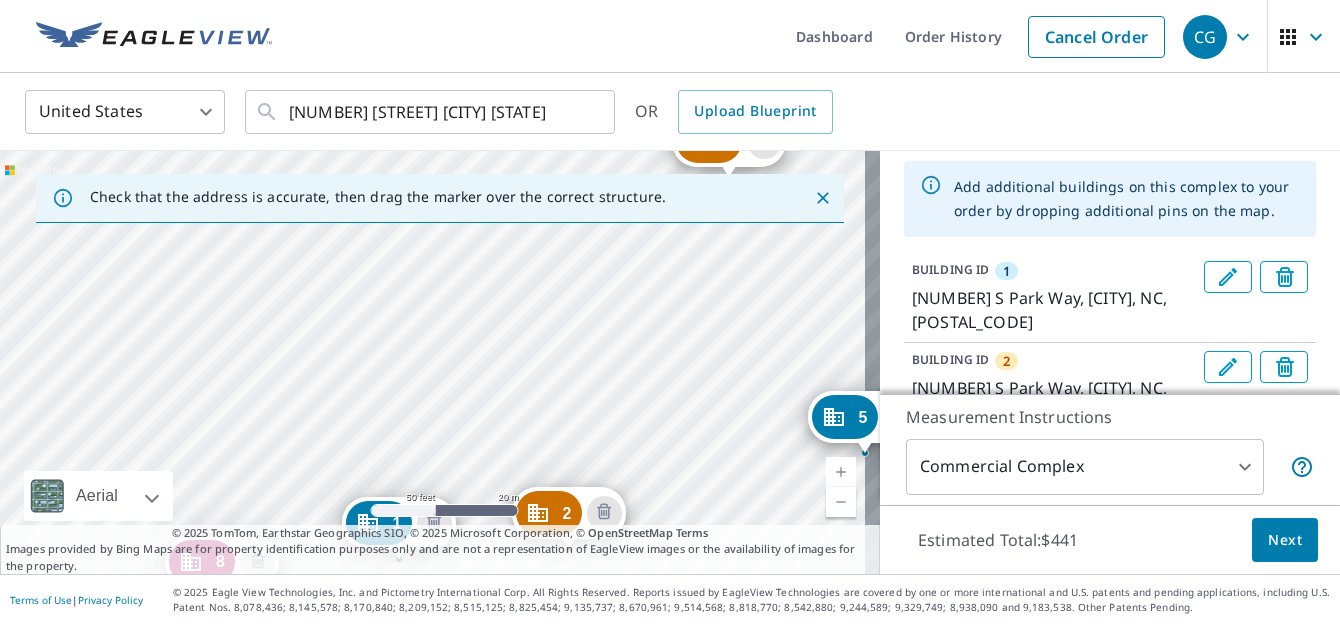 click on "[NUMBER] [NUMBER] S Park Way [CITY], [STATE] [POSTAL_CODE] [NUMBER] [NUMBER] S Park Way [CITY], [STATE] [POSTAL_CODE] [NUMBER] [NUMBER] S Park Way [CITY], [STATE] [POSTAL_CODE] [NUMBER] [NUMBER] S Park Way [CITY], [STATE] [POSTAL_CODE] [NUMBER] [NUMBER] S Park Way [CITY], [STATE] [POSTAL_CODE] [NUMBER] [NUMBER] S Park Way [CITY], [STATE] [POSTAL_CODE] [NUMBER] [NUMBER] S Park Way [CITY], [STATE] [POSTAL_CODE] [NUMBER] [NUMBER] S Park Way [CITY], [STATE] [POSTAL_CODE] [NUMBER] [NUMBER] S Park Way [CITY], [STATE] [POSTAL_CODE] [NUMBER] [NUMBER] S Park Way [CITY], [STATE] [POSTAL_CODE] [NUMBER] [NUMBER] S Park Way [CITY], [STATE] [POSTAL_CODE]" at bounding box center (440, 362) 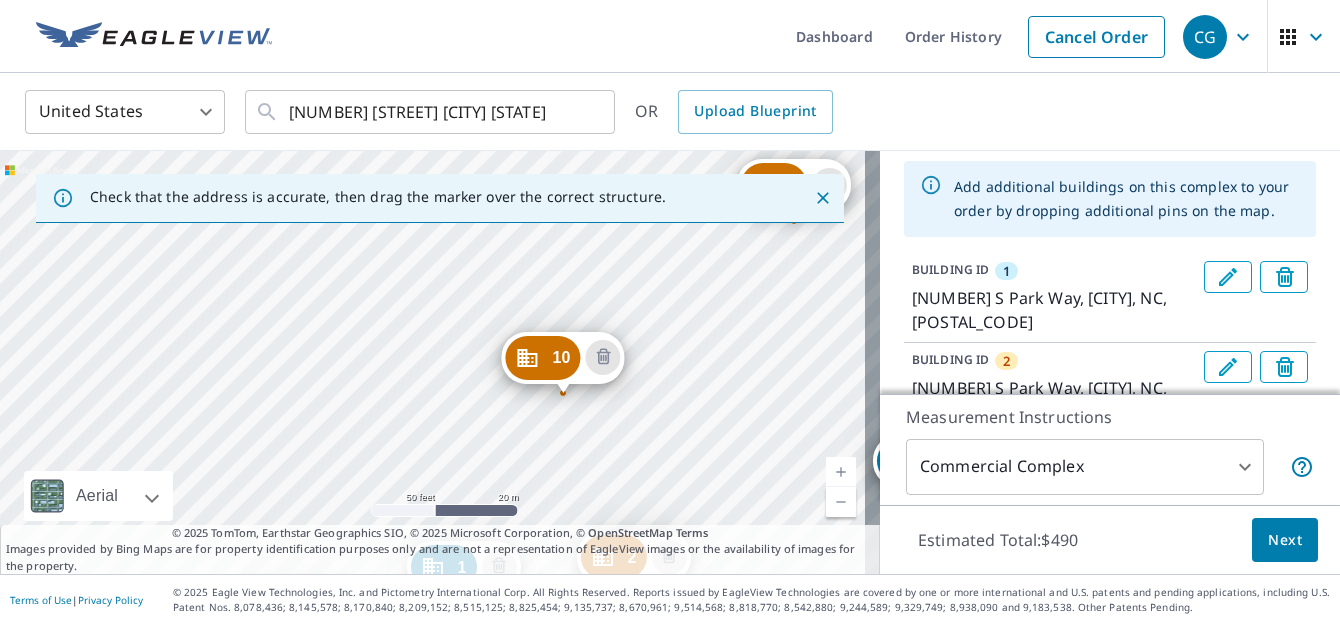 drag, startPoint x: 486, startPoint y: 254, endPoint x: 517, endPoint y: 498, distance: 245.96138 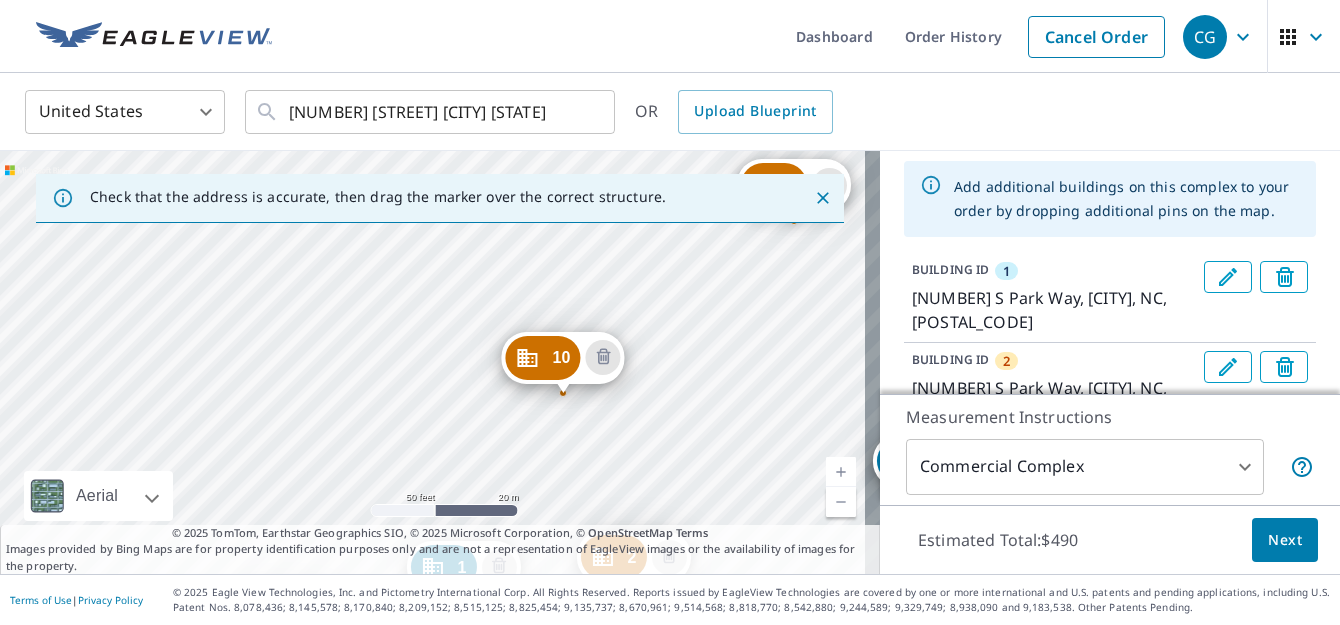 click on "[NUMBER] S Park Way [CITY], [STATE] [NUMBER] S Park Way [CITY], [STATE] [NUMBER] Commerce Dr [CITY], [STATE] [NUMBER] S Park Way [CITY], [STATE] [NUMBER] S Park Way [CITY], [STATE] [NUMBER] S Park Way [CITY], [STATE] [NUMBER] S Park Way [CITY], [STATE] [NUMBER] S Park Way [CITY], [STATE] [NUMBER] S Park Way [CITY], [STATE] [NUMBER] S Park Way [CITY], [STATE] [NUMBER] S Park Way [CITY], [STATE] [NUMBER] S Park Way [CITY], [STATE] [NUMBER] S Park Way [CITY], [STATE] [NUMBER] S Park Way [CITY], [STATE]" at bounding box center (440, 362) 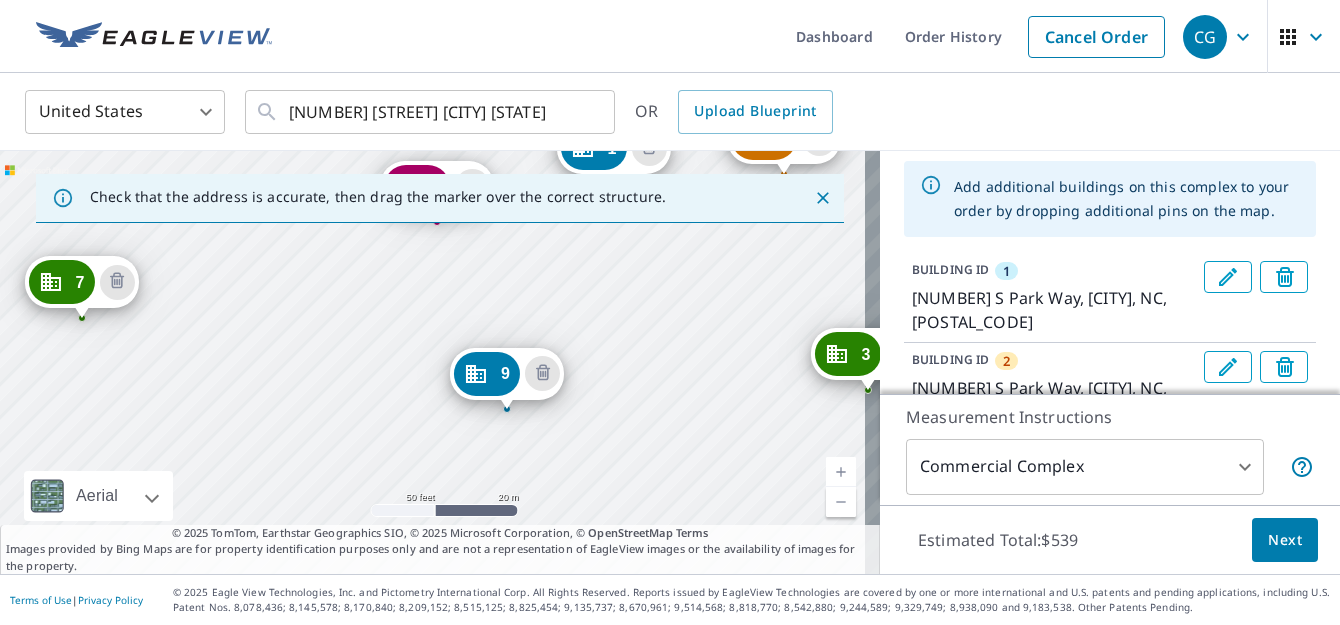 drag, startPoint x: 487, startPoint y: 427, endPoint x: 668, endPoint y: 252, distance: 251.76576 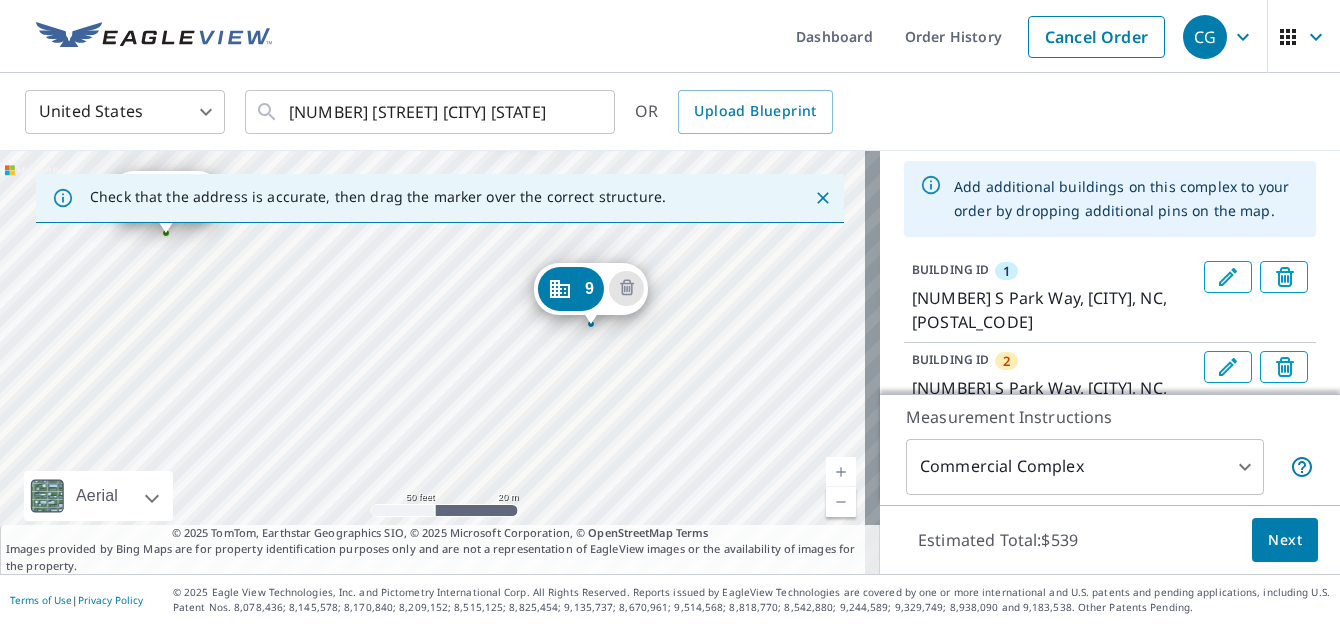 drag, startPoint x: 356, startPoint y: 391, endPoint x: 440, endPoint y: 306, distance: 119.503136 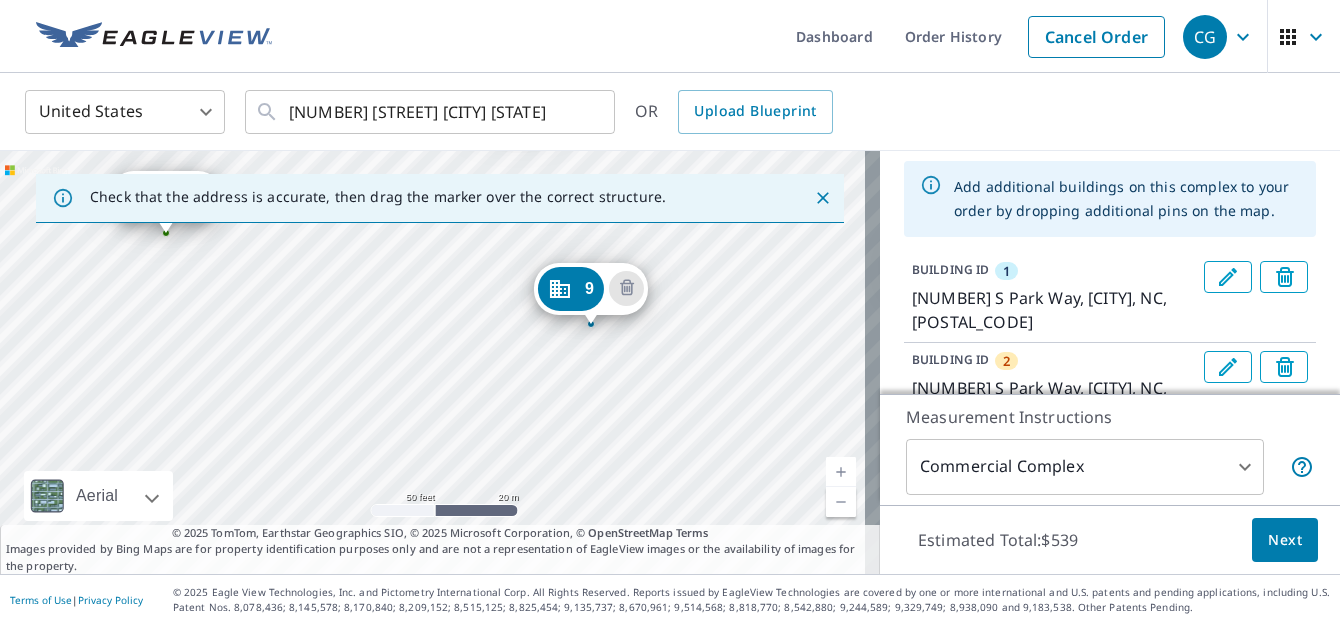 click on "[NUMBER] [NUMBER] S Park Way [CITY], [STATE] [POSTAL_CODE] [NUMBER] [NUMBER] S Park Way [CITY], [STATE] [POSTAL_CODE] [NUMBER] [NUMBER] S Park Way [CITY], [STATE] [POSTAL_CODE] [NUMBER] [NUMBER] S Park Way [CITY], [STATE] [POSTAL_CODE] [NUMBER] [NUMBER] S Park Way [CITY], [STATE] [POSTAL_CODE] [NUMBER] [NUMBER] S Park Way [CITY], [STATE] [POSTAL_CODE] [NUMBER] [NUMBER] S Park Way [CITY], [STATE] [POSTAL_CODE] [NUMBER] [NUMBER] S Park Way [CITY], [STATE] [POSTAL_CODE] [NUMBER] [NUMBER] S Park Way [CITY], [STATE] [POSTAL_CODE] [NUMBER] [NUMBER] S Park Way [CITY], [STATE] [POSTAL_CODE] [NUMBER] [NUMBER] S Park Way [CITY], [STATE] [POSTAL_CODE]" at bounding box center (440, 362) 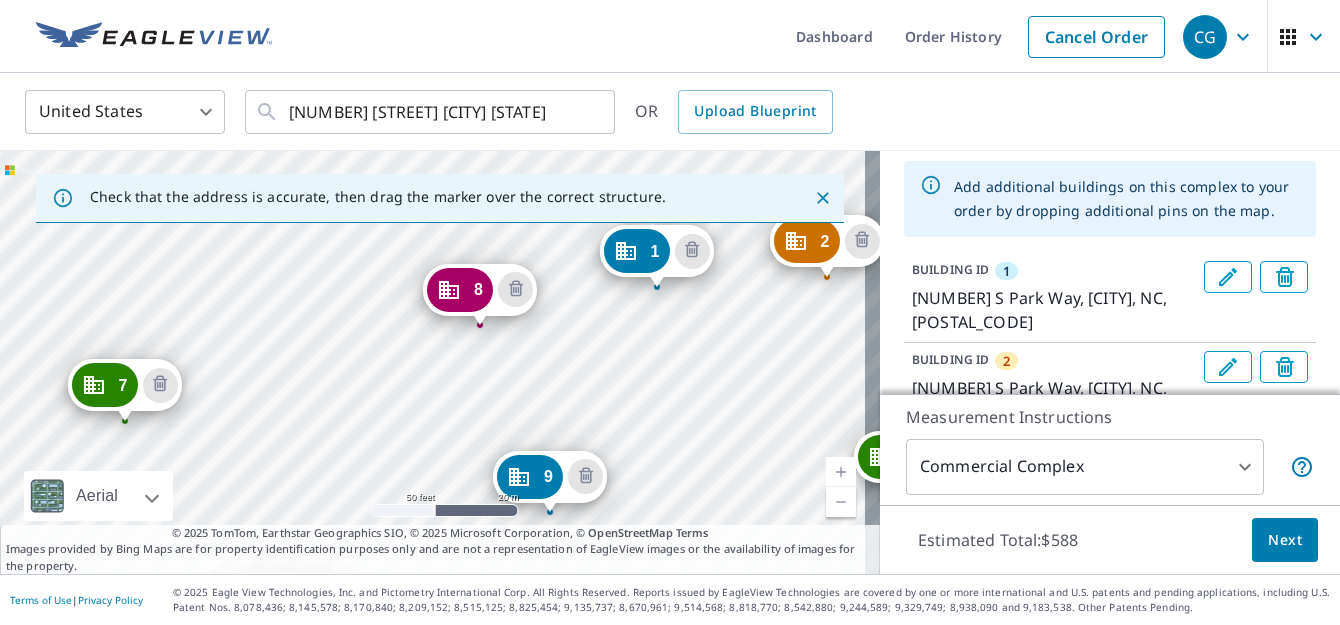 drag, startPoint x: 246, startPoint y: 408, endPoint x: 470, endPoint y: 336, distance: 235.28706 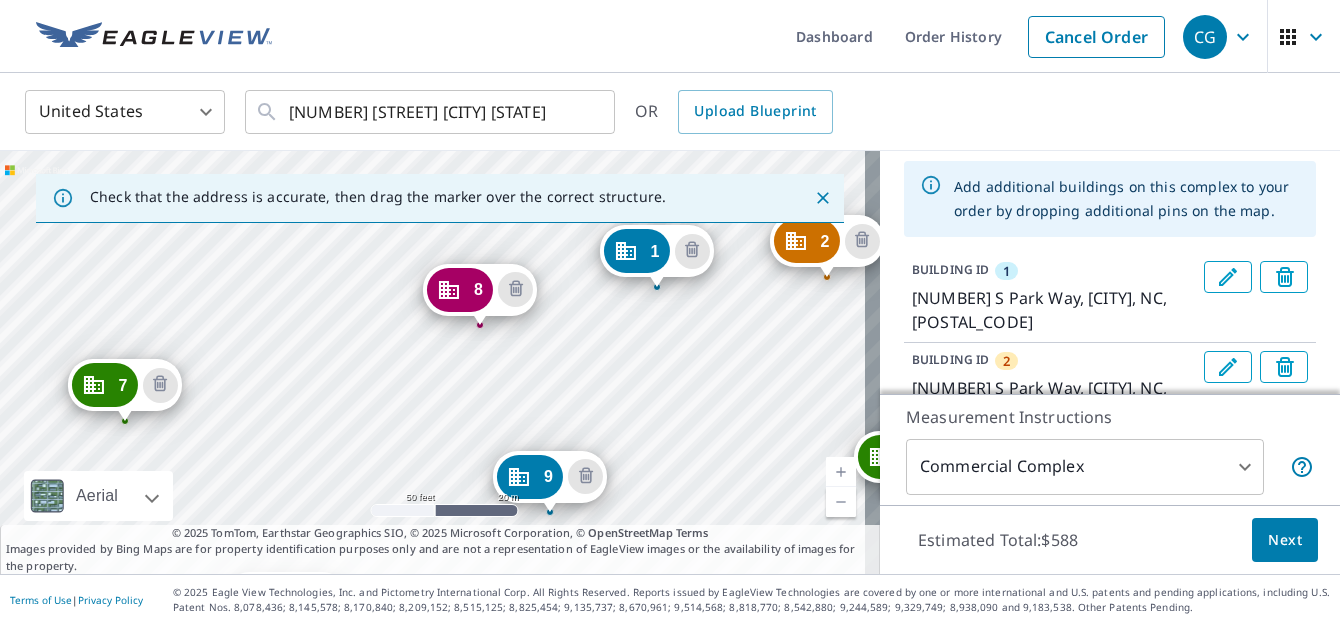 click on "[NUMBER] S Park Way [CITY], [STATE] [NUMBER] S Park Way [CITY], [STATE] [NUMBER] Commerce Dr [CITY], [STATE] [NUMBER] S Park Way [CITY], [STATE] [NUMBER] S Park Way [CITY], [STATE] [NUMBER] S Park Way [CITY], [STATE] [NUMBER] S Park Way [CITY], [STATE] [NUMBER] S Park Way [CITY], [STATE] [NUMBER] S Park Way [CITY], [STATE] [NUMBER] S Park Way [CITY], [STATE] [NUMBER] S Park Way [CITY], [STATE] [NUMBER] S Park Way [CITY], [STATE]" at bounding box center [440, 362] 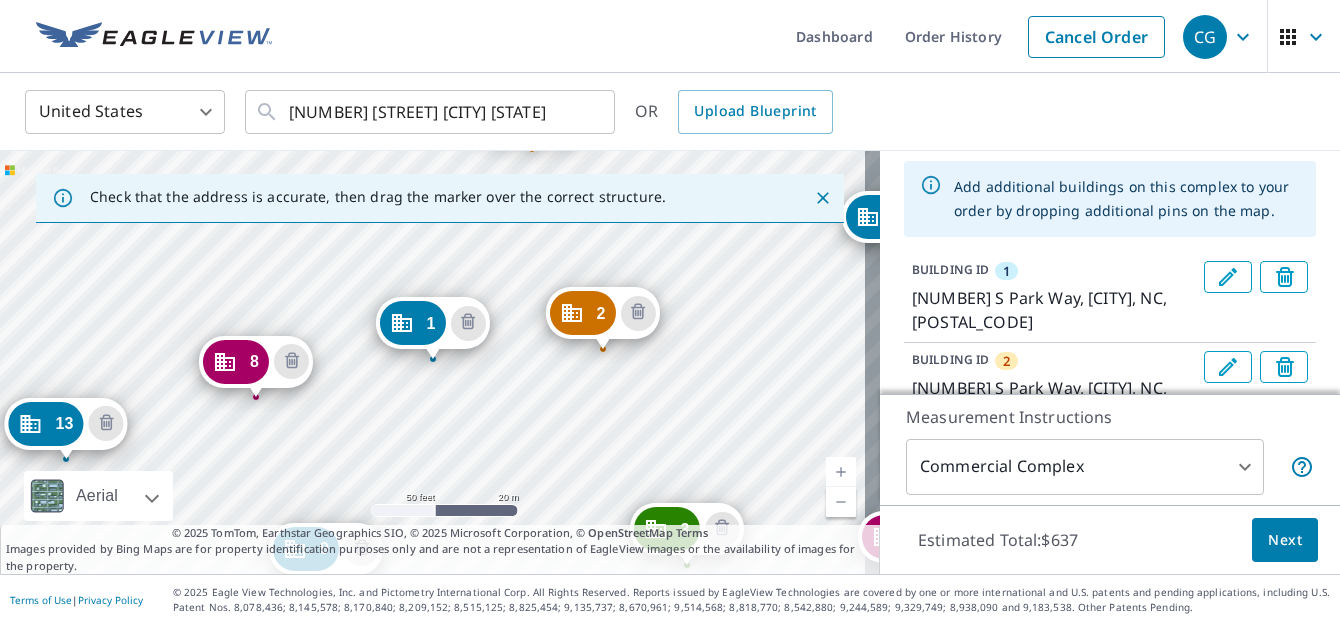 click on "[NUMBER] S Park Way [CITY], [STATE] [NUMBER] S Park Way [CITY], [STATE] [NUMBER] Commerce Dr [CITY], [STATE] [NUMBER] S Park Way [CITY], [STATE] [NUMBER] S Park Way [CITY], [STATE] [NUMBER] S Park Way [CITY], [STATE] [NUMBER] S Park Way [CITY], [STATE] [NUMBER] S Park Way [CITY], [STATE] [NUMBER] S Park Way [CITY], [STATE] [NUMBER] S Park Way [CITY], [STATE] [NUMBER] S Park Way [CITY], [STATE] [NUMBER] S Park Way [CITY], [STATE] [NUMBER] S Park Way [CITY], [STATE] [NUMBER] S Park Way [CITY], [STATE]" at bounding box center (440, 362) 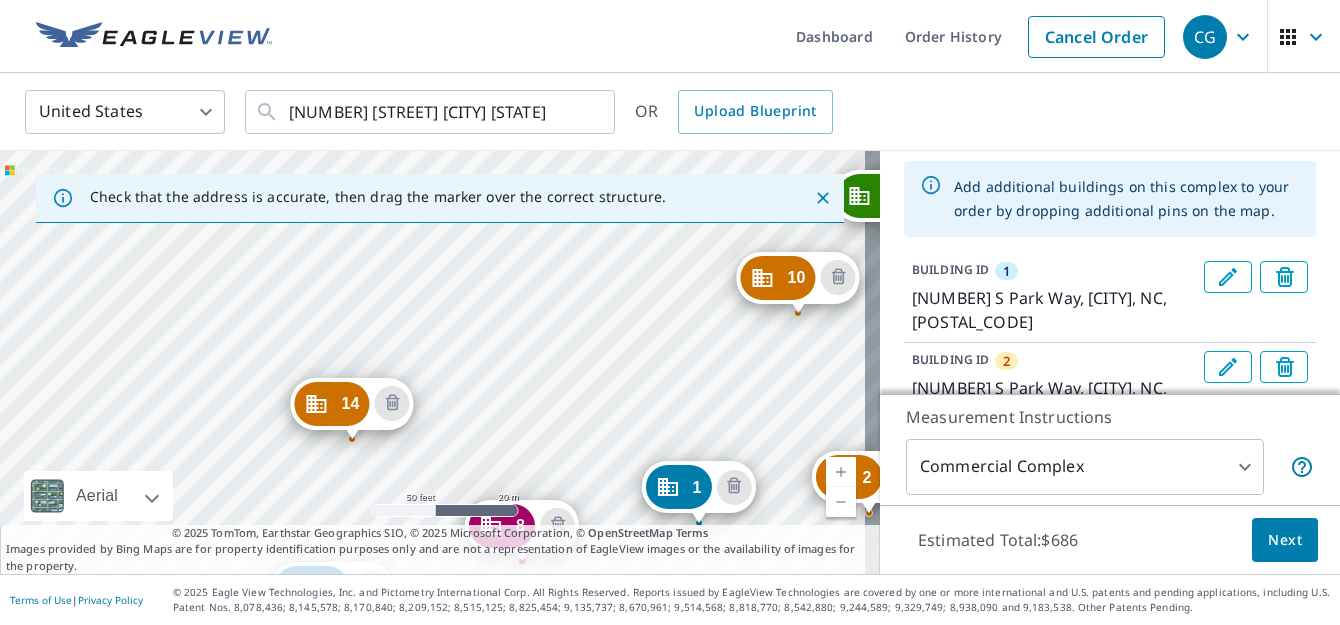 drag, startPoint x: 127, startPoint y: 282, endPoint x: 395, endPoint y: 449, distance: 315.77365 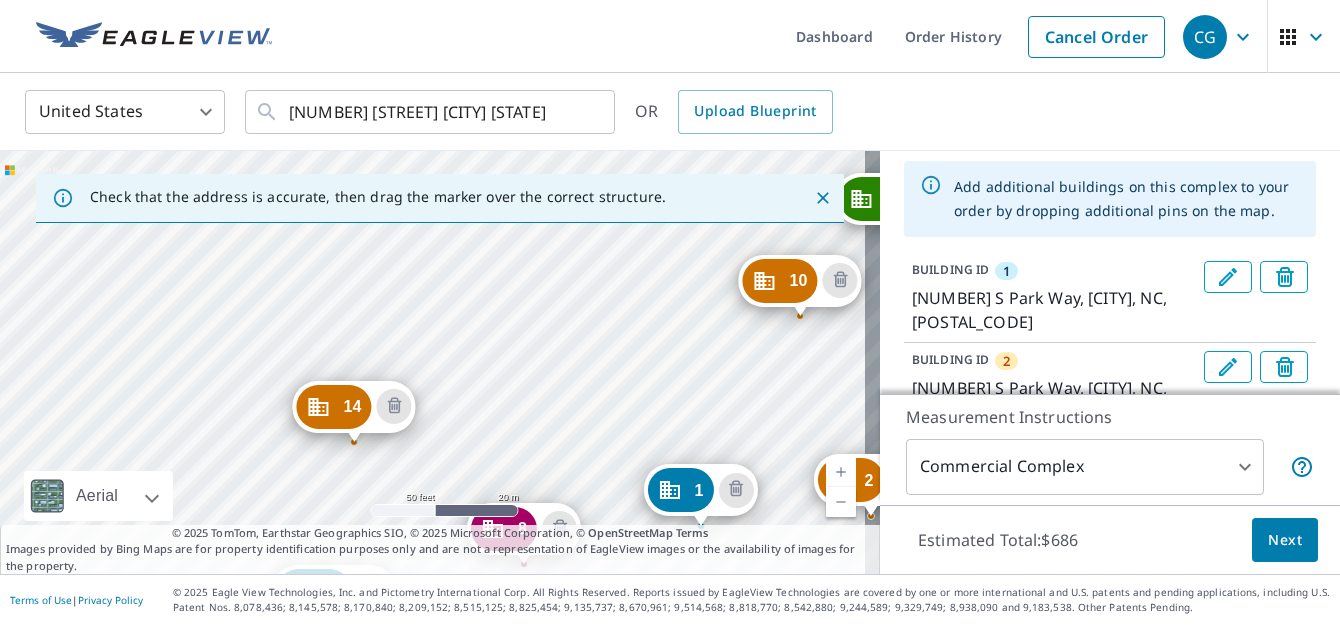 click on "[NUMBER] [NUMBER] S Park Way [CITY], [STATE] [POSTAL_CODE] [NUMBER] [NUMBER] S Park Way [CITY], [STATE] [POSTAL_CODE] [NUMBER] [NUMBER] S Park Way [CITY], [STATE] [POSTAL_CODE] [NUMBER] [NUMBER] S Park Way [CITY], [STATE] [POSTAL_CODE] [NUMBER] [NUMBER] S Park Way [CITY], [STATE] [POSTAL_CODE] [NUMBER] [NUMBER] S Park Way [CITY], [STATE] [POSTAL_CODE] [NUMBER] [NUMBER] S Park Way [CITY], [STATE] [POSTAL_CODE] [NUMBER] [NUMBER] S Park Way [CITY], [STATE] [POSTAL_CODE] [NUMBER] [NUMBER] S Park Way [CITY], [STATE] [POSTAL_CODE] [NUMBER] [NUMBER] S Park Way [CITY], [STATE] [POSTAL_CODE] [NUMBER] [NUMBER] S Park Way [CITY], [STATE] [POSTAL_CODE] [NUMBER] [NUMBER] S Park Way [CITY], [STATE] [POSTAL_CODE] [NUMBER] [NUMBER] S Park Way [CITY], [STATE] [POSTAL_CODE] [NUMBER] [NUMBER] S Park Way [CITY], [STATE] [POSTAL_CODE] [NUMBER] [NUMBER] S Park Way [CITY], [STATE] [POSTAL_CODE] [NUMBER] [NUMBER] S Park Way [CITY], [STATE] [POSTAL_CODE] [NUMBER] [NUMBER] S Park Way [CITY], [STATE] [POSTAL_CODE] [NUMBER] [NUMBER] S Park Way [CITY], [STATE] [POSTAL_CODE] [NUMBER] [NUMBER] S Park Way [CITY], [STATE] [POSTAL_CODE] [NUMBER] [NUMBER] S Park Way [CITY], [STATE] [POSTAL_CODE] [NUMBER] [NUMBER] S Park Way [CITY], [STATE] [POSTAL_CODE]" at bounding box center (440, 362) 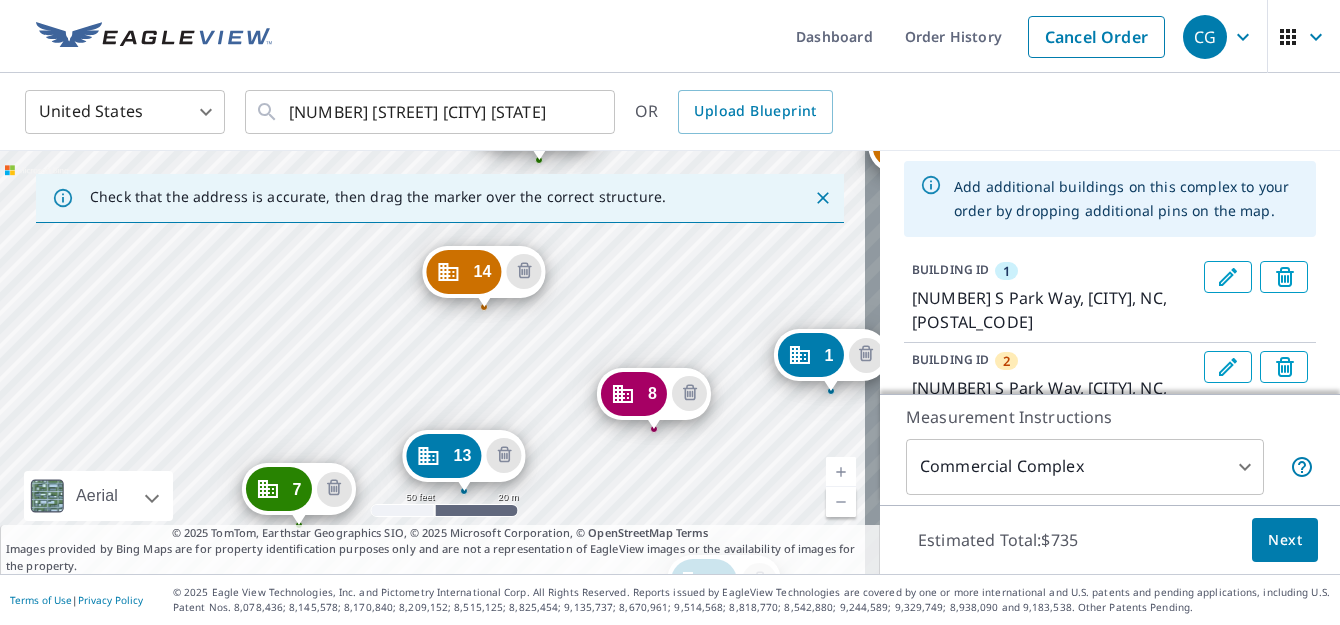 drag, startPoint x: 76, startPoint y: 340, endPoint x: 474, endPoint y: 372, distance: 399.28436 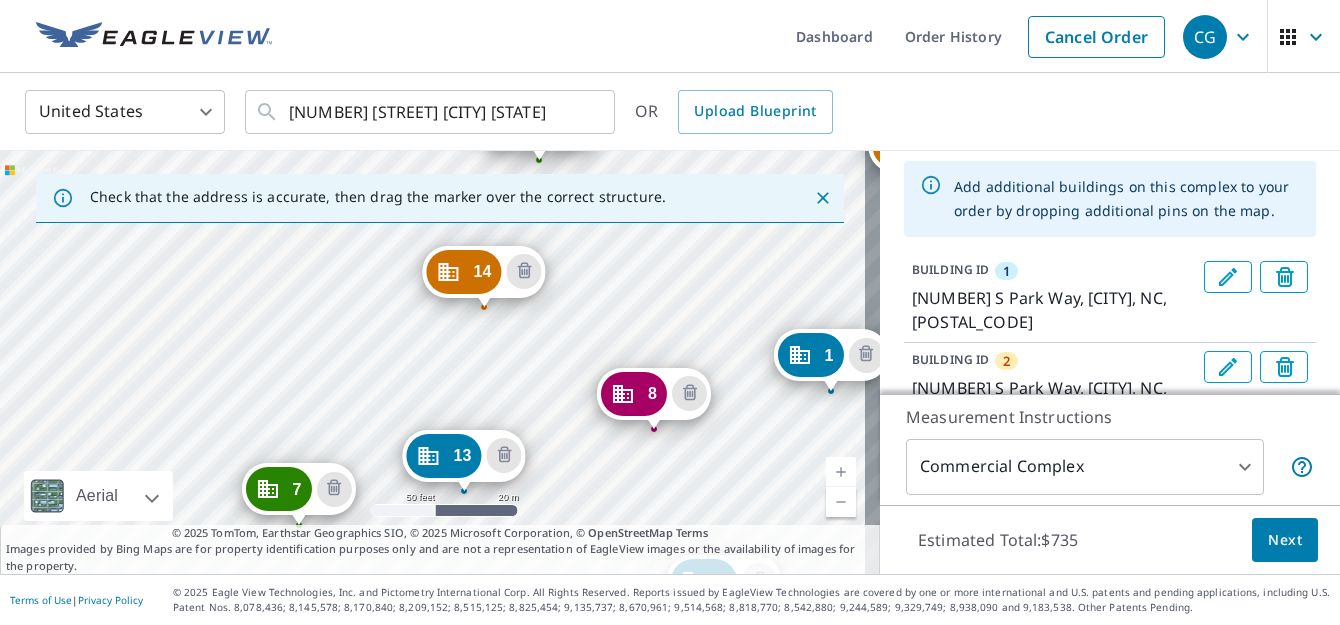 click on "[NUMBER] [NUMBER] S Park Way [CITY], [STATE] [POSTAL_CODE] [NUMBER] [NUMBER] S Park Way [CITY], [STATE] [POSTAL_CODE] [NUMBER] [NUMBER] S Park Way [CITY], [STATE] [POSTAL_CODE] [NUMBER] [NUMBER] S Park Way [CITY], [STATE] [POSTAL_CODE] [NUMBER] [NUMBER] S Park Way [CITY], [STATE] [POSTAL_CODE] [NUMBER] [NUMBER] S Park Way [CITY], [STATE] [POSTAL_CODE] [NUMBER] [NUMBER] S Park Way [CITY], [STATE] [POSTAL_CODE] [NUMBER] [NUMBER] S Park Way [CITY], [STATE] [POSTAL_CODE] [NUMBER] [NUMBER] S Park Way [CITY], [STATE] [POSTAL_CODE] [NUMBER] [NUMBER] S Park Way [CITY], [STATE] [POSTAL_CODE] [NUMBER] [NUMBER] S Park Way [CITY], [STATE] [POSTAL_CODE]" at bounding box center [440, 362] 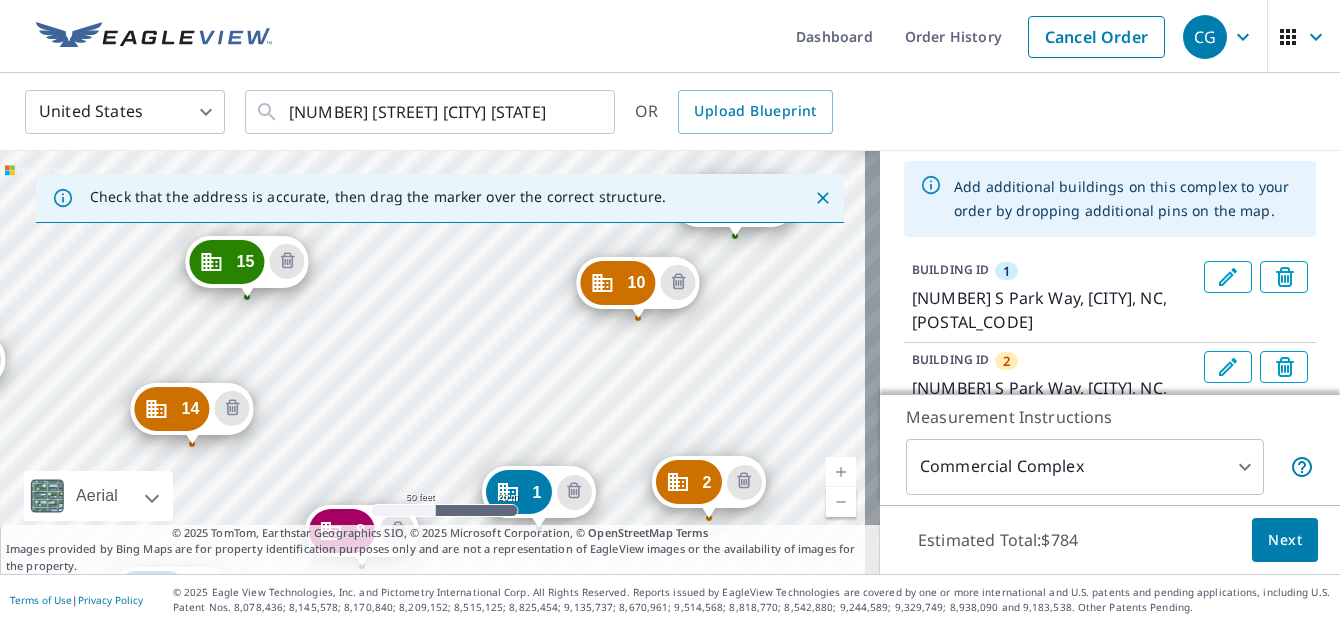drag, startPoint x: 328, startPoint y: 297, endPoint x: 519, endPoint y: 556, distance: 321.81052 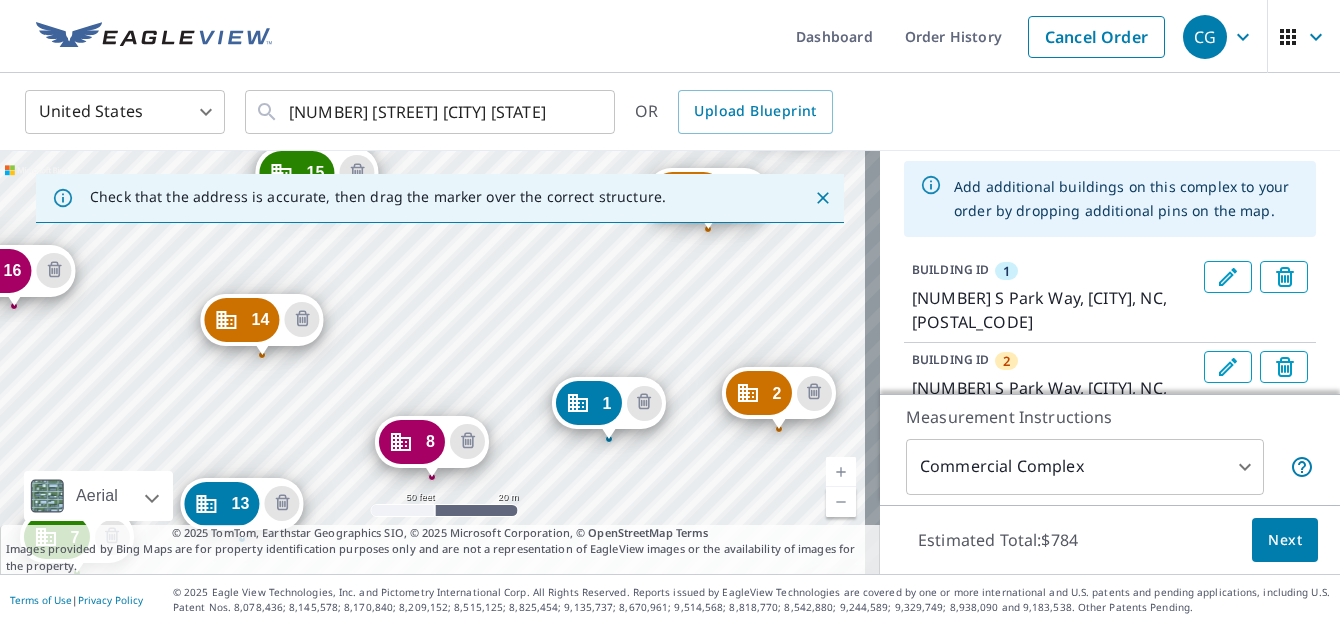 click on "[NUMBER] [NUMBER] S Park Way [CITY], [STATE] [POSTAL_CODE] [NUMBER] [NUMBER] S Park Way [CITY], [STATE] [POSTAL_CODE] [NUMBER] [NUMBER] S Park Way [CITY], [STATE] [POSTAL_CODE] [NUMBER] [NUMBER] S Park Way [CITY], [STATE] [POSTAL_CODE] [NUMBER] [NUMBER] S Park Way [CITY], [STATE] [POSTAL_CODE] [NUMBER] [NUMBER] S Park Way [CITY], [STATE] [POSTAL_CODE] [NUMBER] [NUMBER] S Park Way [CITY], [STATE] [POSTAL_CODE] [NUMBER] [NUMBER] S Park Way [CITY], [STATE] [POSTAL_CODE] [NUMBER] [NUMBER] S Park Way [CITY], [STATE] [POSTAL_CODE] [NUMBER] [NUMBER] S Park Way [CITY], [STATE] [POSTAL_CODE] [NUMBER] [NUMBER] S Park Way [CITY], [STATE] [POSTAL_CODE] [NUMBER] [NUMBER] S Park Way [CITY], [STATE] [POSTAL_CODE] [NUMBER] [NUMBER] S Park Way [CITY], [STATE] [POSTAL_CODE] [NUMBER] [NUMBER] S Park Way [CITY], [STATE] [POSTAL_CODE] [NUMBER] [NUMBER] S Park Way [CITY], [STATE] [POSTAL_CODE] [NUMBER] [NUMBER] S Park Way [CITY], [STATE] [POSTAL_CODE] [NUMBER] [NUMBER] S Park Way [CITY], [STATE] [POSTAL_CODE] [NUMBER] [NUMBER] S Park Way [CITY], [STATE] [POSTAL_CODE] [NUMBER] [NUMBER] S Park Way [CITY], [STATE] [POSTAL_CODE] [NUMBER] [NUMBER] S Park Way [CITY], [STATE] [POSTAL_CODE] [NUMBER] [NUMBER] S Park Way [CITY], [STATE] [POSTAL_CODE]" at bounding box center [440, 362] 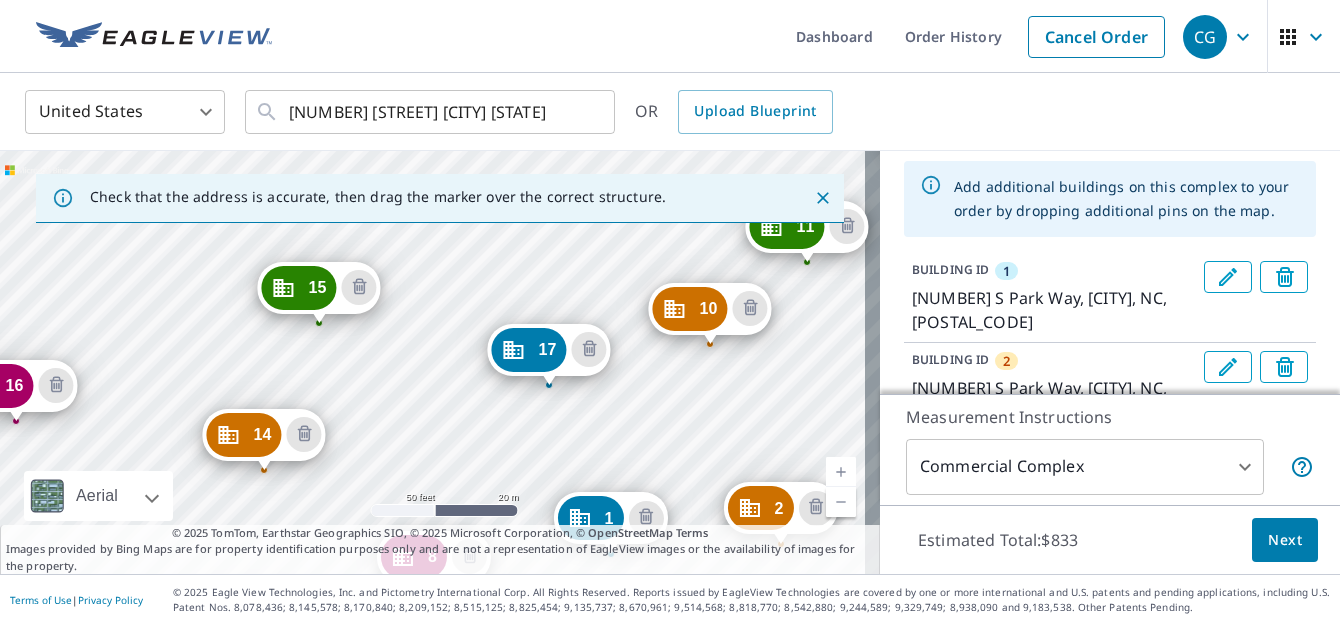 drag, startPoint x: 303, startPoint y: 261, endPoint x: 482, endPoint y: 456, distance: 264.69983 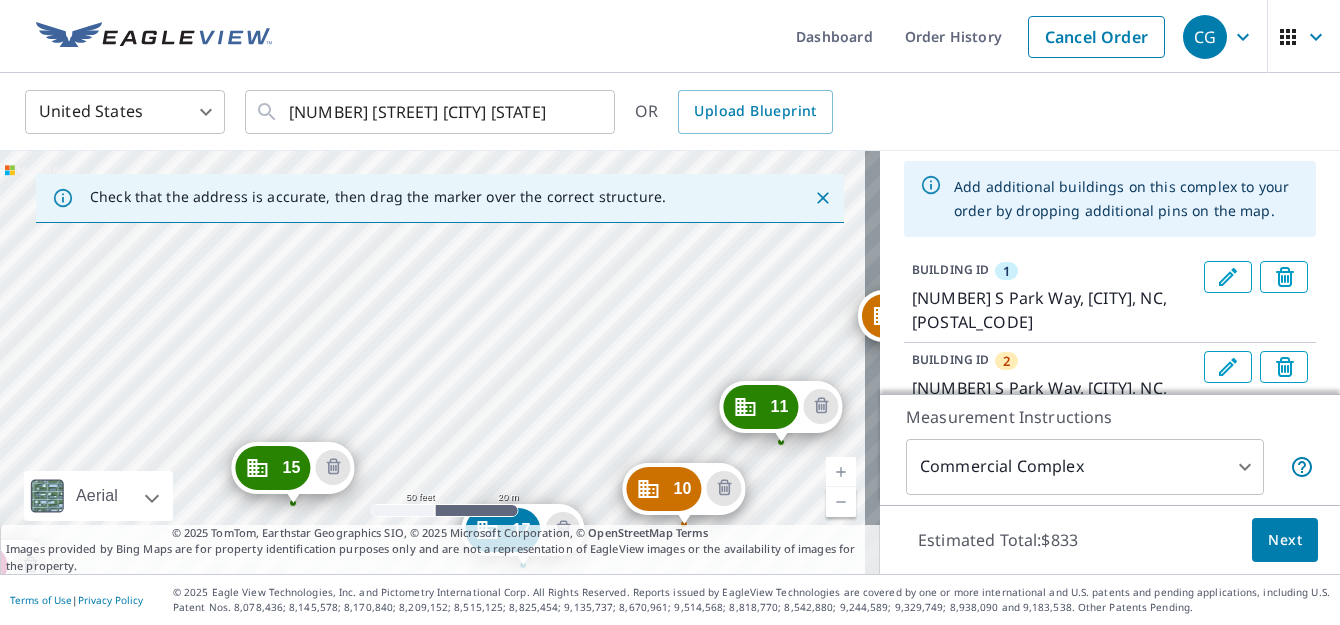 drag, startPoint x: 399, startPoint y: 325, endPoint x: 372, endPoint y: 505, distance: 182.01373 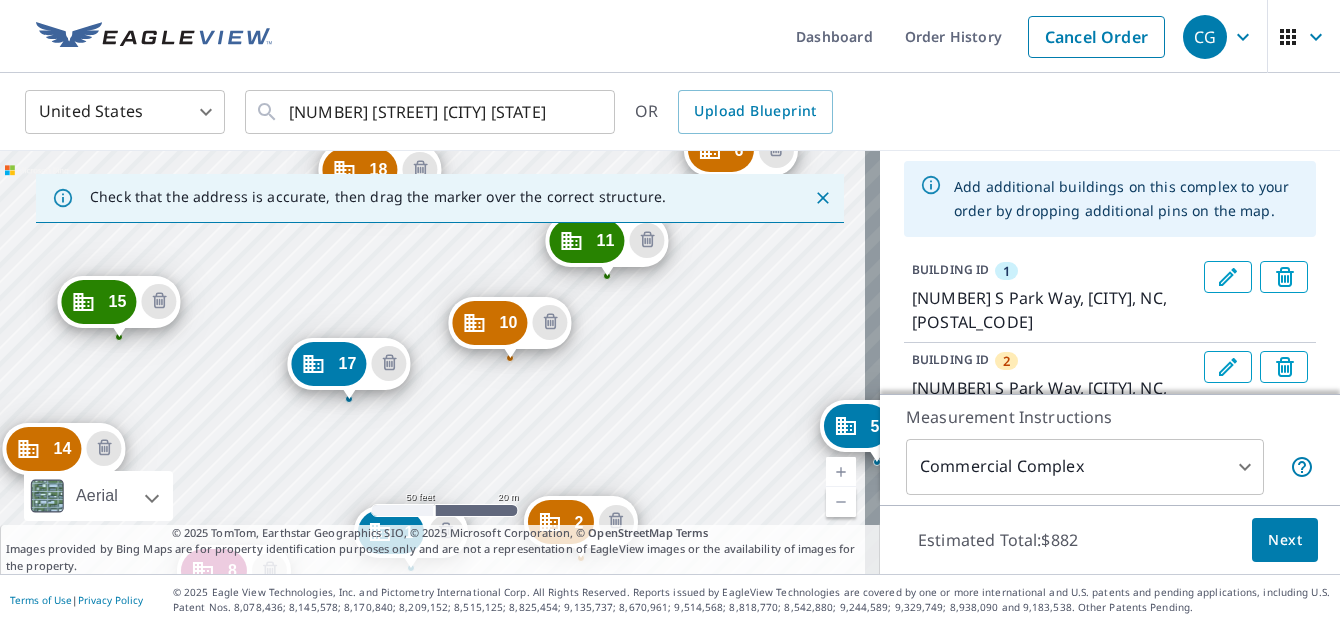 drag, startPoint x: 506, startPoint y: 273, endPoint x: 484, endPoint y: 484, distance: 212.14381 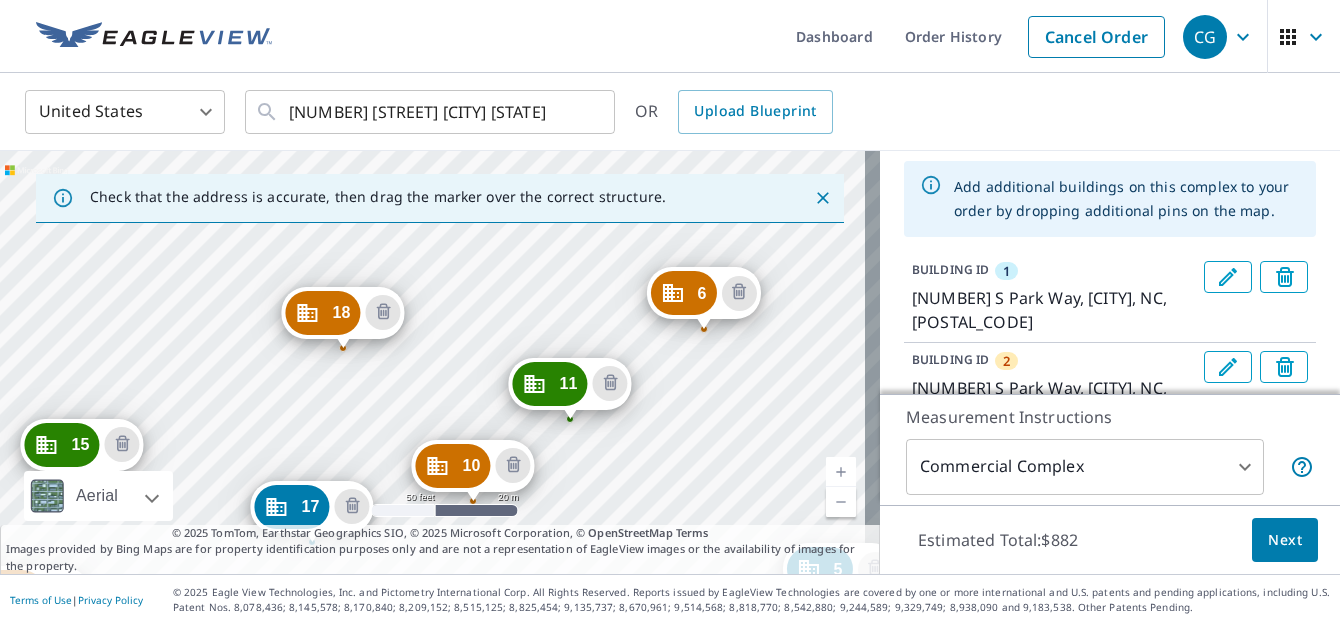 drag, startPoint x: 587, startPoint y: 333, endPoint x: 546, endPoint y: 516, distance: 187.53667 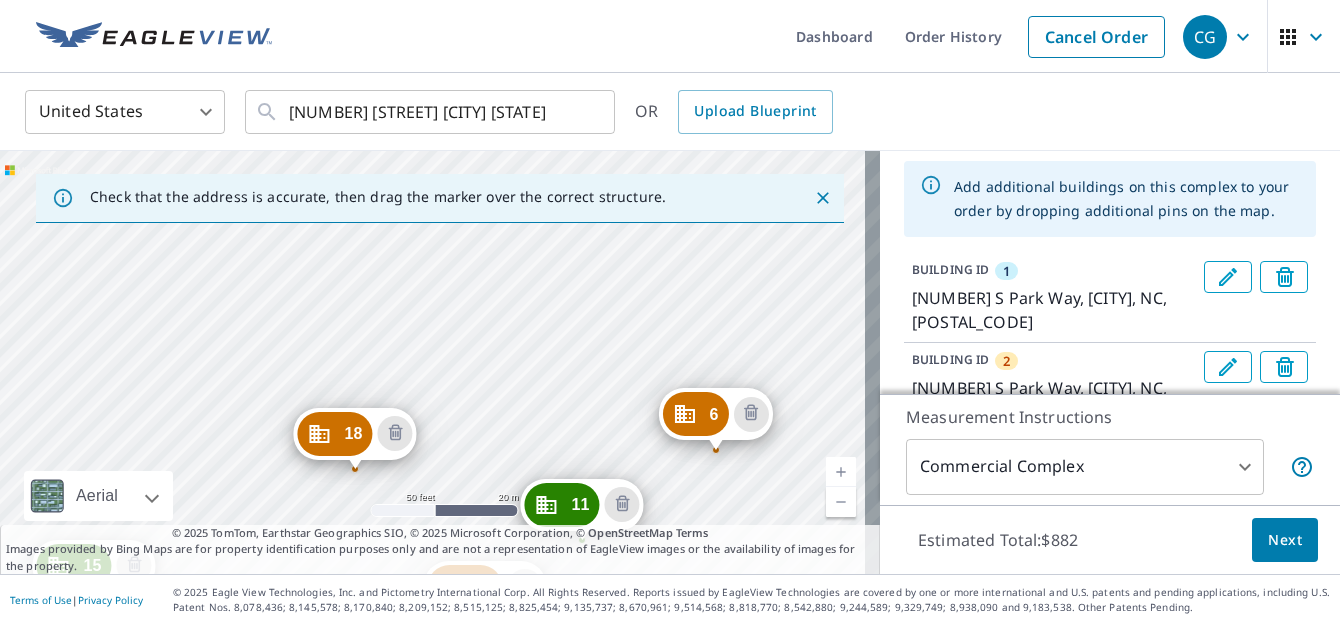 drag, startPoint x: 527, startPoint y: 315, endPoint x: 543, endPoint y: 395, distance: 81.58431 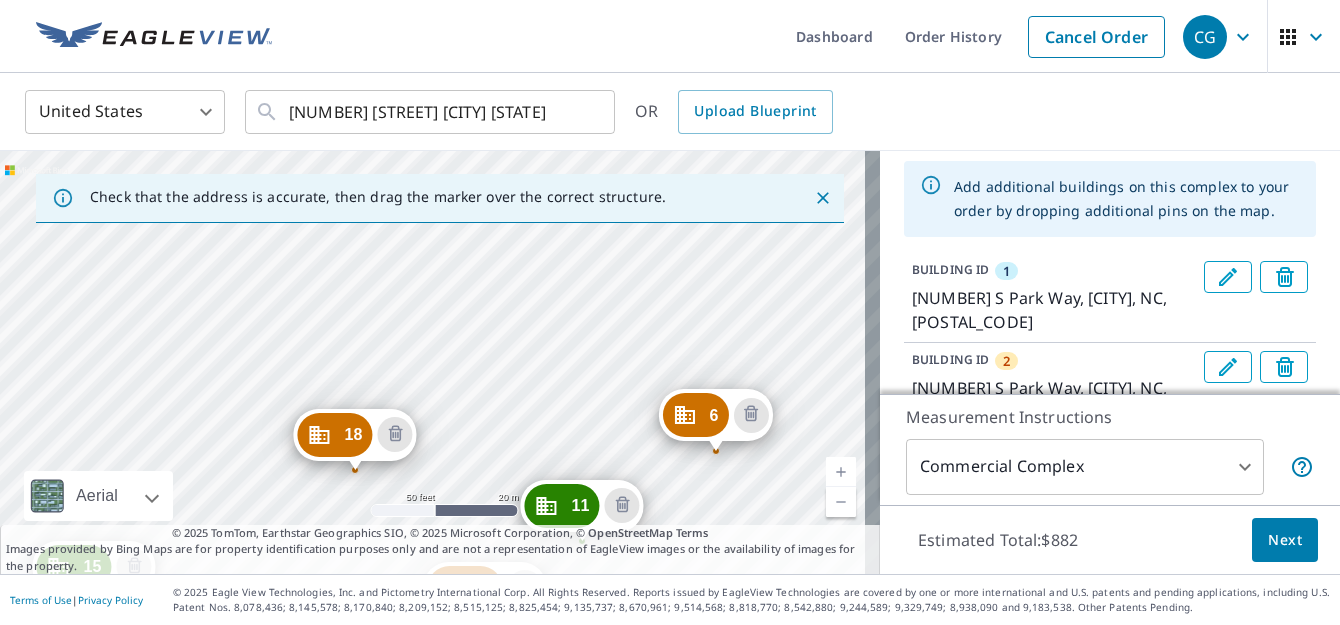 click on "[NUMBER] S Park Way [CITY], [STATE] [NUMBER] S Park Way [CITY], [STATE] [NUMBER] Commerce Dr [CITY], [STATE] [NUMBER] S Park Way [CITY], [STATE] [NUMBER] S Park Way [CITY], [STATE] [NUMBER] S Park Way [CITY], [STATE] [NUMBER] S Park Way [CITY], [STATE] [NUMBER] S Park Way [CITY], [STATE] [NUMBER] S Park Way [CITY], [STATE] [NUMBER] S Park Way [CITY], [STATE] [NUMBER] S Park Way [CITY], [STATE] [NUMBER] S Park Way [CITY], [STATE] [NUMBER] S Park Way [CITY], [STATE] [NUMBER] S Park Way [CITY], [STATE] [NUMBER] S Park Way [CITY], [STATE] [NUMBER] S Park Way [CITY], [STATE] [NUMBER] S Park Way [CITY], [STATE] [NUMBER] S Park Way [CITY], [STATE] [NUMBER] S Park Way [CITY], [STATE] [NUMBER] Harvey Faulk Rd [CITY], [STATE] [NUMBER] S Park Way [CITY], [STATE]" at bounding box center [440, 362] 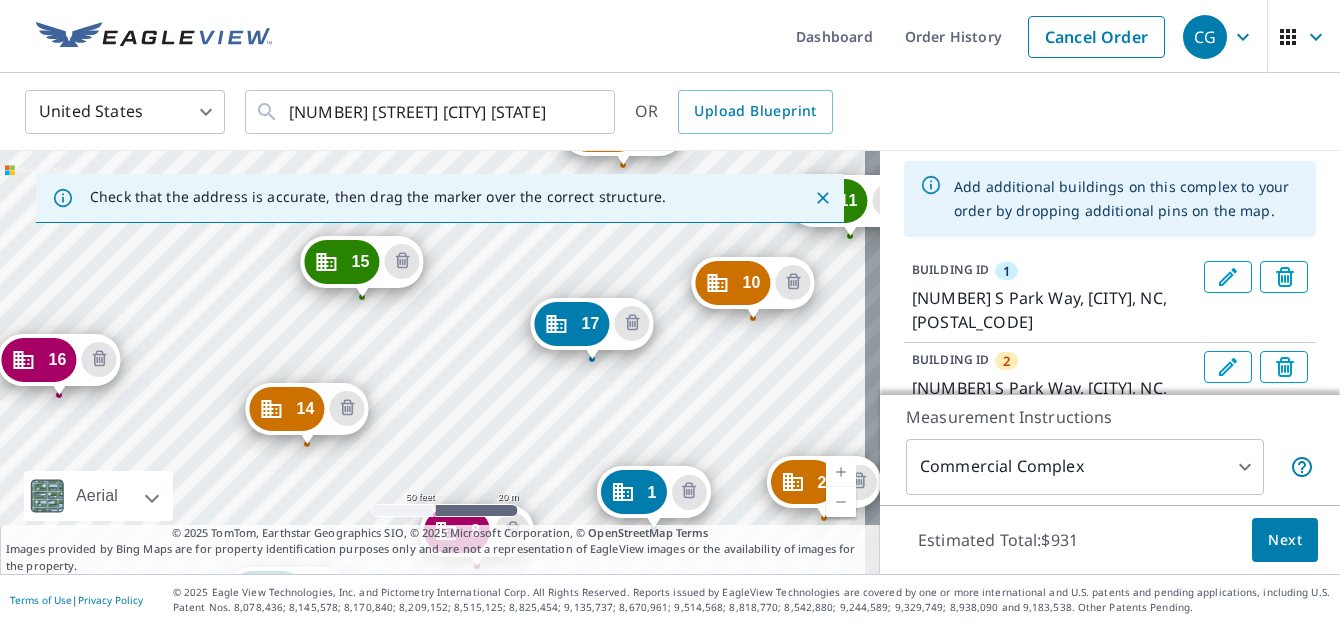 drag, startPoint x: 427, startPoint y: 263, endPoint x: 650, endPoint y: 432, distance: 279.8035 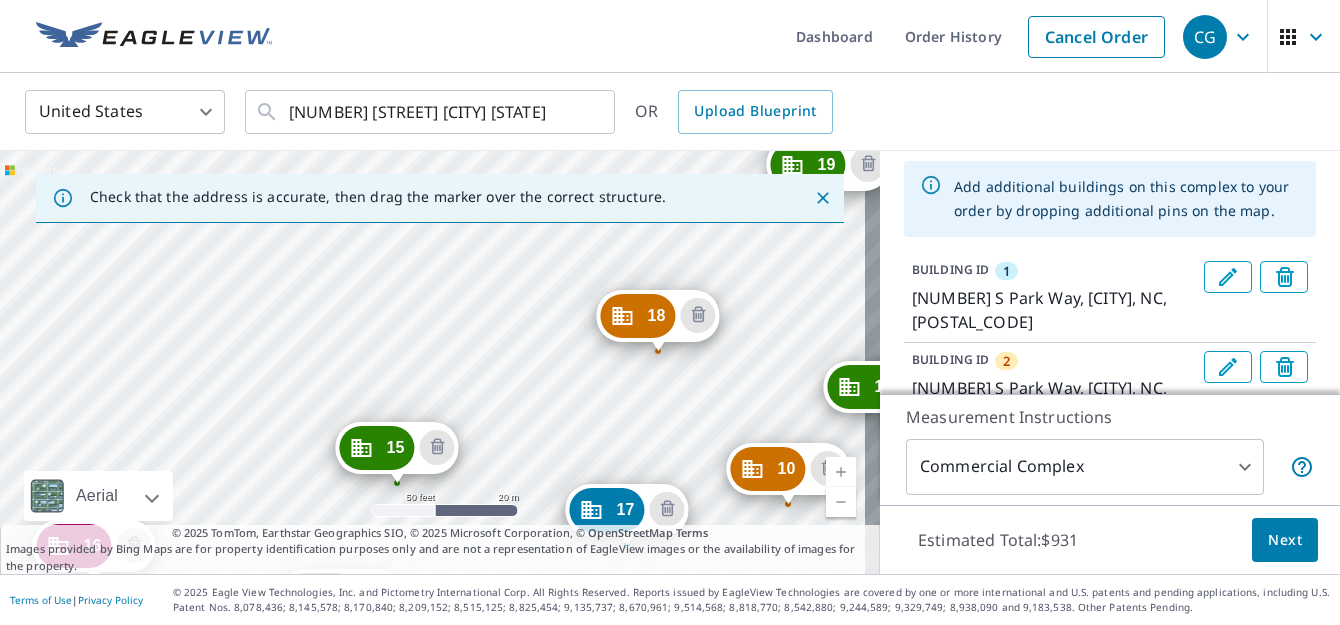drag, startPoint x: 476, startPoint y: 302, endPoint x: 509, endPoint y: 488, distance: 188.90474 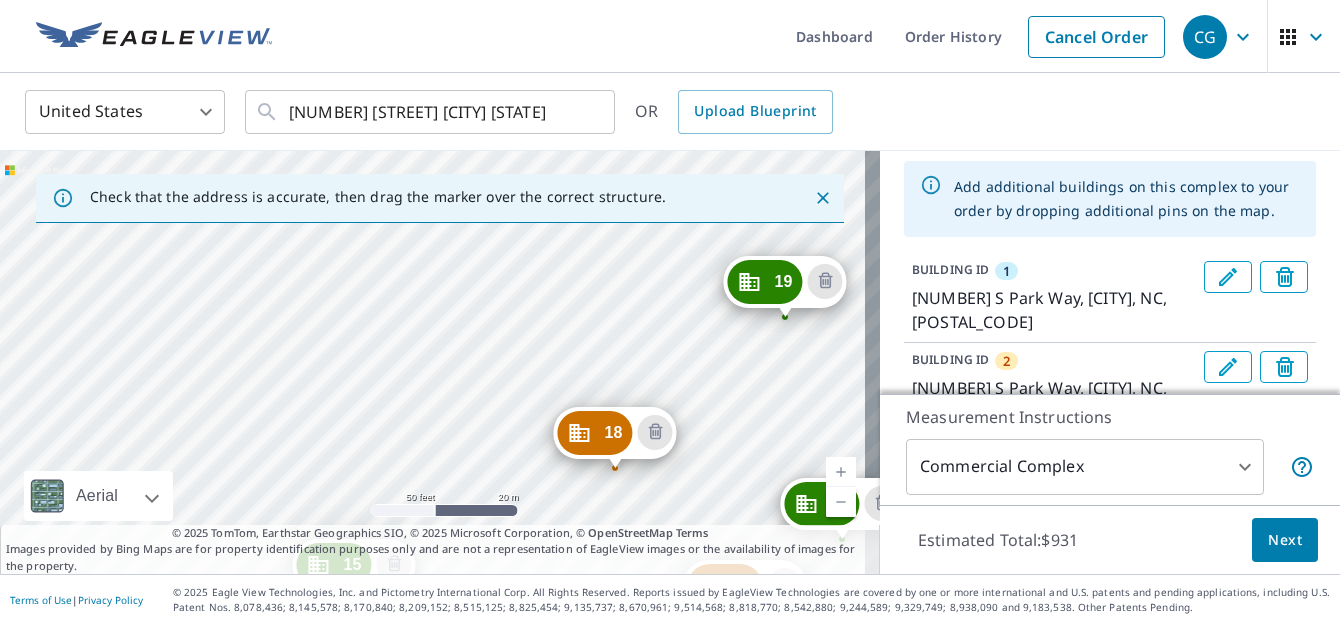 drag, startPoint x: 505, startPoint y: 358, endPoint x: 458, endPoint y: 479, distance: 129.80756 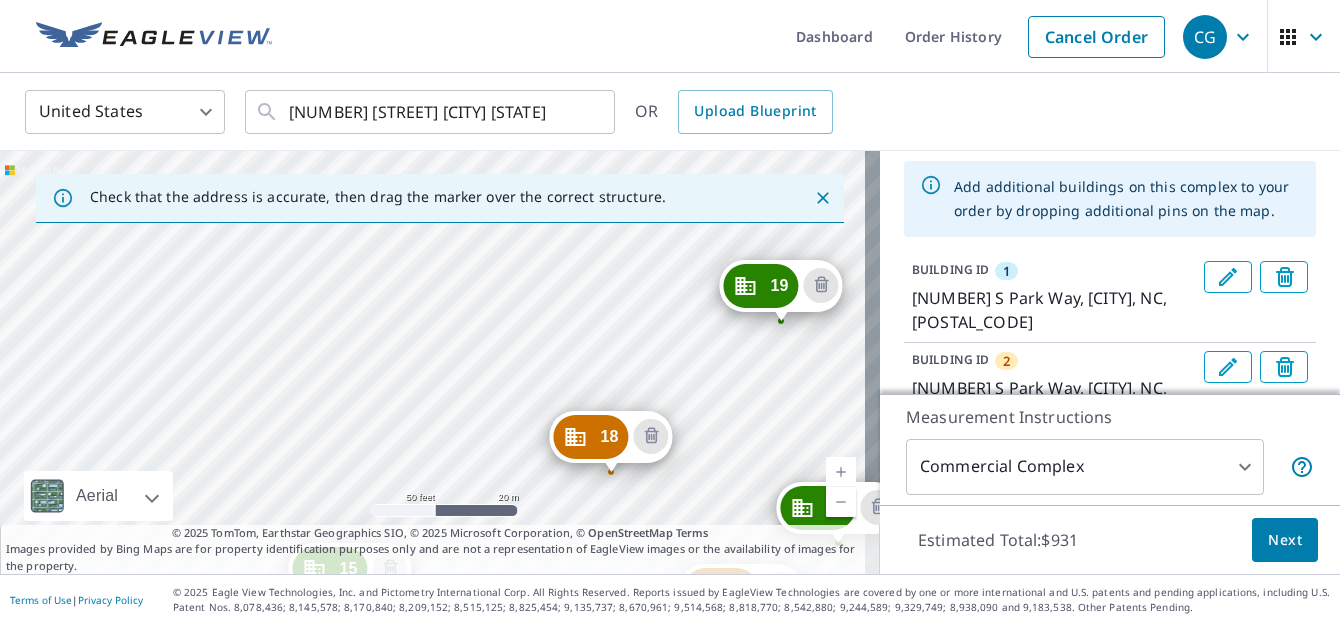 click on "[NUMBER] [NUMBER] S Park Way [CITY], [STATE] [POSTAL_CODE] [NUMBER] [NUMBER] S Park Way [CITY], [STATE] [POSTAL_CODE] [NUMBER] [NUMBER] S Park Way [CITY], [STATE] [POSTAL_CODE] [NUMBER] [NUMBER] S Park Way [CITY], [STATE] [POSTAL_CODE] [NUMBER] [NUMBER] S Park Way [CITY], [STATE] [POSTAL_CODE] [NUMBER] [NUMBER] S Park Way [CITY], [STATE] [POSTAL_CODE] [NUMBER] [NUMBER] S Park Way [CITY], [STATE] [POSTAL_CODE] [NUMBER] [NUMBER] S Park Way [CITY], [STATE] [POSTAL_CODE] [NUMBER] [NUMBER] S Park Way [CITY], [STATE] [POSTAL_CODE] [NUMBER] [NUMBER] S Park Way [CITY], [STATE] [POSTAL_CODE] [NUMBER] [NUMBER] S Park Way [CITY], [STATE] [POSTAL_CODE] [NUMBER] [NUMBER] S Park Way [CITY], [STATE] [POSTAL_CODE] [NUMBER] [NUMBER] S Park Way [CITY], [STATE] [POSTAL_CODE] [NUMBER] [NUMBER] S Park Way [CITY], [STATE] [POSTAL_CODE] [NUMBER] [NUMBER] S Park Way [CITY], [STATE] [POSTAL_CODE] [NUMBER] [NUMBER] S Park Way [CITY], [STATE] [POSTAL_CODE] [NUMBER] [NUMBER] S Park Way [CITY], [STATE] [POSTAL_CODE] [NUMBER] [NUMBER] S Park Way [CITY], [STATE] [POSTAL_CODE] [NUMBER] [NUMBER] S Park Way [CITY], [STATE] [POSTAL_CODE] [NUMBER] [NUMBER] S Park Way [CITY], [STATE] [POSTAL_CODE] [NUMBER] [NUMBER] S Park Way [CITY], [STATE] [POSTAL_CODE]" at bounding box center (440, 362) 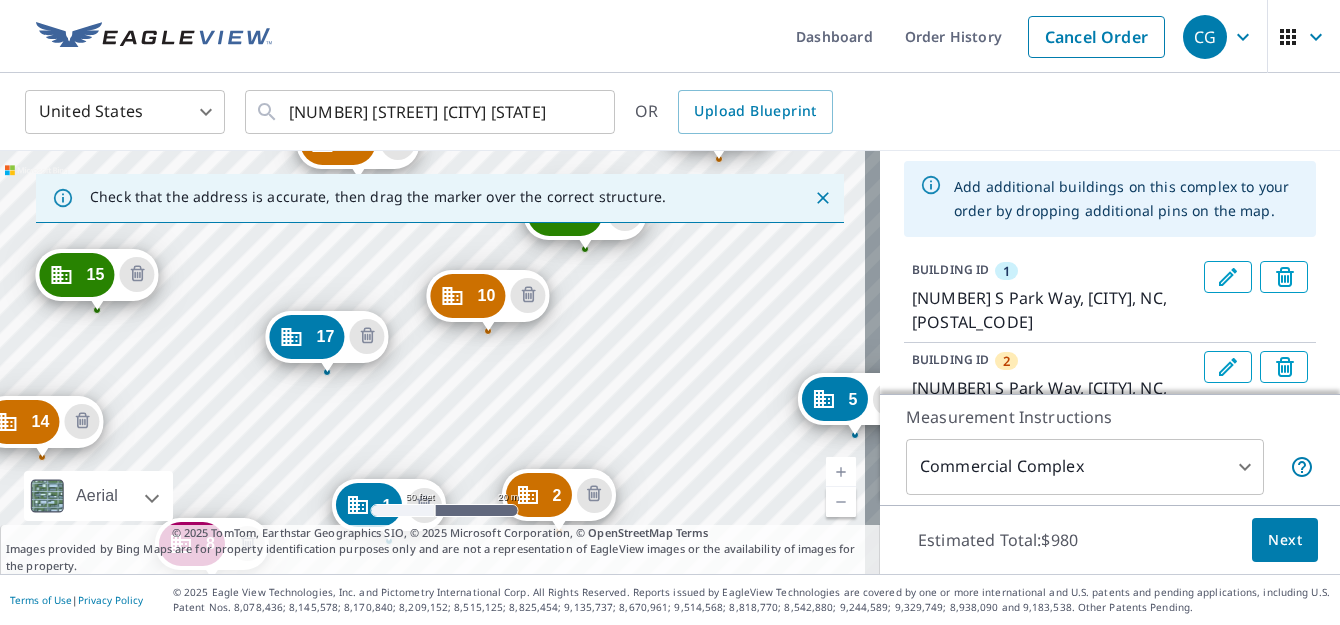 drag, startPoint x: 722, startPoint y: 265, endPoint x: 677, endPoint y: 448, distance: 188.45158 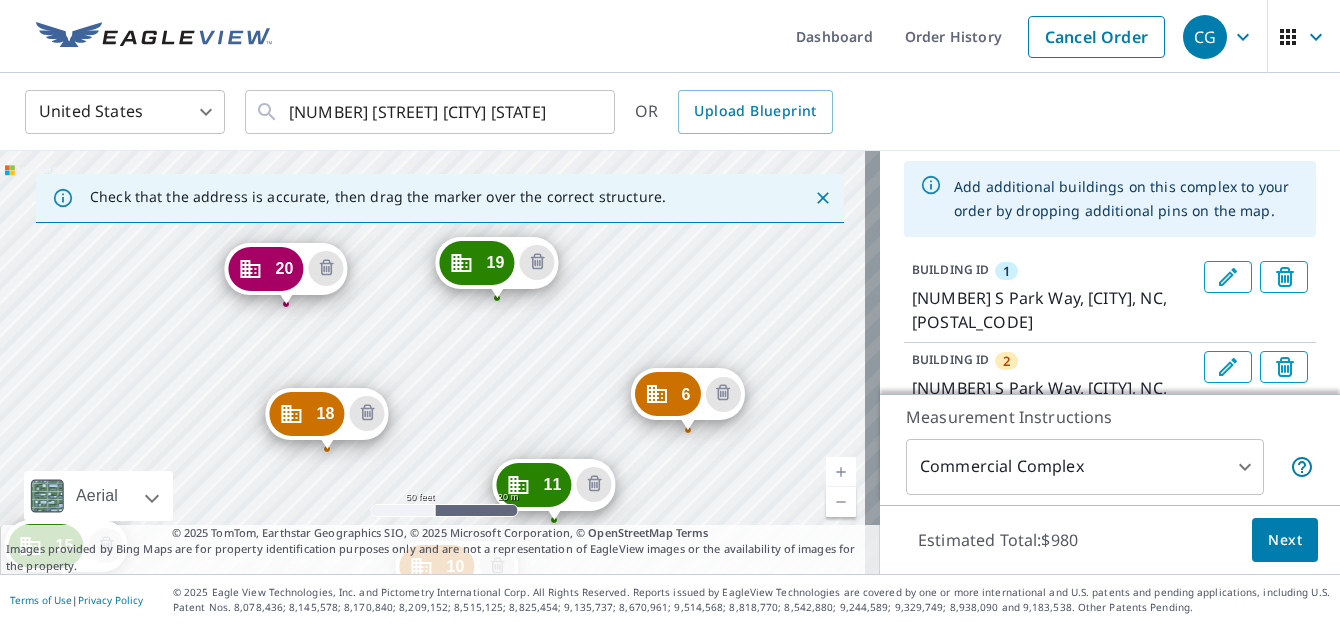 drag, startPoint x: 673, startPoint y: 252, endPoint x: 643, endPoint y: 523, distance: 272.65546 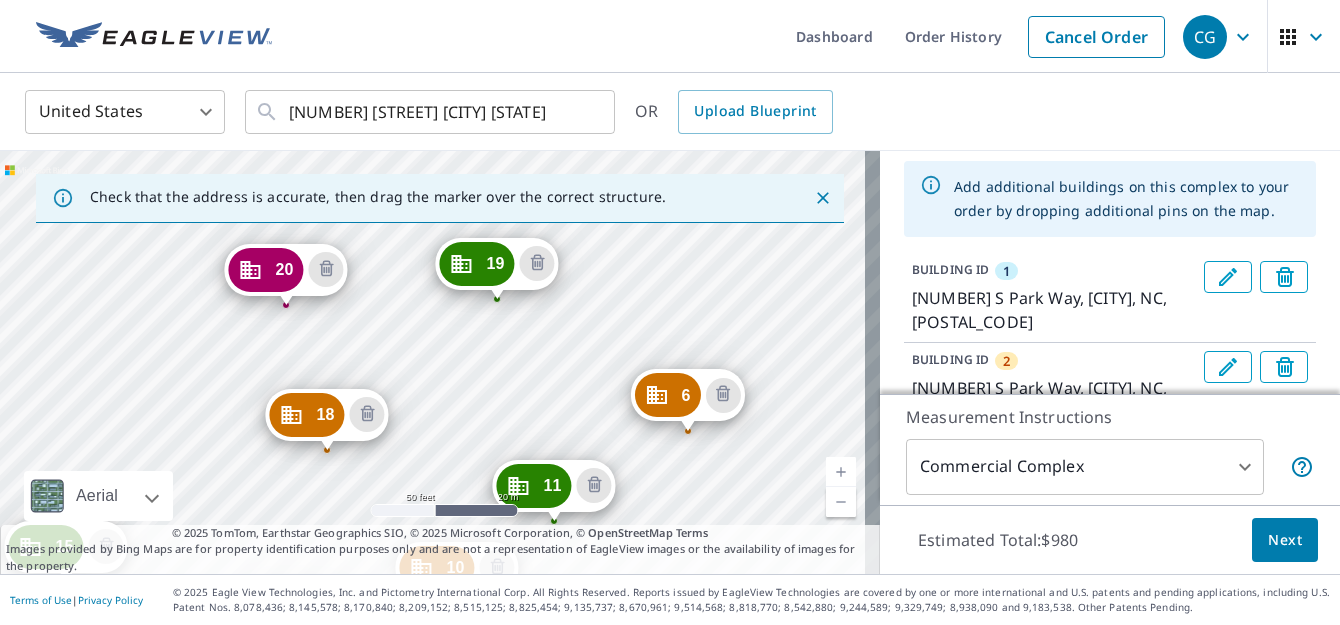 click on "[NUMBER] [NUMBER] S Park Way [CITY], [STATE] [POSTAL_CODE] [NUMBER] [NUMBER] S Park Way [CITY], [STATE] [POSTAL_CODE] [NUMBER] [NUMBER] S Park Way [CITY], [STATE] [POSTAL_CODE] [NUMBER] [NUMBER] S Park Way [CITY], [STATE] [POSTAL_CODE] [NUMBER] [NUMBER] S Park Way [CITY], [STATE] [POSTAL_CODE] [NUMBER] [NUMBER] S Park Way [CITY], [STATE] [POSTAL_CODE] [NUMBER] [NUMBER] S Park Way [CITY], [STATE] [POSTAL_CODE] [NUMBER] [NUMBER] S Park Way [CITY], [STATE] [POSTAL_CODE] [NUMBER] [NUMBER] S Park Way [CITY], [STATE] [POSTAL_CODE] [NUMBER] [NUMBER] S Park Way [CITY], [STATE] [POSTAL_CODE] [NUMBER] [NUMBER] S Park Way [CITY], [STATE] [POSTAL_CODE] [NUMBER] [NUMBER] S Park Way [CITY], [STATE] [POSTAL_CODE] [NUMBER] [NUMBER] S Park Way [CITY], [STATE] [POSTAL_CODE] [NUMBER] [NUMBER] S Park Way [CITY], [STATE] [POSTAL_CODE] [NUMBER] [NUMBER] S Park Way [CITY], [STATE] [POSTAL_CODE] [NUMBER] [NUMBER] S Park Way [CITY], [STATE] [POSTAL_CODE] [NUMBER] [NUMBER] S Park Way [CITY], [STATE] [POSTAL_CODE] [NUMBER] [NUMBER] S Park Way [CITY], [STATE] [POSTAL_CODE] [NUMBER] [NUMBER] S Park Way [CITY], [STATE] [POSTAL_CODE] [NUMBER] [NUMBER] S Park Way [CITY], [STATE] [POSTAL_CODE] [NUMBER] [NUMBER] S Park Way [CITY], [STATE] [POSTAL_CODE]" at bounding box center (440, 362) 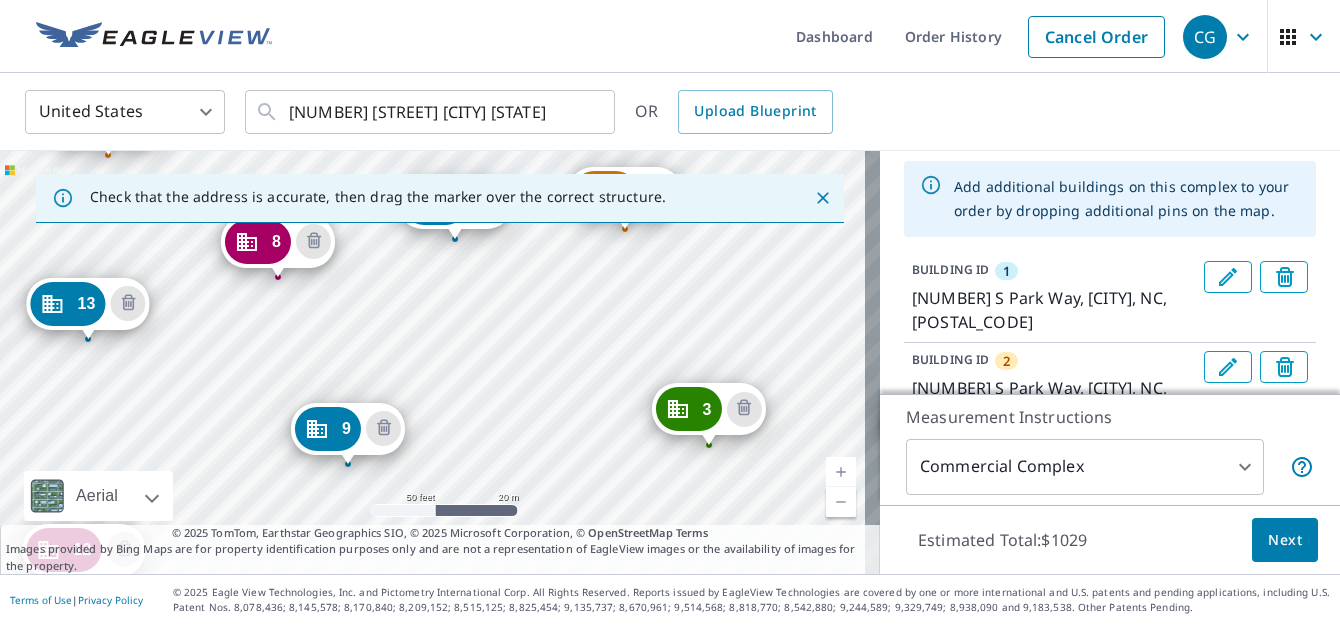 drag, startPoint x: 690, startPoint y: 350, endPoint x: 759, endPoint y: 207, distance: 158.77657 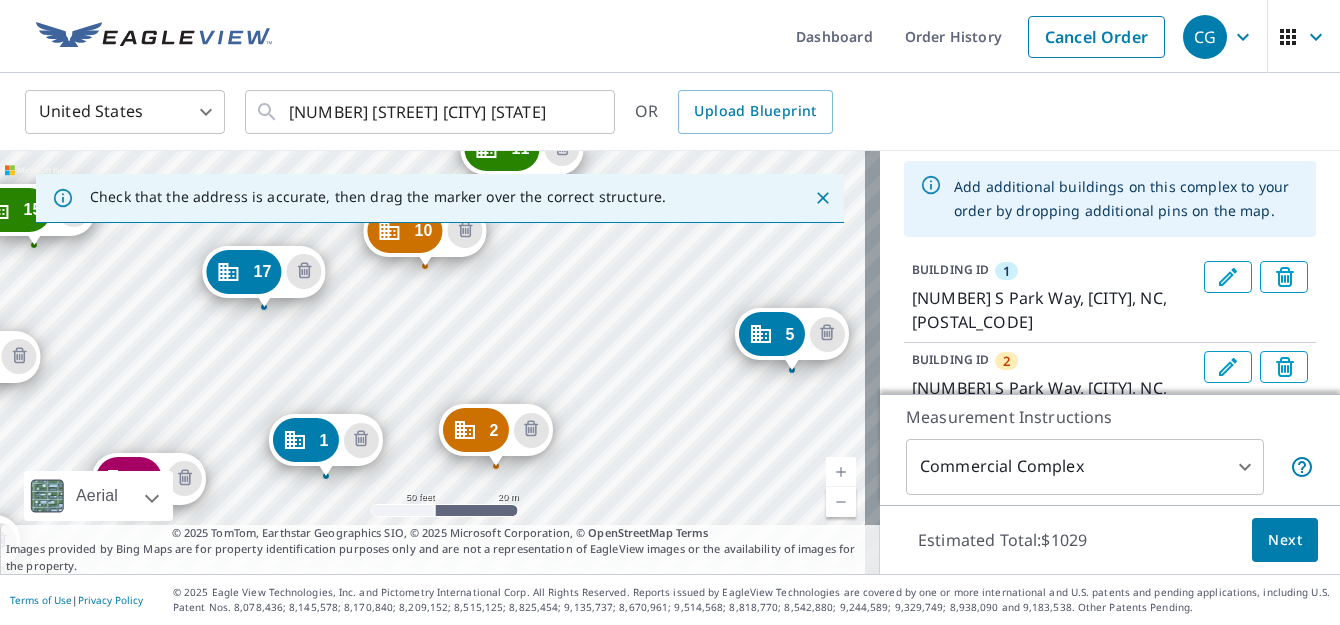 drag, startPoint x: 636, startPoint y: 277, endPoint x: 577, endPoint y: 481, distance: 212.36055 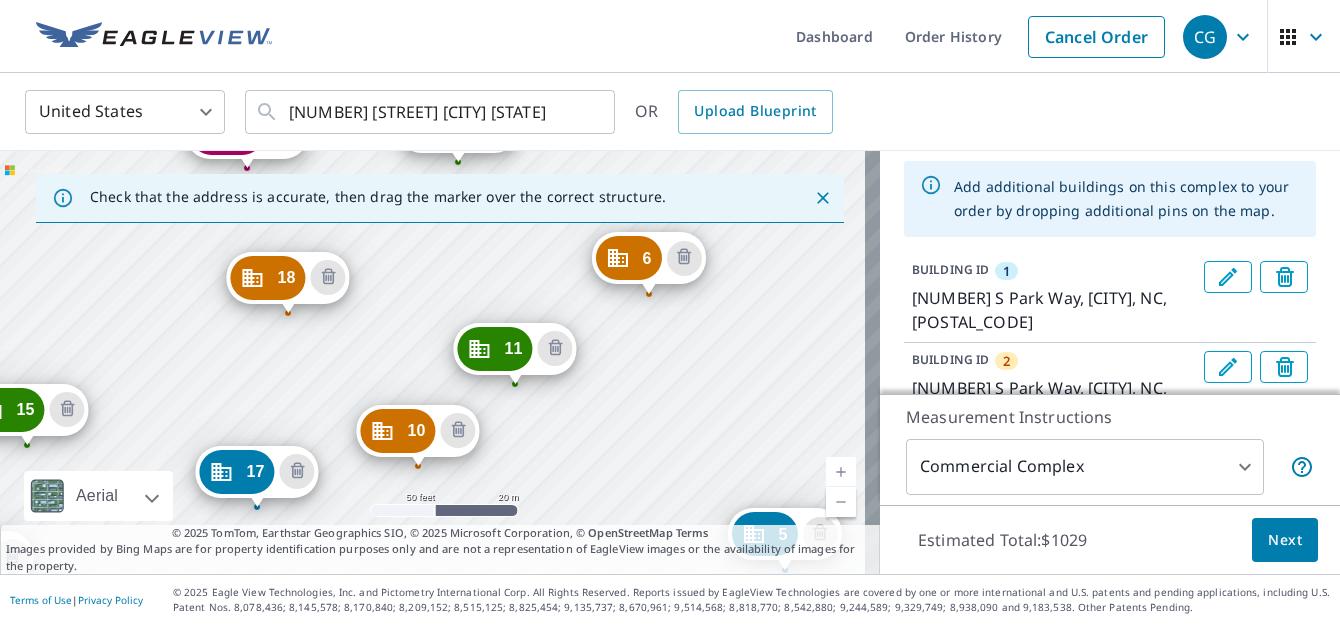 drag, startPoint x: 610, startPoint y: 337, endPoint x: 609, endPoint y: 524, distance: 187.00267 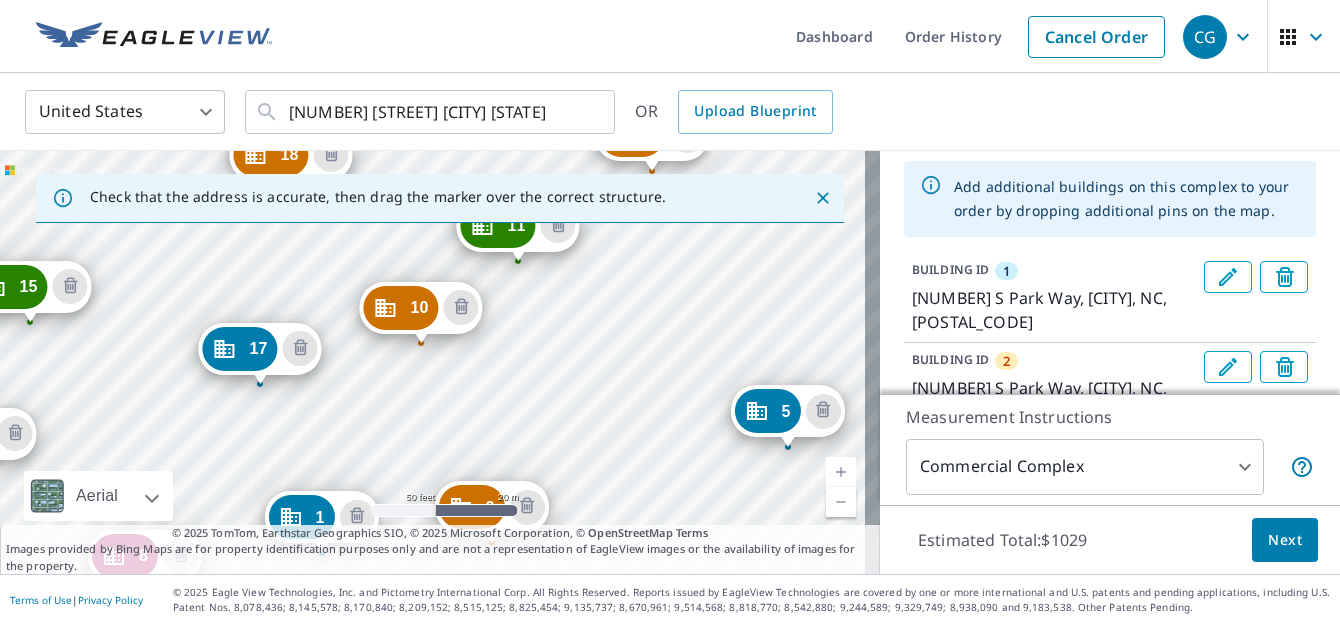 click on "[NUMBER] S Park Way [CITY], [STATE] [NUMBER] S Park Way [CITY], [STATE] [NUMBER] Commerce Dr [CITY], [STATE] [NUMBER] S Park Way [CITY], [STATE] [NUMBER] S Park Way [CITY], [STATE] [NUMBER] S Park Way [CITY], [STATE] [NUMBER] S Park Way [CITY], [STATE] [NUMBER] S Park Way [CITY], [STATE] [NUMBER] S Park Way [CITY], [STATE] [NUMBER] S Park Way [CITY], [STATE] [NUMBER] S Park Way [CITY], [STATE] [NUMBER] S Park Way [CITY], [STATE] [NUMBER] S Park Way [CITY], [STATE] [NUMBER] S Park Way [CITY], [STATE] [NUMBER] S Park Way [CITY], [STATE] [NUMBER] S Park Way [CITY], [STATE] [NUMBER] S Park Way [CITY], [STATE] [NUMBER] S Park Way [CITY], [STATE] [NUMBER] S Park Way [CITY], [STATE] [NUMBER] Harvey Faulk Rd [CITY], [STATE] [NUMBER] S Park Way [CITY], [STATE]" at bounding box center [440, 362] 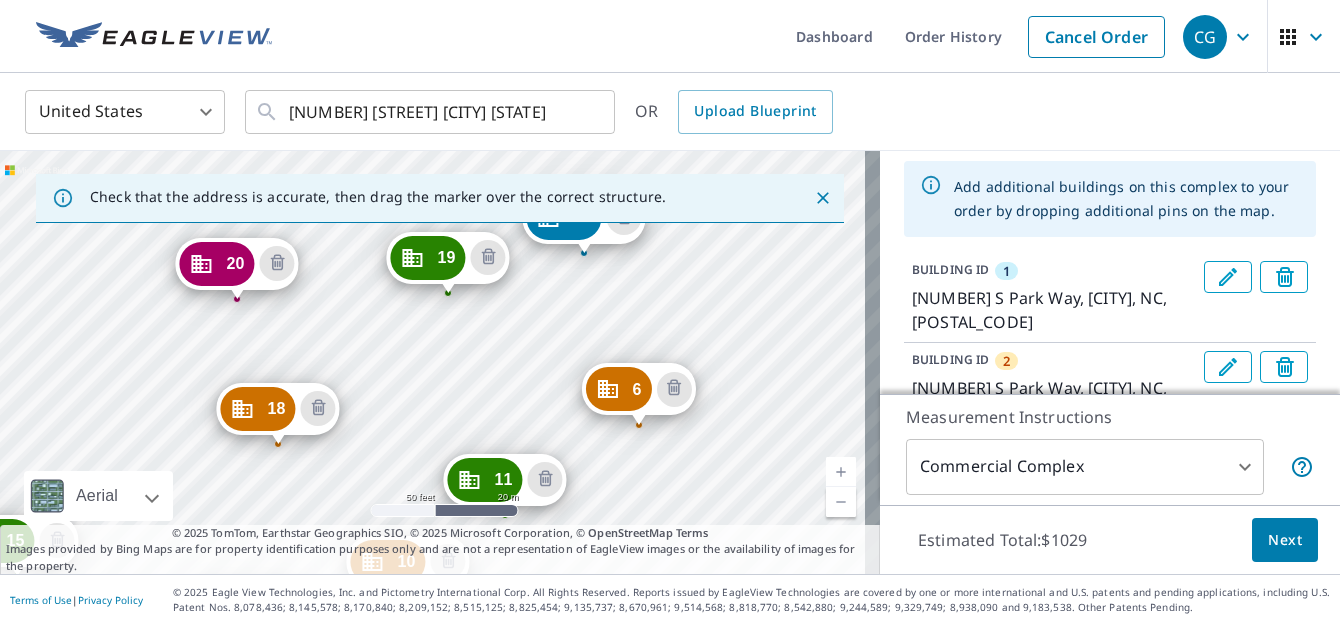 drag, startPoint x: 619, startPoint y: 269, endPoint x: 591, endPoint y: 571, distance: 303.29523 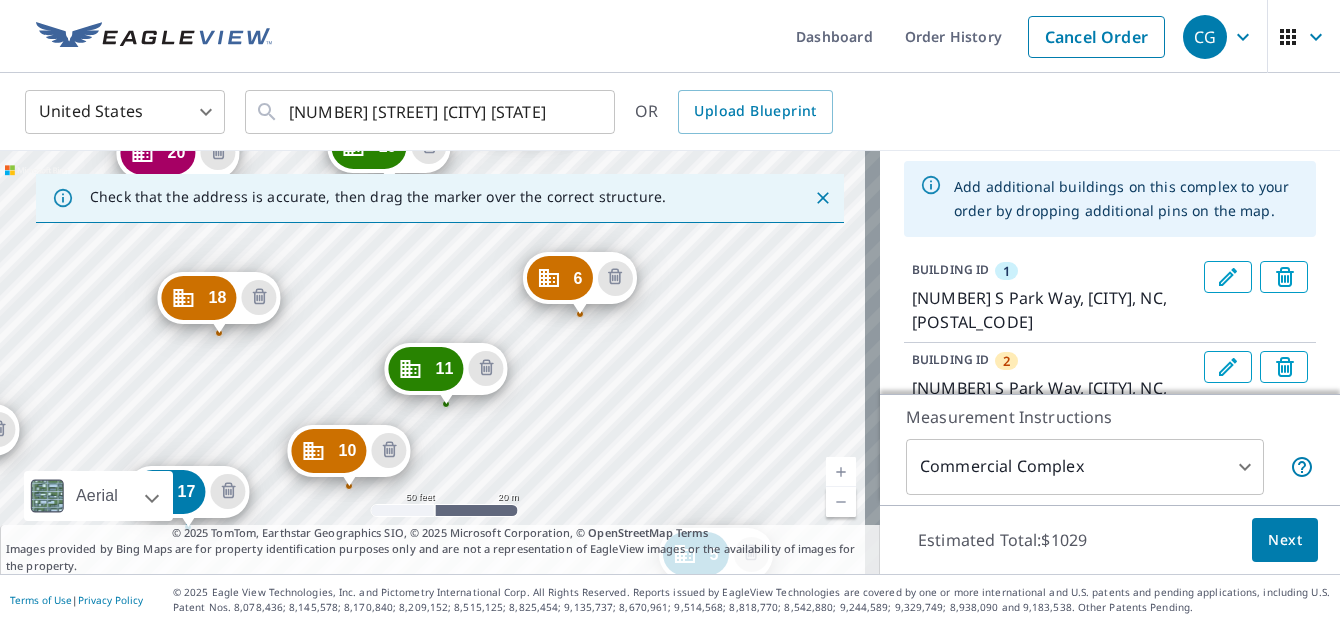 click on "[NUMBER] S Park Way [CITY], [STATE] [NUMBER] S Park Way [CITY], [STATE] [NUMBER] Commerce Dr [CITY], [STATE] [NUMBER] S Park Way [CITY], [STATE] [NUMBER] S Park Way [CITY], [STATE] [NUMBER] S Park Way [CITY], [STATE] [NUMBER] S Park Way [CITY], [STATE] [NUMBER] S Park Way [CITY], [STATE] [NUMBER] S Park Way [CITY], [STATE] [NUMBER] S Park Way [CITY], [STATE] [NUMBER] S Park Way [CITY], [STATE] [NUMBER] S Park Way [CITY], [STATE] [NUMBER] S Park Way [CITY], [STATE] [NUMBER] S Park Way [CITY], [STATE] [NUMBER] S Park Way [CITY], [STATE] [NUMBER] S Park Way [CITY], [STATE] [NUMBER] S Park Way [CITY], [STATE] [NUMBER] S Park Way [CITY], [STATE] [NUMBER] S Park Way [CITY], [STATE] [NUMBER] Harvey Faulk Rd [CITY], [STATE] [NUMBER] S Park Way [CITY], [STATE]" at bounding box center [440, 362] 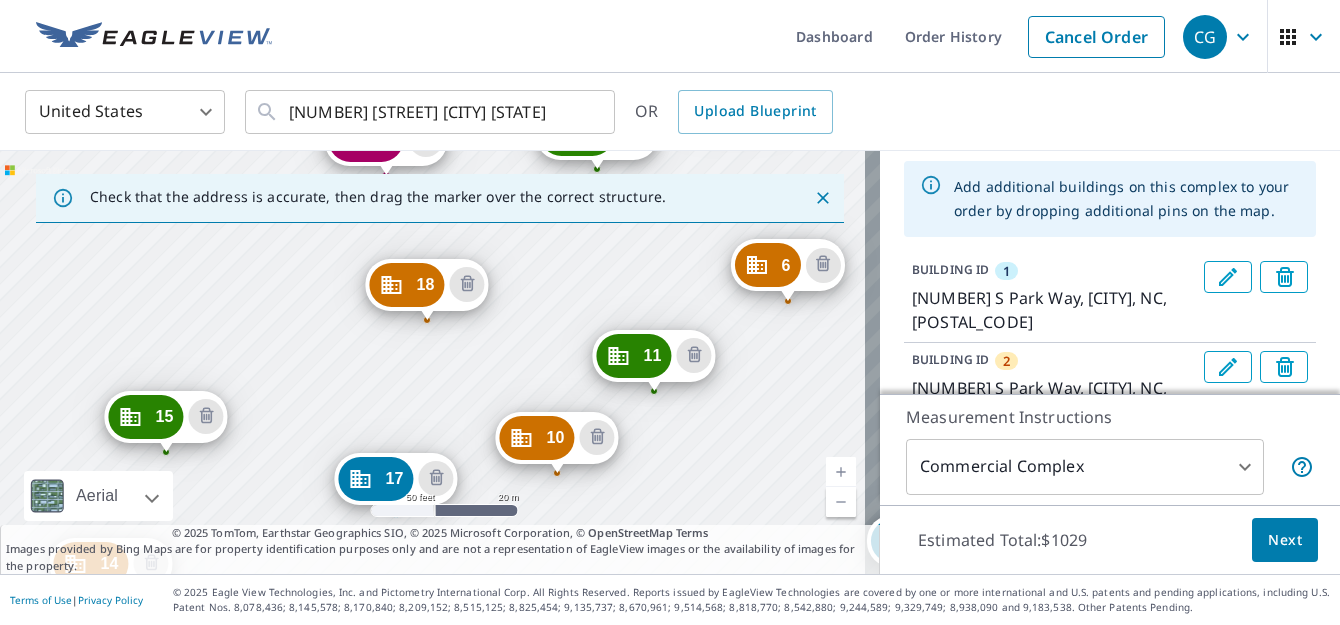 drag, startPoint x: 476, startPoint y: 281, endPoint x: 709, endPoint y: 266, distance: 233.48233 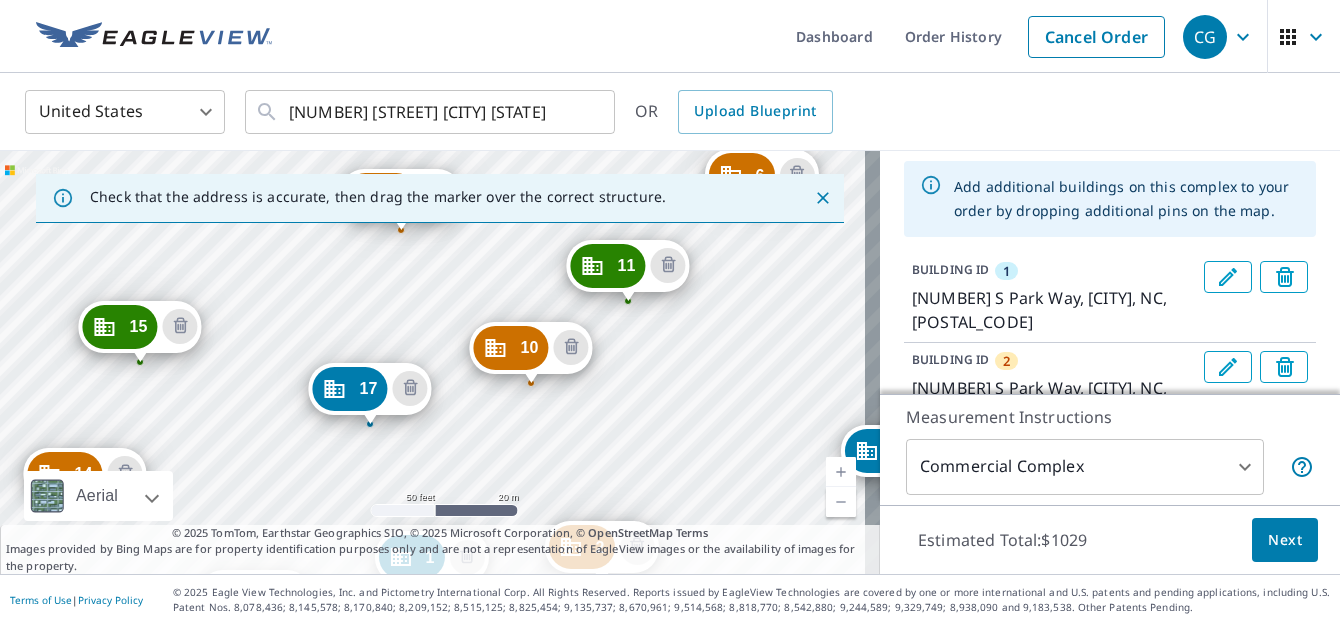 drag, startPoint x: 561, startPoint y: 327, endPoint x: 482, endPoint y: 200, distance: 149.56604 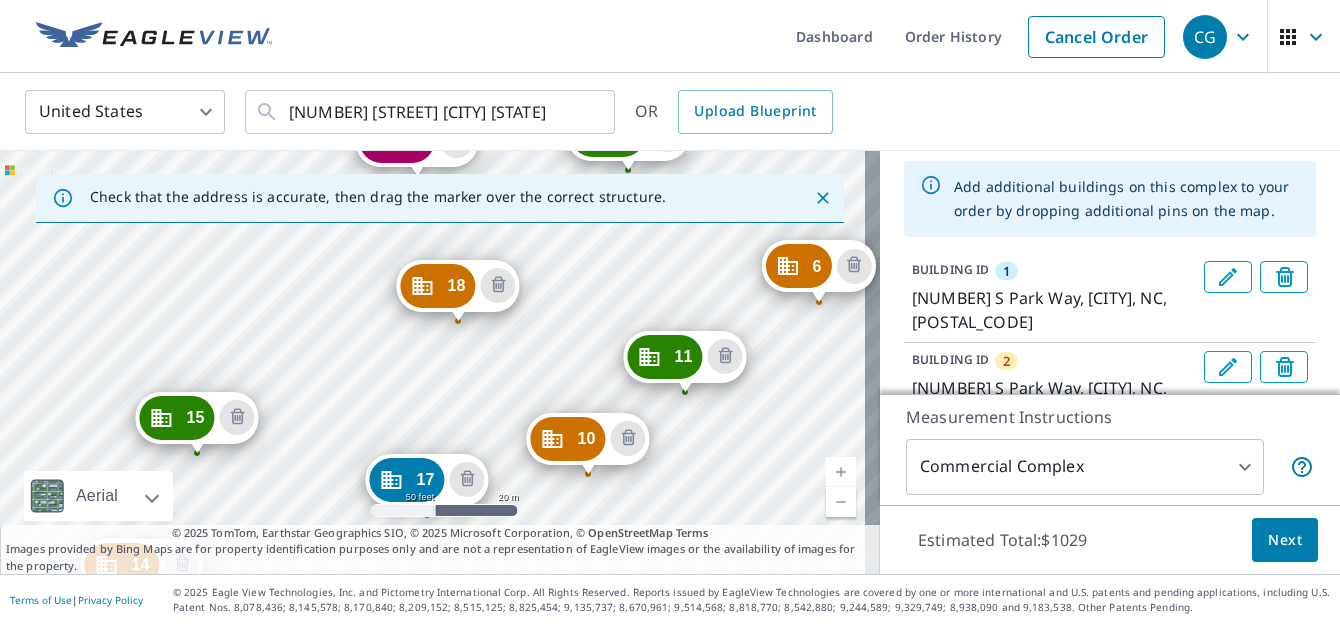 click on "[NUMBER] S Park Way [CITY], [STATE] [NUMBER] S Park Way [CITY], [STATE] [NUMBER] Commerce Dr [CITY], [STATE] [NUMBER] S Park Way [CITY], [STATE] [NUMBER] S Park Way [CITY], [STATE] [NUMBER] S Park Way [CITY], [STATE] [NUMBER] S Park Way [CITY], [STATE] [NUMBER] S Park Way [CITY], [STATE] [NUMBER] S Park Way [CITY], [STATE] [NUMBER] S Park Way [CITY], [STATE] [NUMBER] S Park Way [CITY], [STATE] [NUMBER] S Park Way [CITY], [STATE] [NUMBER] S Park Way [CITY], [STATE] [NUMBER] S Park Way [CITY], [STATE] [NUMBER] S Park Way [CITY], [STATE] [NUMBER] S Park Way [CITY], [STATE] [NUMBER] S Park Way [CITY], [STATE] [NUMBER] S Park Way [CITY], [STATE] [NUMBER] S Park Way [CITY], [STATE] [NUMBER] Harvey Faulk Rd [CITY], [STATE] [NUMBER] S Park Way [CITY], [STATE]" at bounding box center (440, 362) 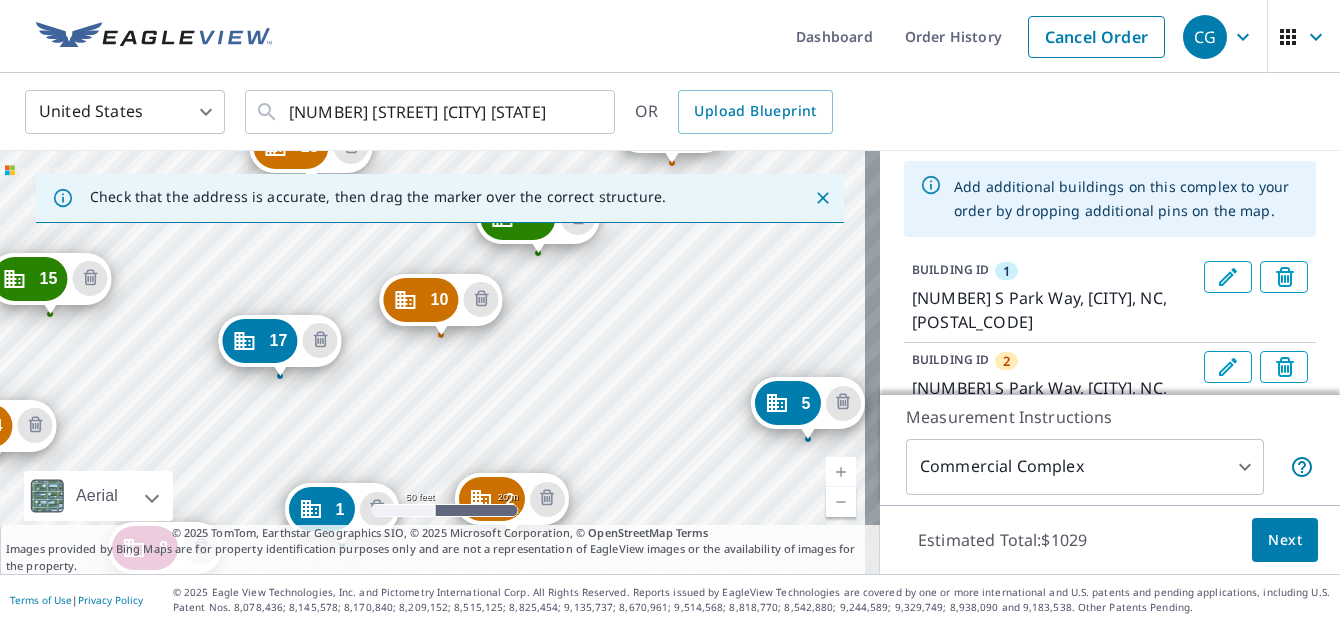 drag, startPoint x: 710, startPoint y: 443, endPoint x: 563, endPoint y: 304, distance: 202.31165 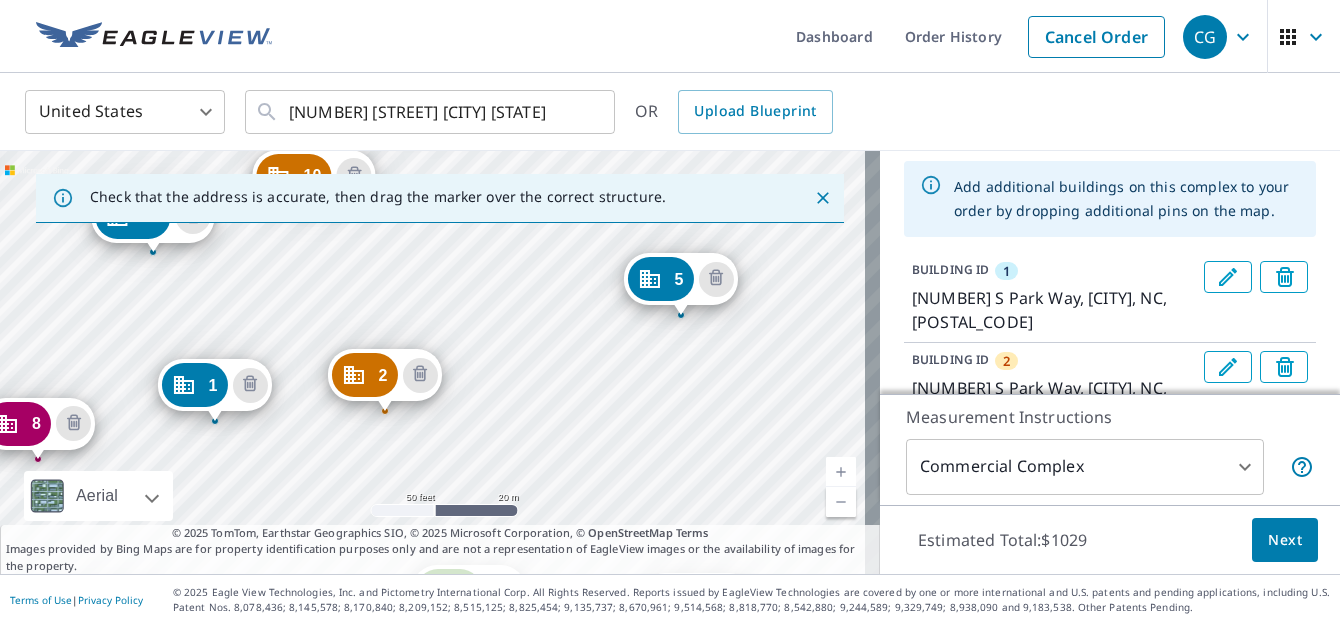 drag, startPoint x: 597, startPoint y: 419, endPoint x: 470, endPoint y: 295, distance: 177.49648 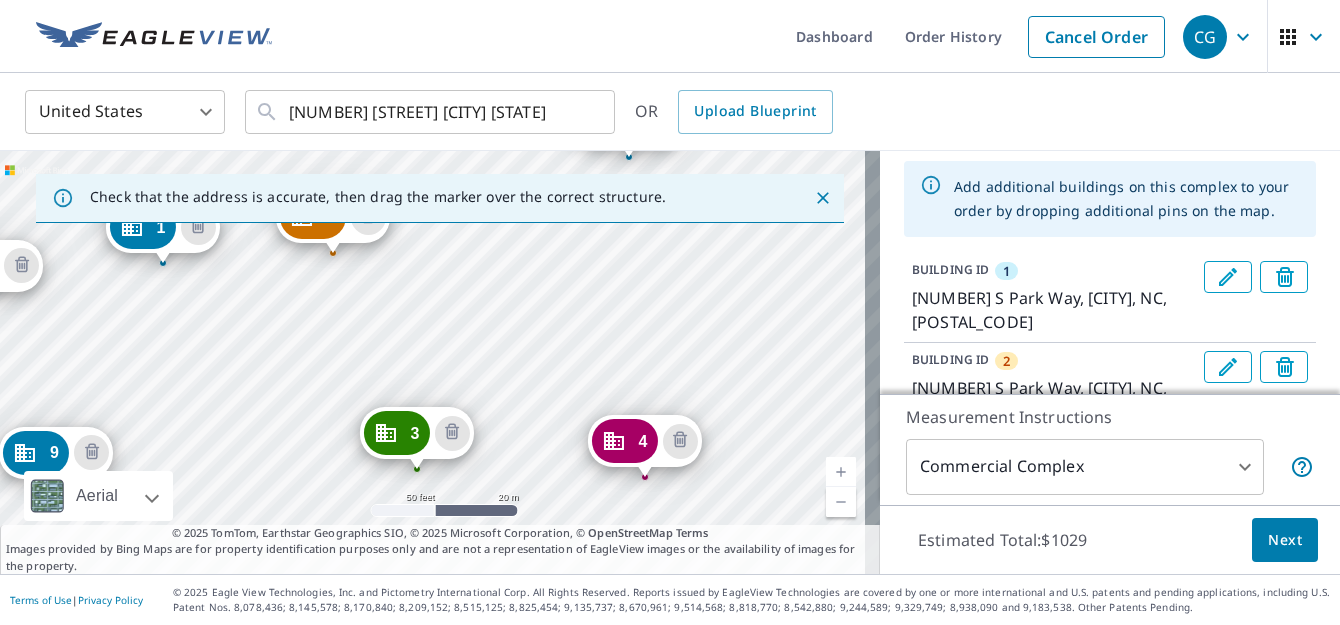 drag, startPoint x: 549, startPoint y: 386, endPoint x: 492, endPoint y: 208, distance: 186.90372 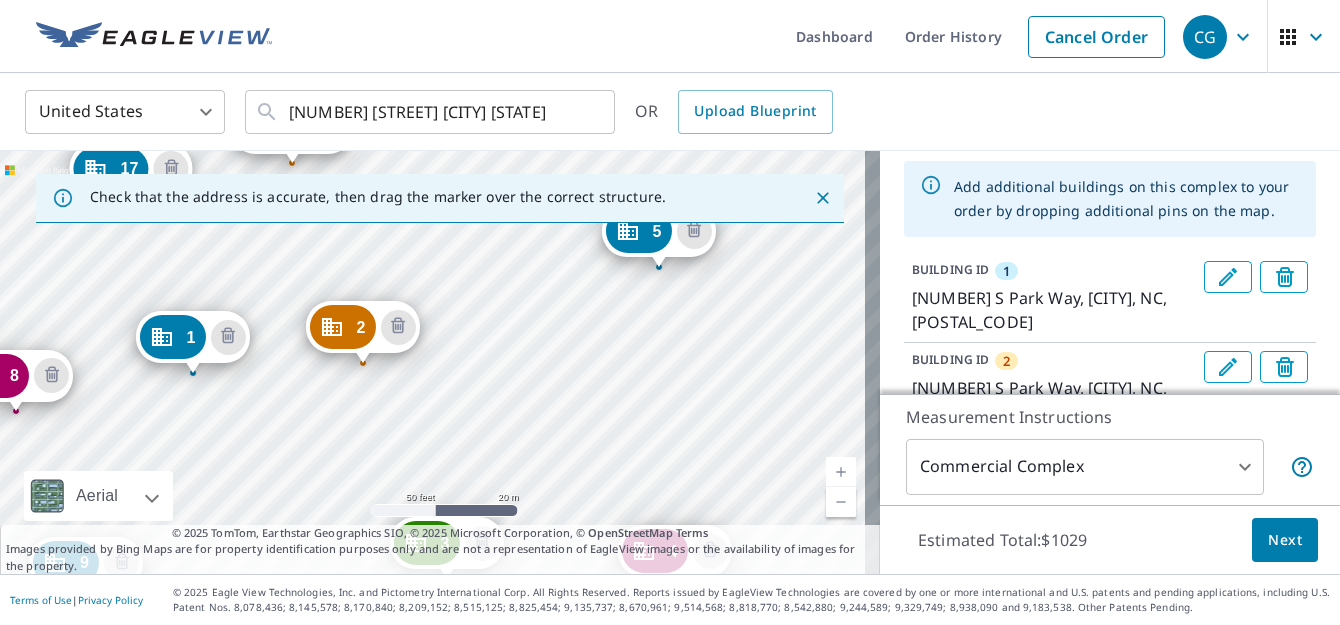 click on "[NUMBER] S Park Way [CITY], [STATE] [NUMBER] S Park Way [CITY], [STATE] [NUMBER] Commerce Dr [CITY], [STATE] [NUMBER] S Park Way [CITY], [STATE] [NUMBER] S Park Way [CITY], [STATE] [NUMBER] S Park Way [CITY], [STATE] [NUMBER] S Park Way [CITY], [STATE] [NUMBER] S Park Way [CITY], [STATE] [NUMBER] S Park Way [CITY], [STATE] [NUMBER] S Park Way [CITY], [STATE] [NUMBER] S Park Way [CITY], [STATE] [NUMBER] S Park Way [CITY], [STATE] [NUMBER] S Park Way [CITY], [STATE] [NUMBER] S Park Way [CITY], [STATE] [NUMBER] S Park Way [CITY], [STATE] [NUMBER] S Park Way [CITY], [STATE] [NUMBER] S Park Way [CITY], [STATE] [NUMBER] S Park Way [CITY], [STATE] [NUMBER] S Park Way [CITY], [STATE] [NUMBER] Harvey Faulk Rd [CITY], [STATE] [NUMBER] S Park Way [CITY], [STATE]" at bounding box center (440, 362) 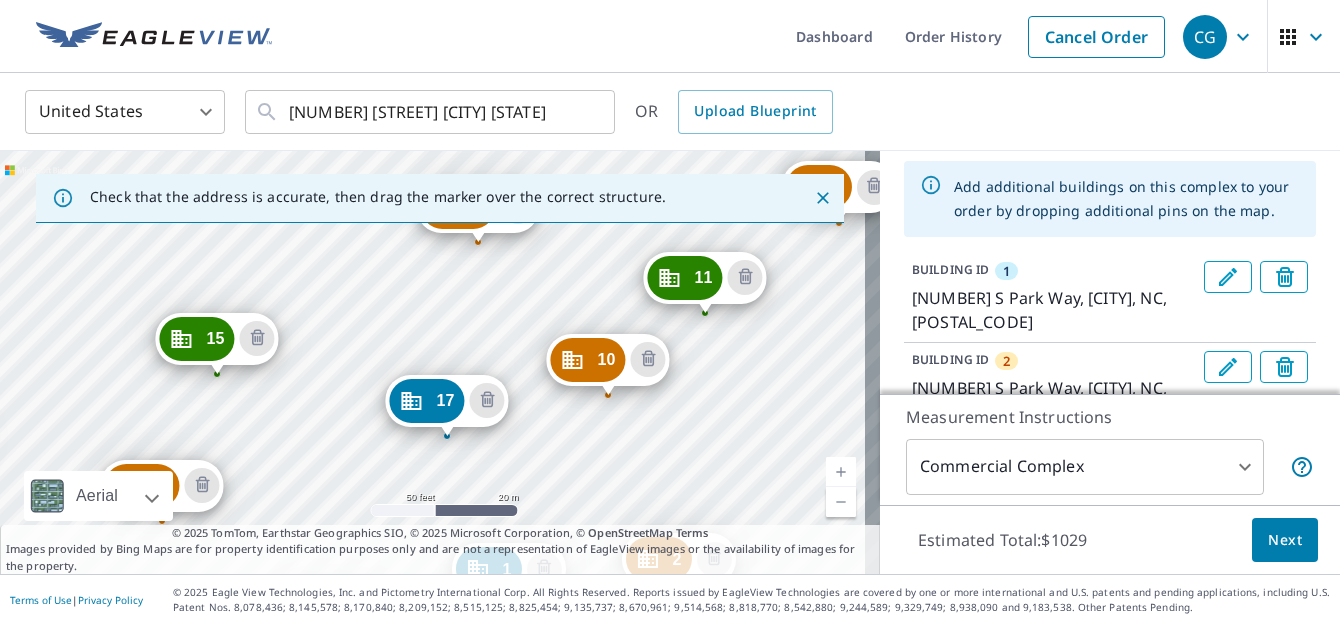 drag, startPoint x: 448, startPoint y: 281, endPoint x: 797, endPoint y: 477, distance: 400.27115 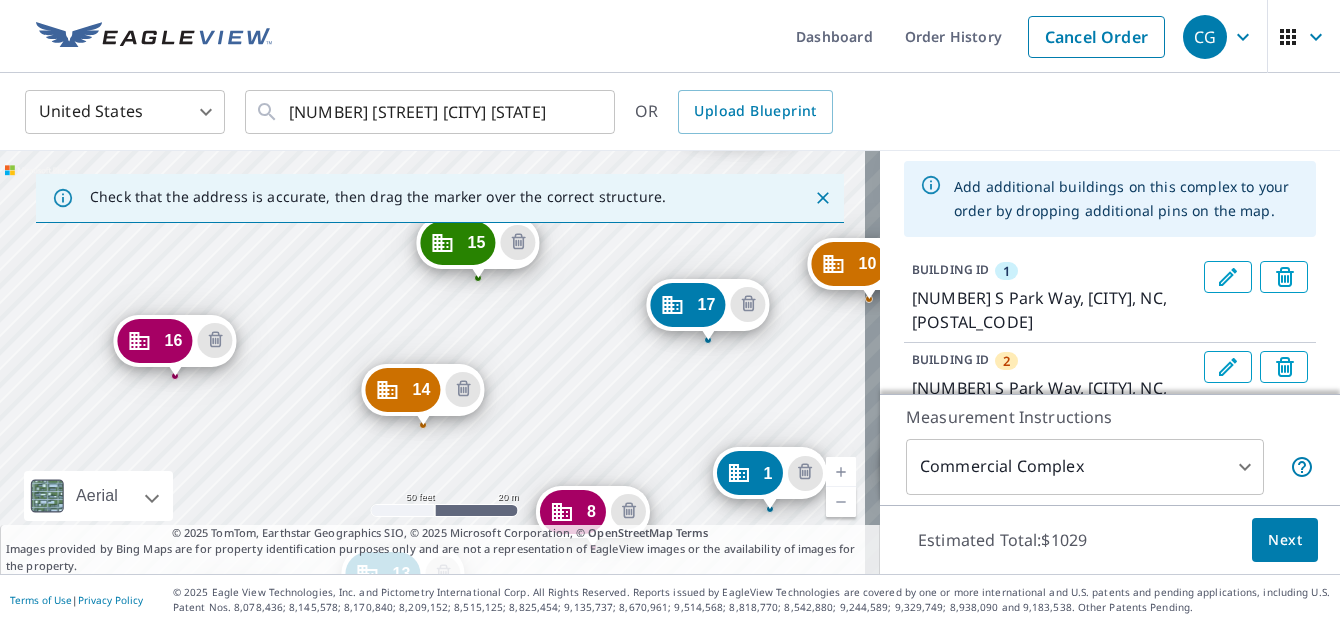 drag, startPoint x: 345, startPoint y: 334, endPoint x: 617, endPoint y: 226, distance: 292.6568 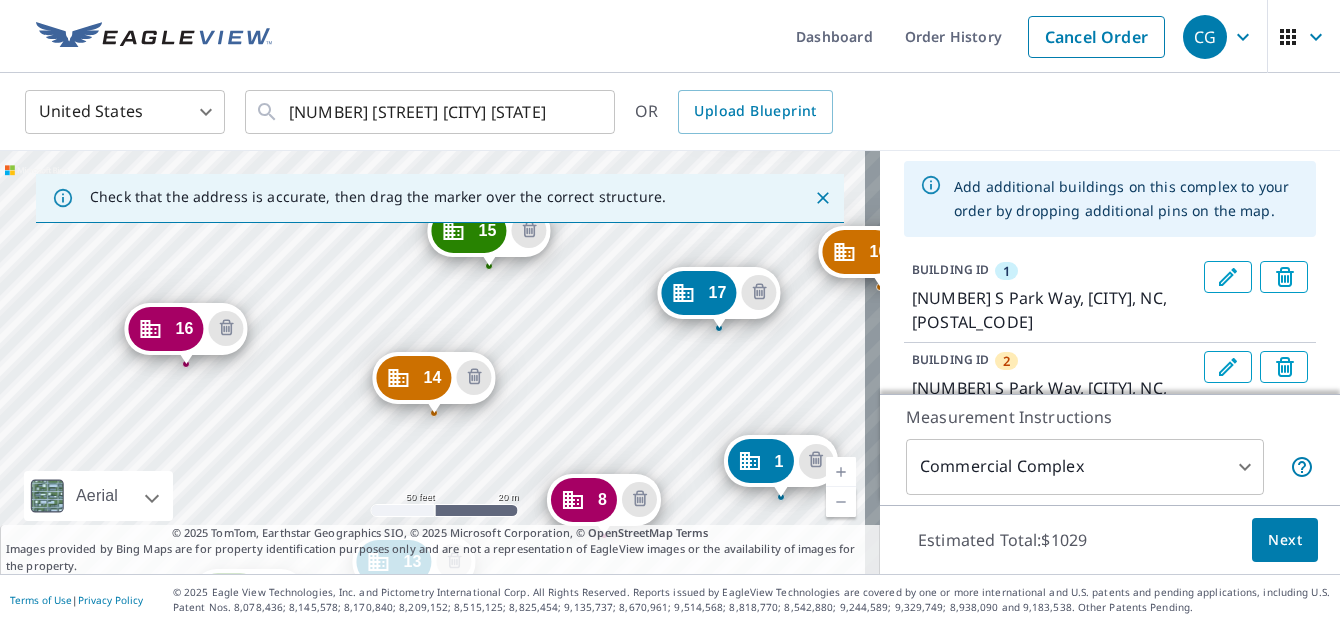 click on "[NUMBER] S Park Way [CITY], [STATE] [NUMBER] S Park Way [CITY], [STATE] [NUMBER] Commerce Dr [CITY], [STATE] [NUMBER] S Park Way [CITY], [STATE] [NUMBER] S Park Way [CITY], [STATE] [NUMBER] S Park Way [CITY], [STATE] [NUMBER] S Park Way [CITY], [STATE] [NUMBER] S Park Way [CITY], [STATE] [NUMBER] S Park Way [CITY], [STATE] [NUMBER] S Park Way [CITY], [STATE] [NUMBER] S Park Way [CITY], [STATE] [NUMBER] S Park Way [CITY], [STATE] [NUMBER] S Park Way [CITY], [STATE] [NUMBER] S Park Way [CITY], [STATE] [NUMBER] S Park Way [CITY], [STATE] [NUMBER] S Park Way [CITY], [STATE] [NUMBER] S Park Way [CITY], [STATE] [NUMBER] S Park Way [CITY], [STATE] [NUMBER] S Park Way [CITY], [STATE] [NUMBER] Harvey Faulk Rd [CITY], [STATE] [NUMBER] S Park Way [CITY], [STATE]" at bounding box center [440, 362] 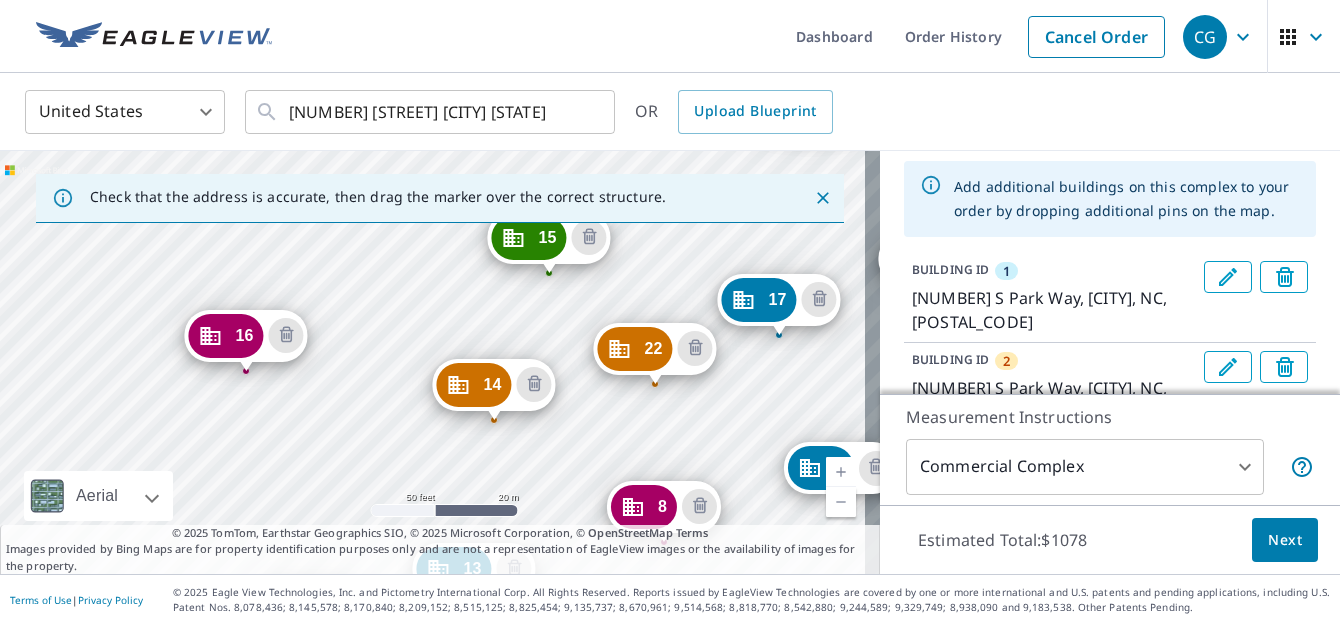 drag, startPoint x: 133, startPoint y: 301, endPoint x: 541, endPoint y: 446, distance: 433 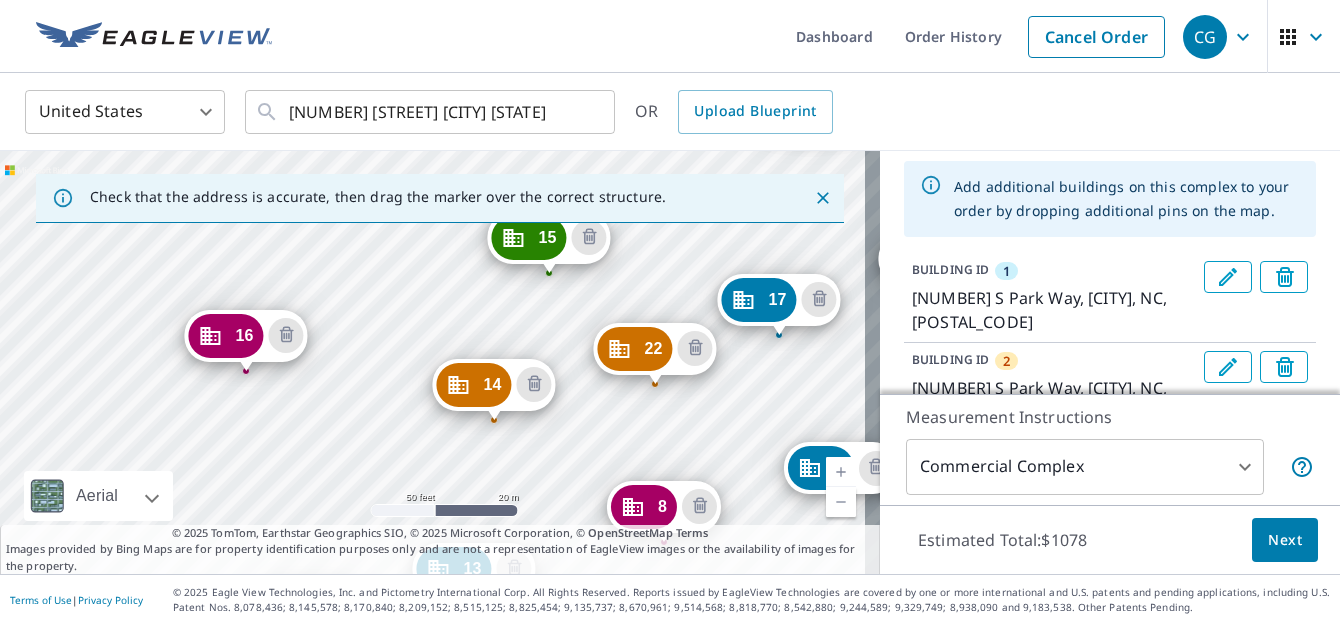 click on "[NUMBER] S Park Way [CITY], [STATE] [NUMBER] S Park Way [CITY], [STATE] [NUMBER] Commerce Dr [CITY], [STATE] [NUMBER] S Park Way [CITY], [STATE] [NUMBER] S Park Way [CITY], [STATE] [NUMBER] S Park Way [CITY], [STATE] [NUMBER] S Park Way [CITY], [STATE] [NUMBER] S Park Way [CITY], [STATE] [NUMBER] S Park Way [CITY], [STATE] [NUMBER] S Park Way [CITY], [STATE] [NUMBER] S Park Way [CITY], [STATE] [NUMBER] S Park Way [CITY], [STATE] [NUMBER] S Park Way [CITY], [STATE] [NUMBER] S Park Way [CITY], [STATE] [NUMBER] S Park Way [CITY], [STATE] [NUMBER] S Park Way [CITY], [STATE] [NUMBER] S Park Way [CITY], [STATE] [NUMBER] S Park Way [CITY], [STATE] [NUMBER] S Park Way [CITY], [STATE] [NUMBER] Harvey Faulk Rd [CITY], [STATE] [NUMBER] S Park Way [CITY], [STATE]" at bounding box center (440, 362) 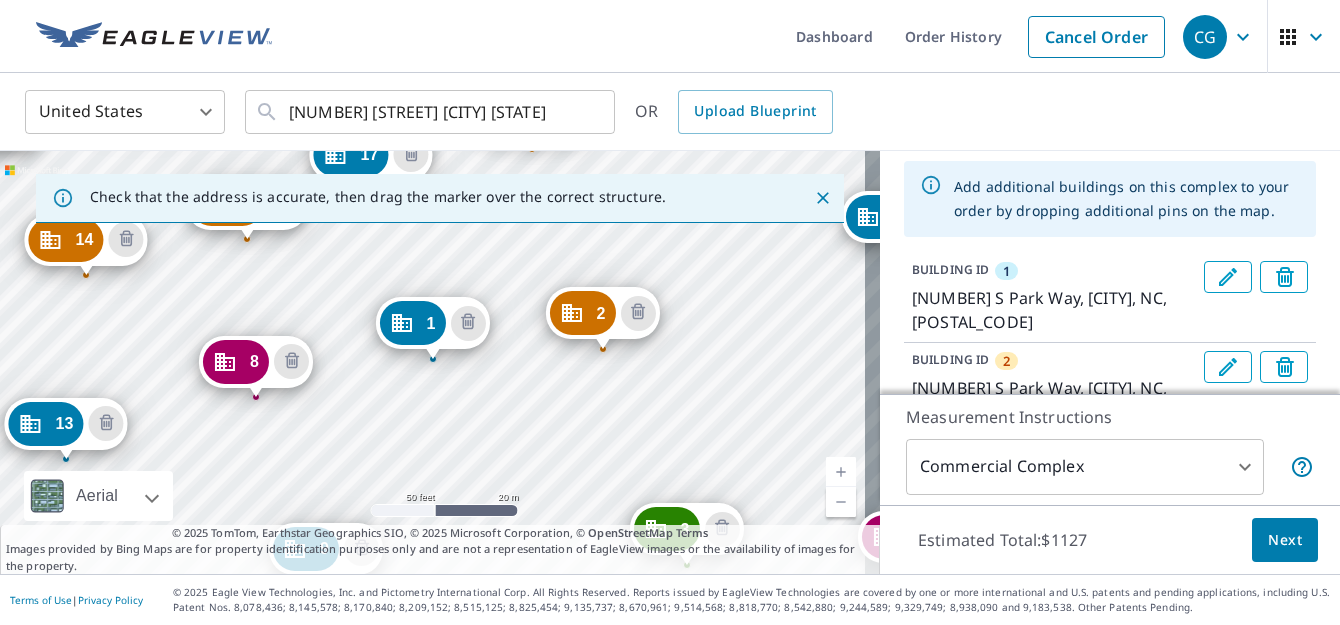 click 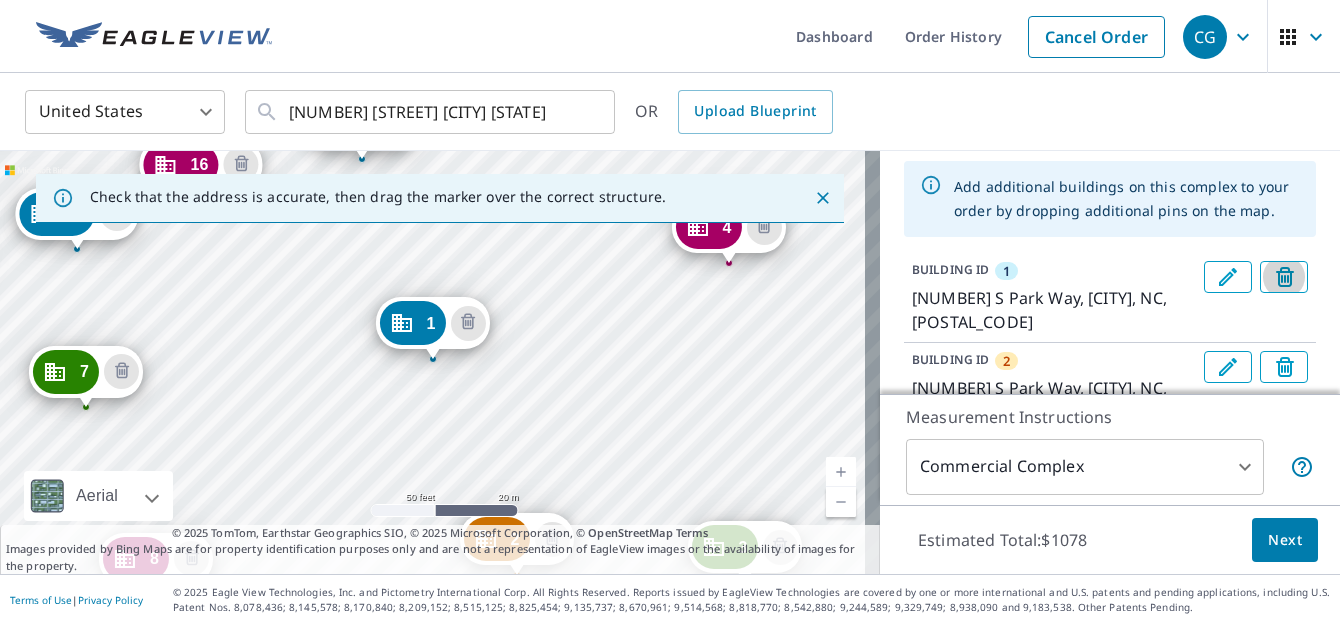 click 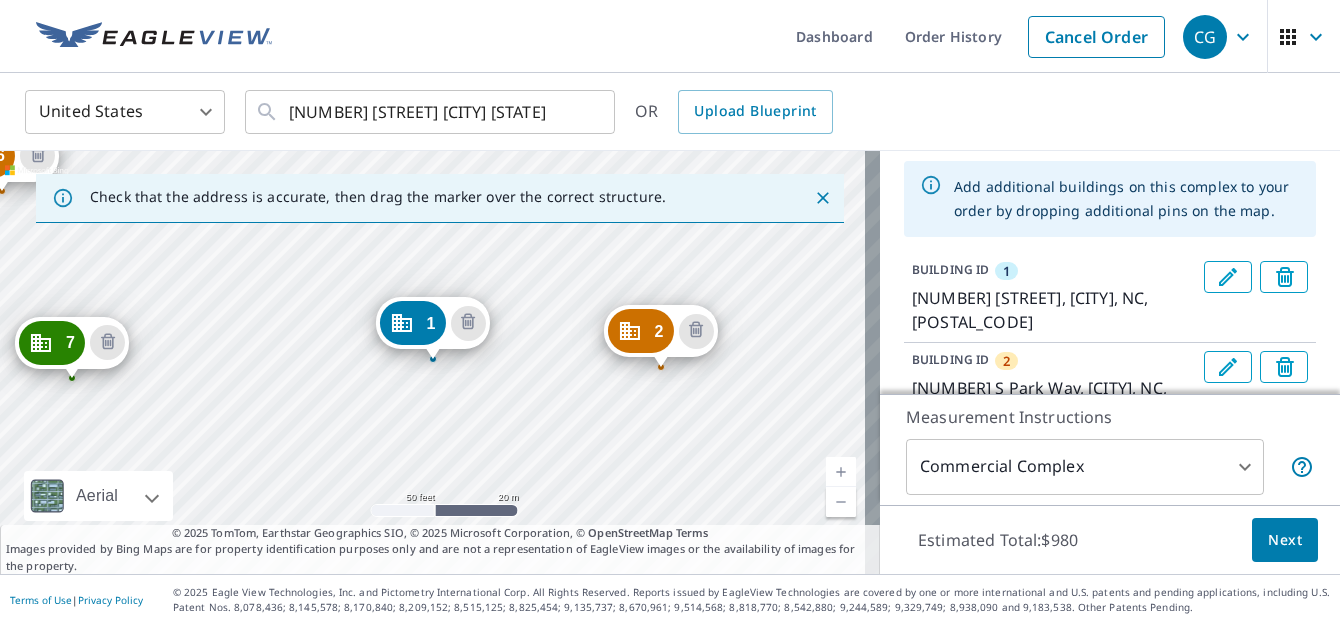 click 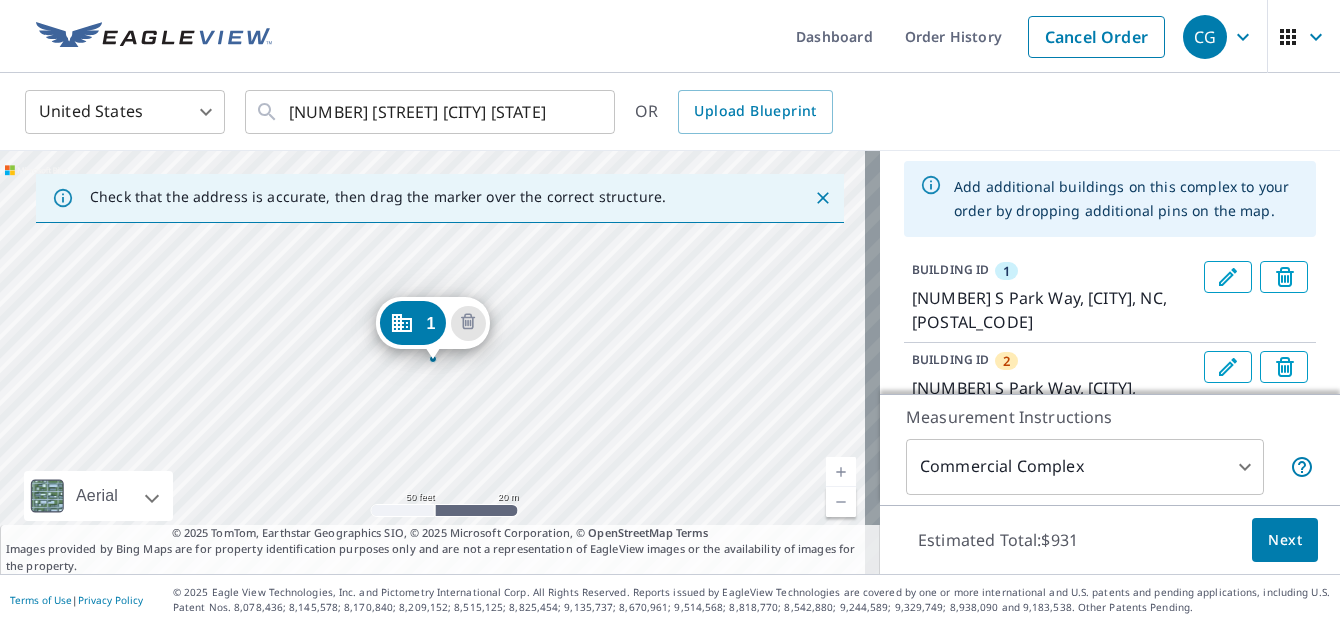 click 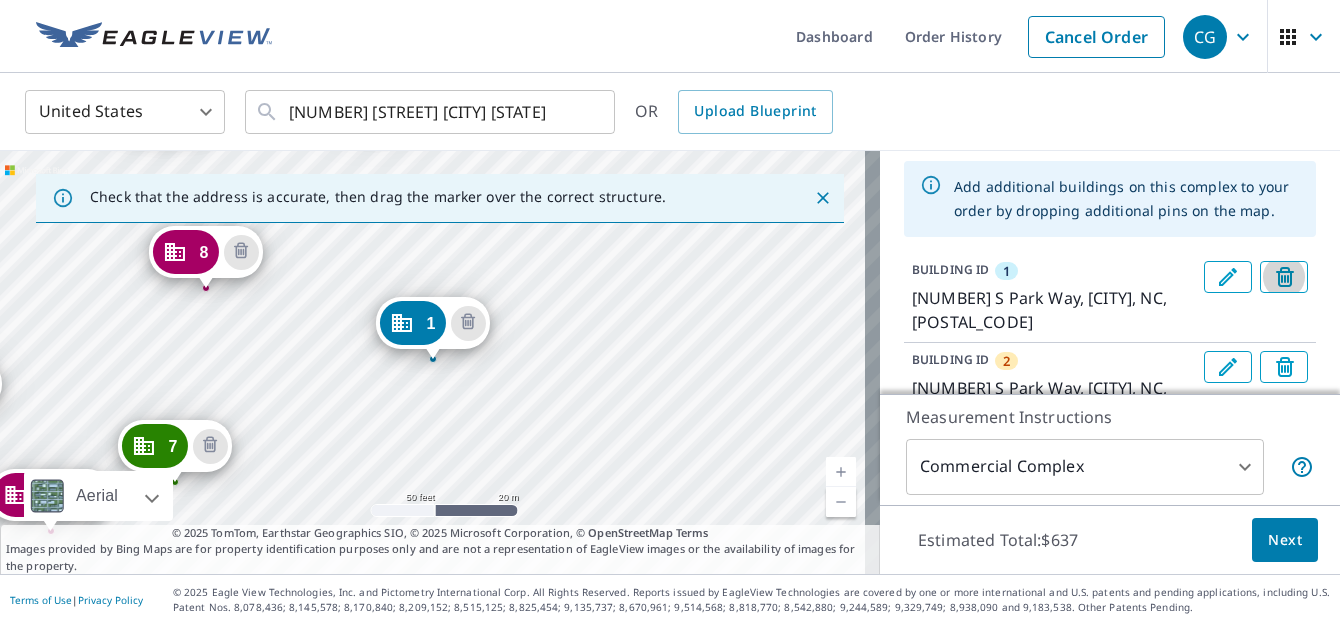 click 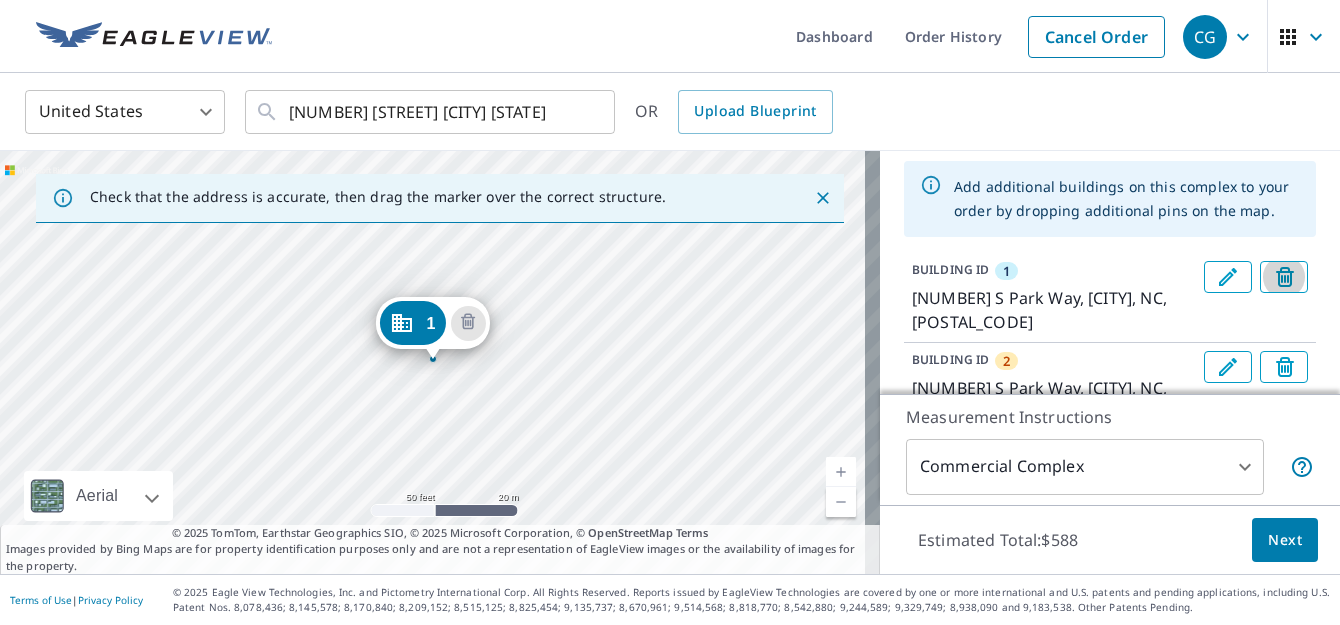click 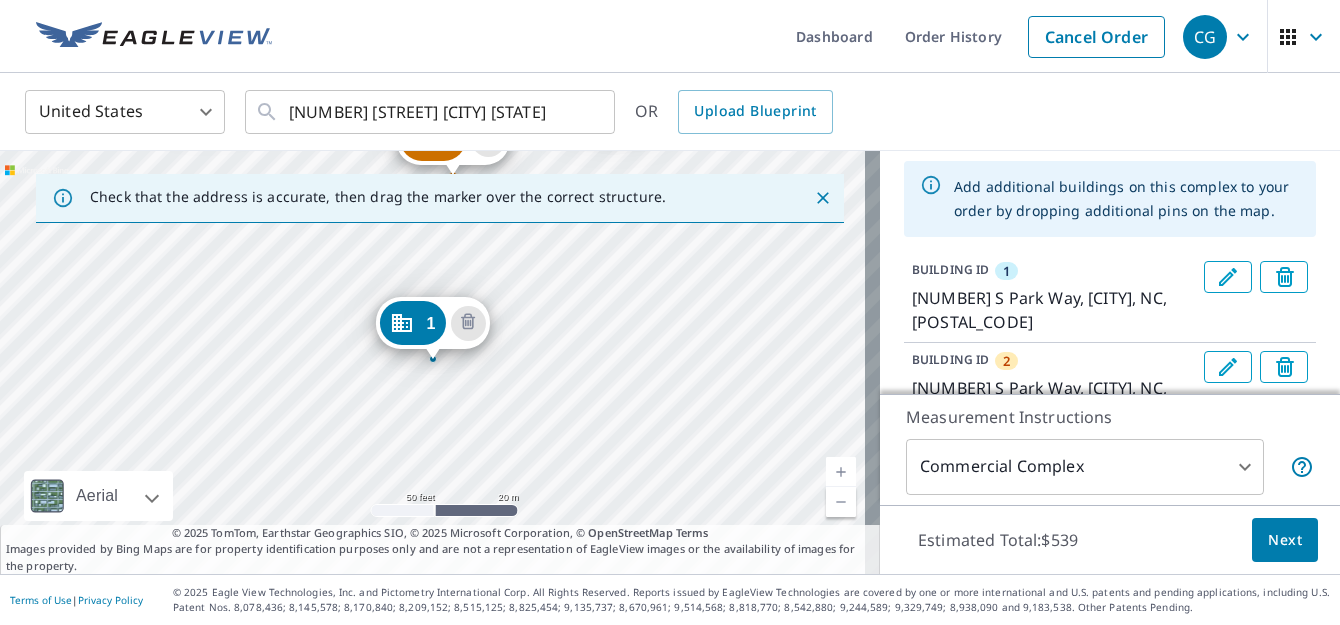 click 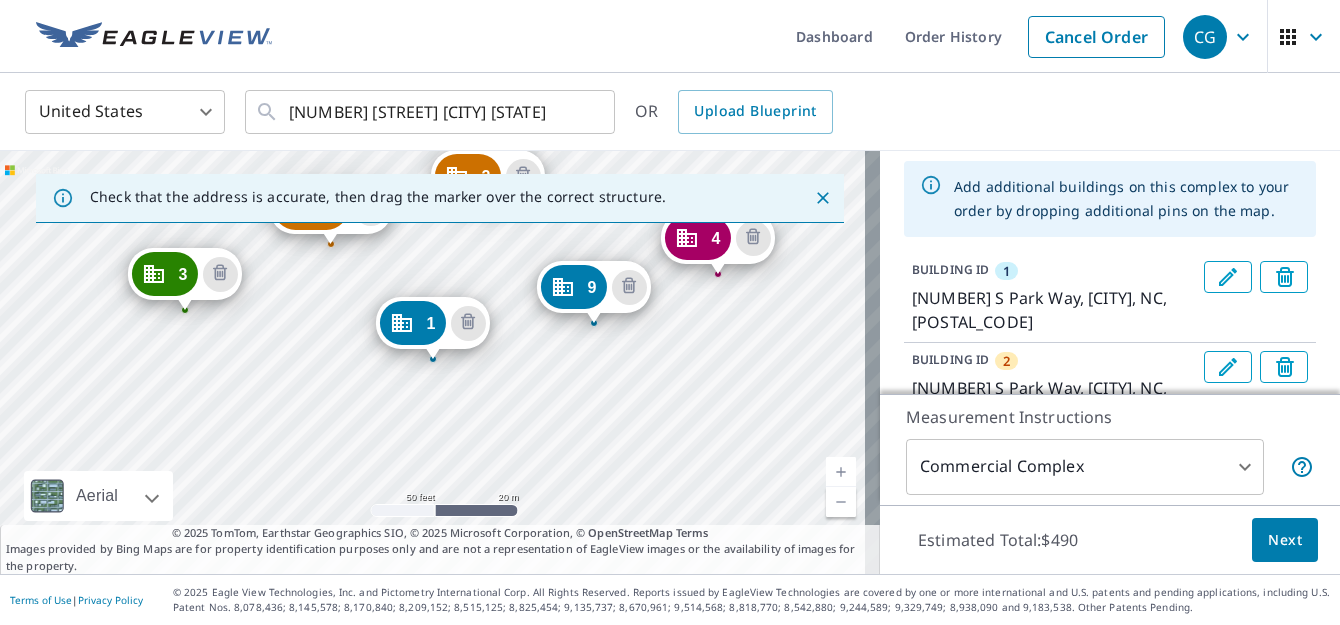 click 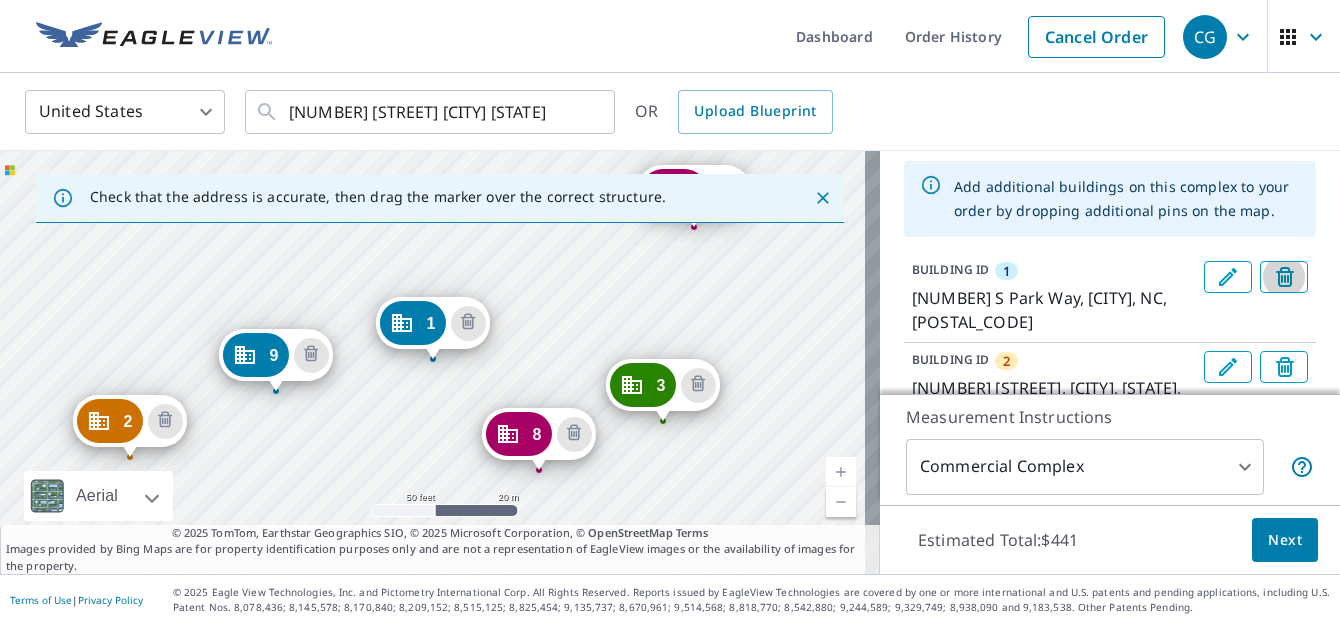 click 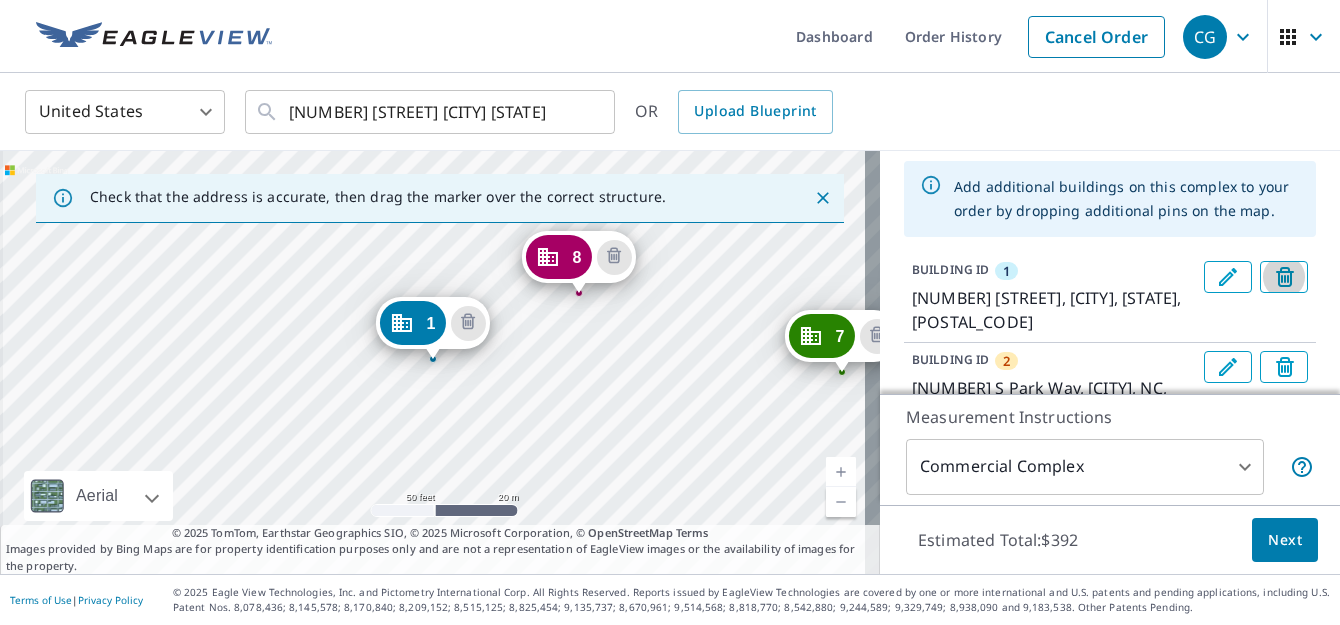 click 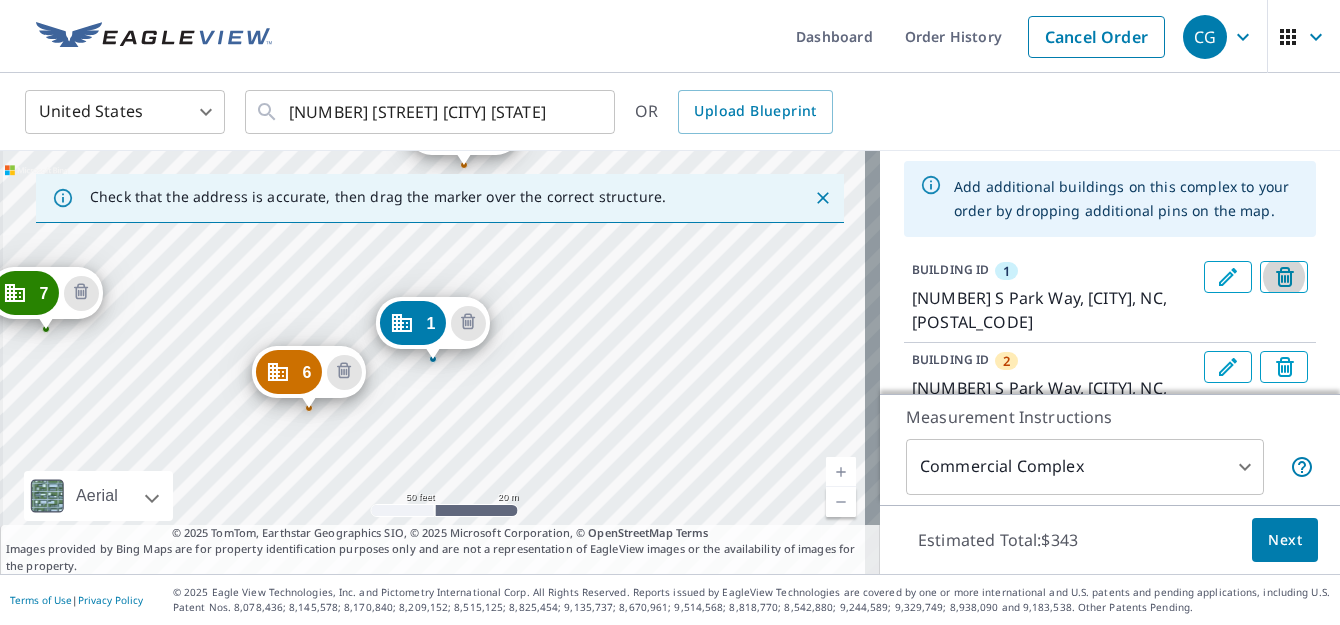 click 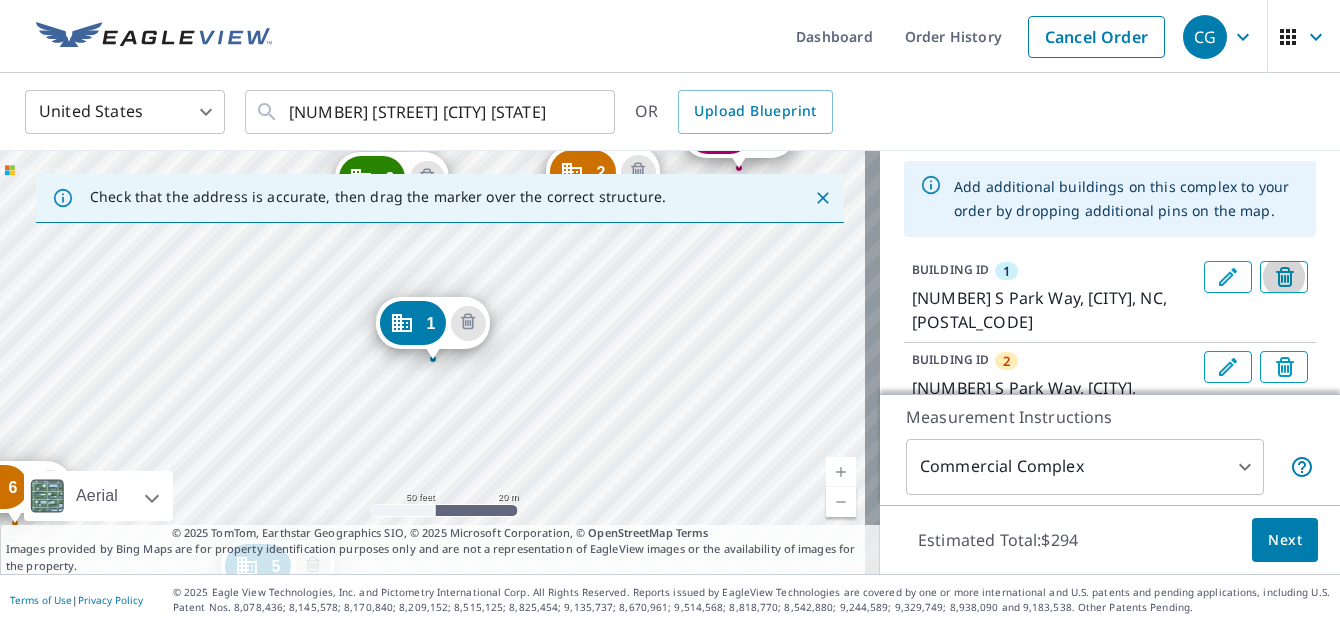 click 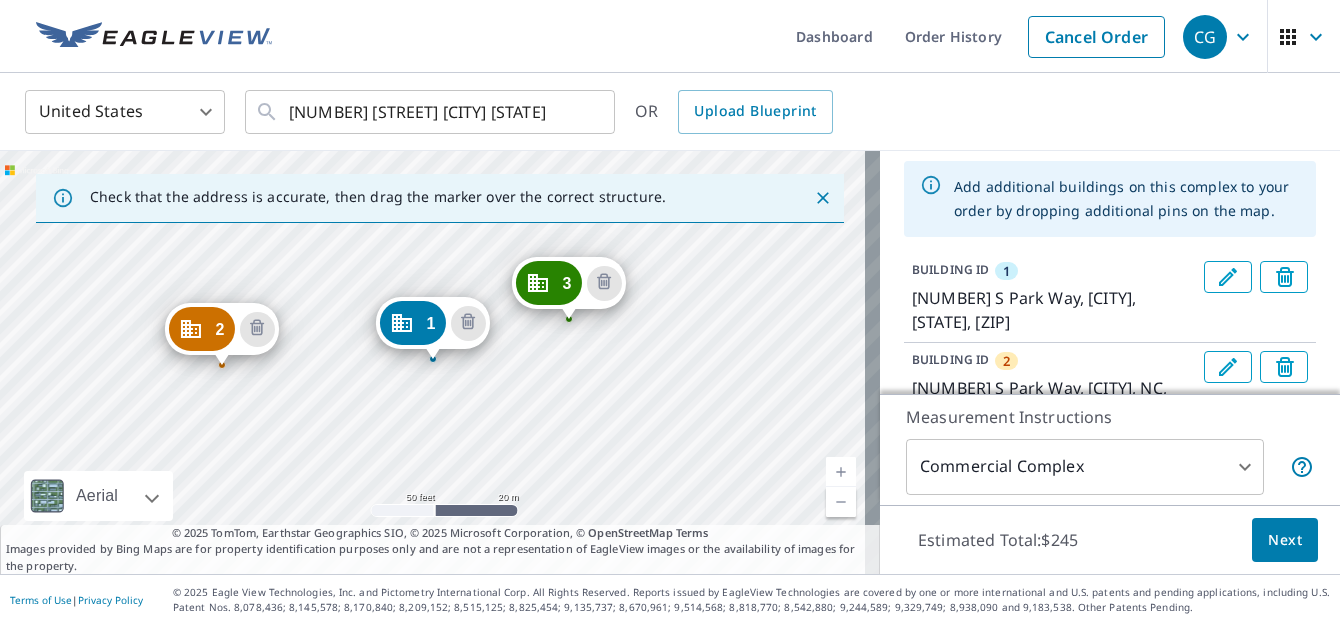 click 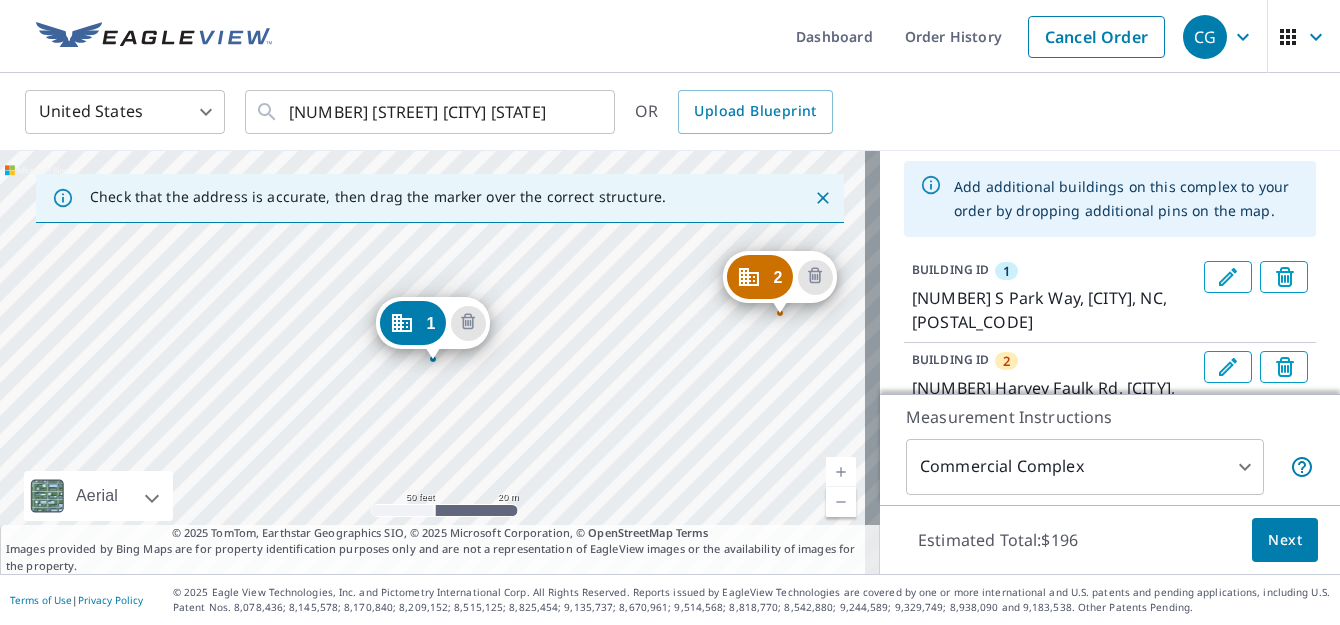 click 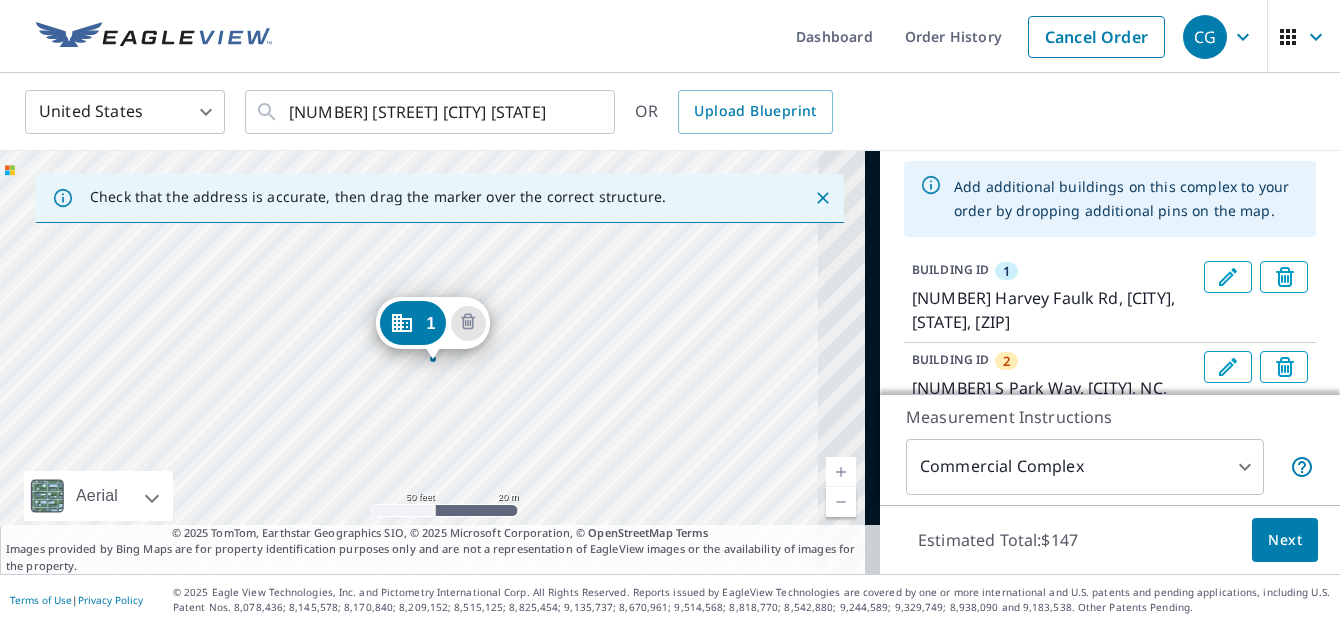 click 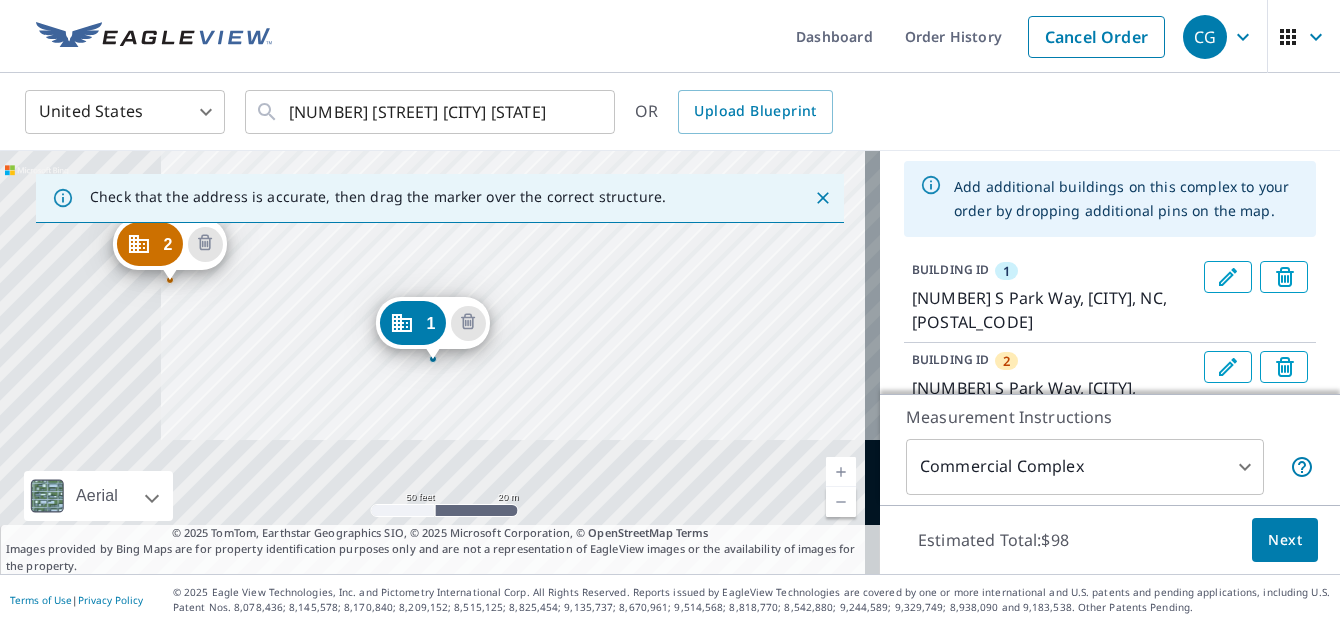 click 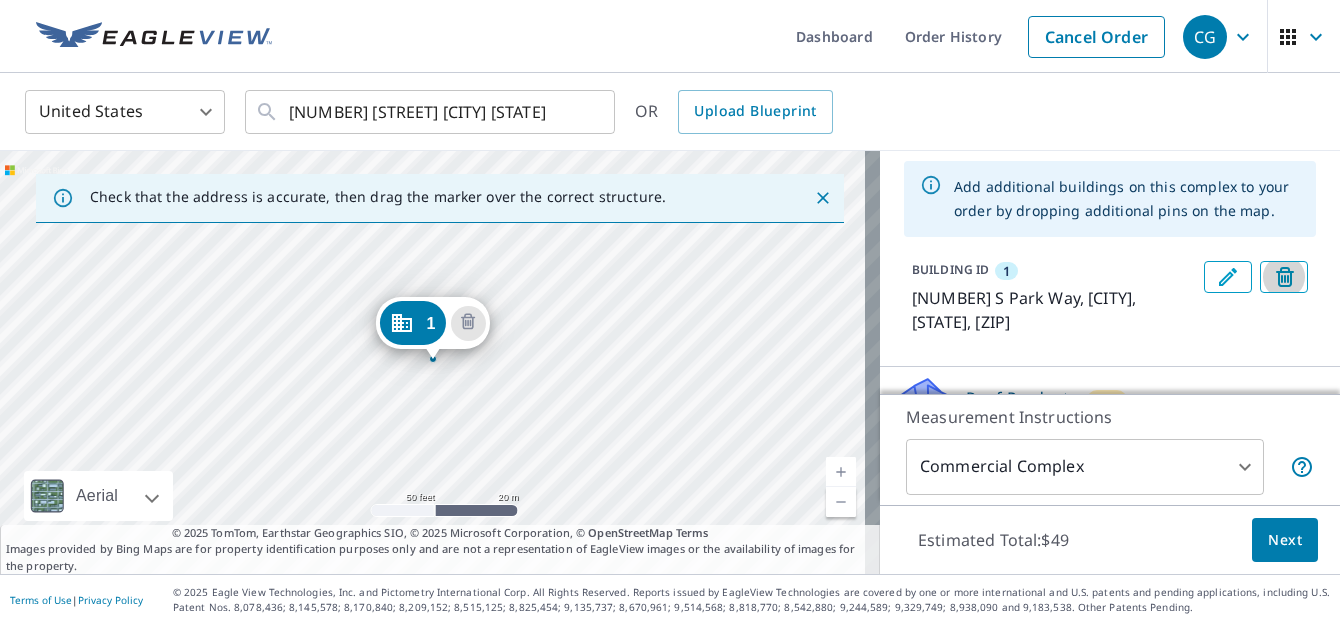 click 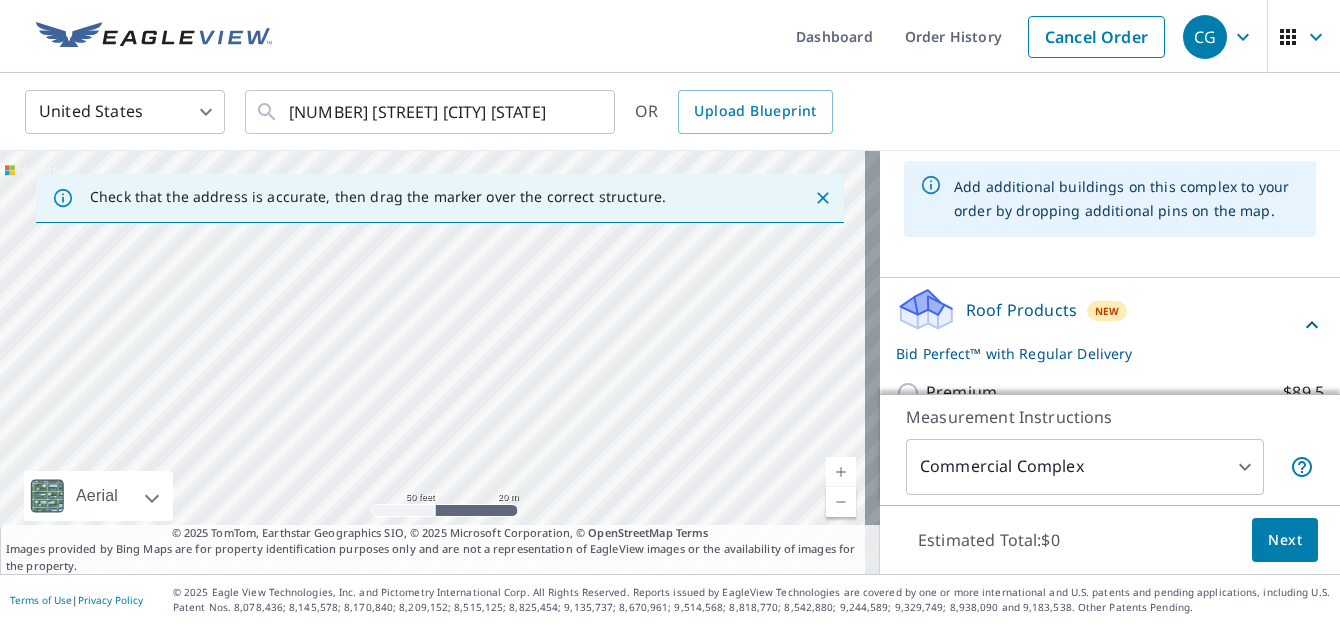 click at bounding box center (440, 362) 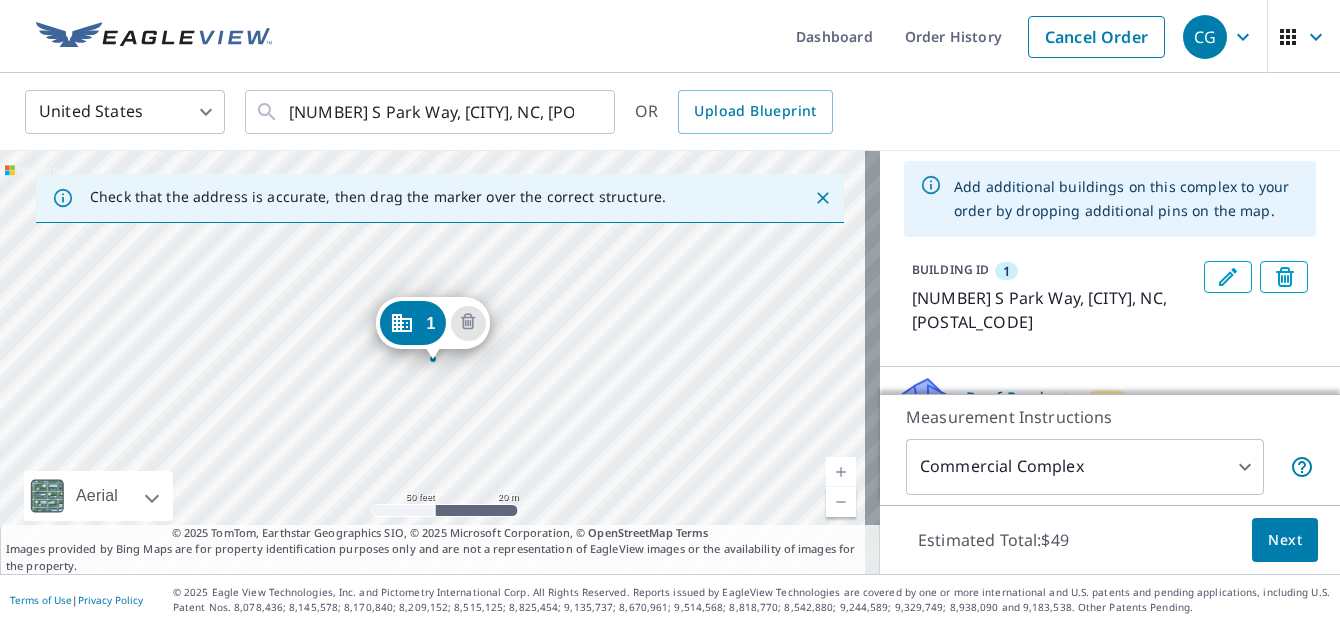 click on "[NUMBER] [NUMBER] S Park Way [CITY], [STATE] [POSTAL_CODE]" at bounding box center [440, 362] 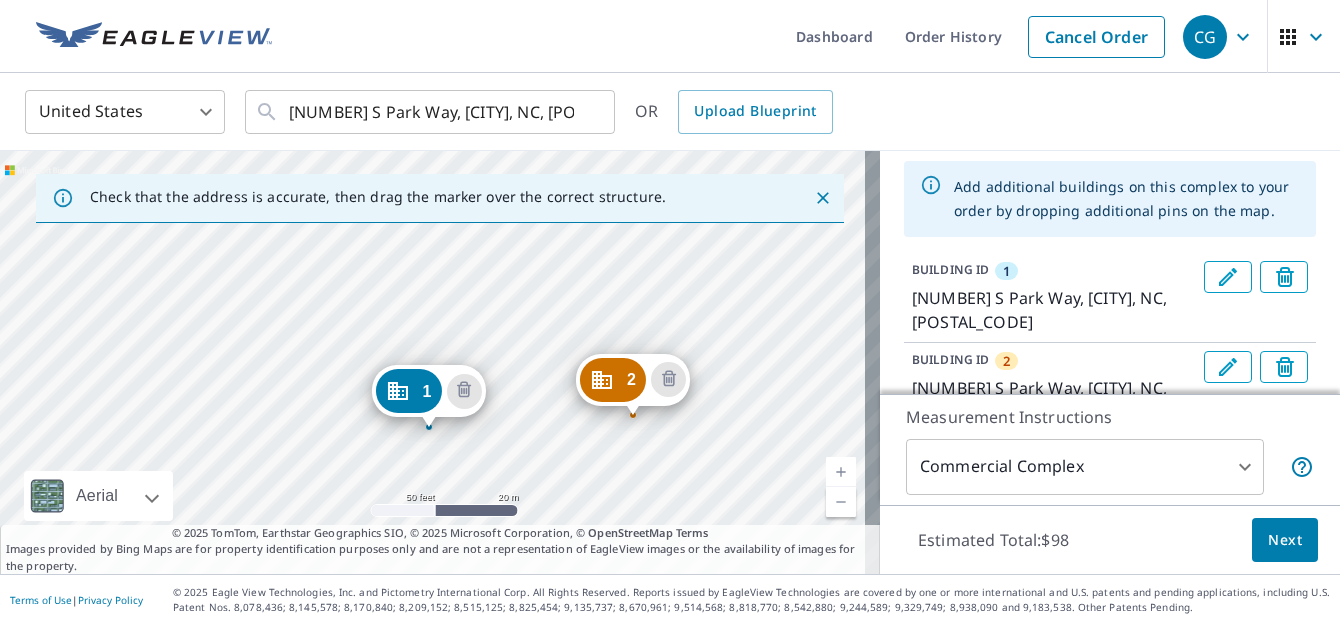 drag, startPoint x: 320, startPoint y: 286, endPoint x: 316, endPoint y: 354, distance: 68.117546 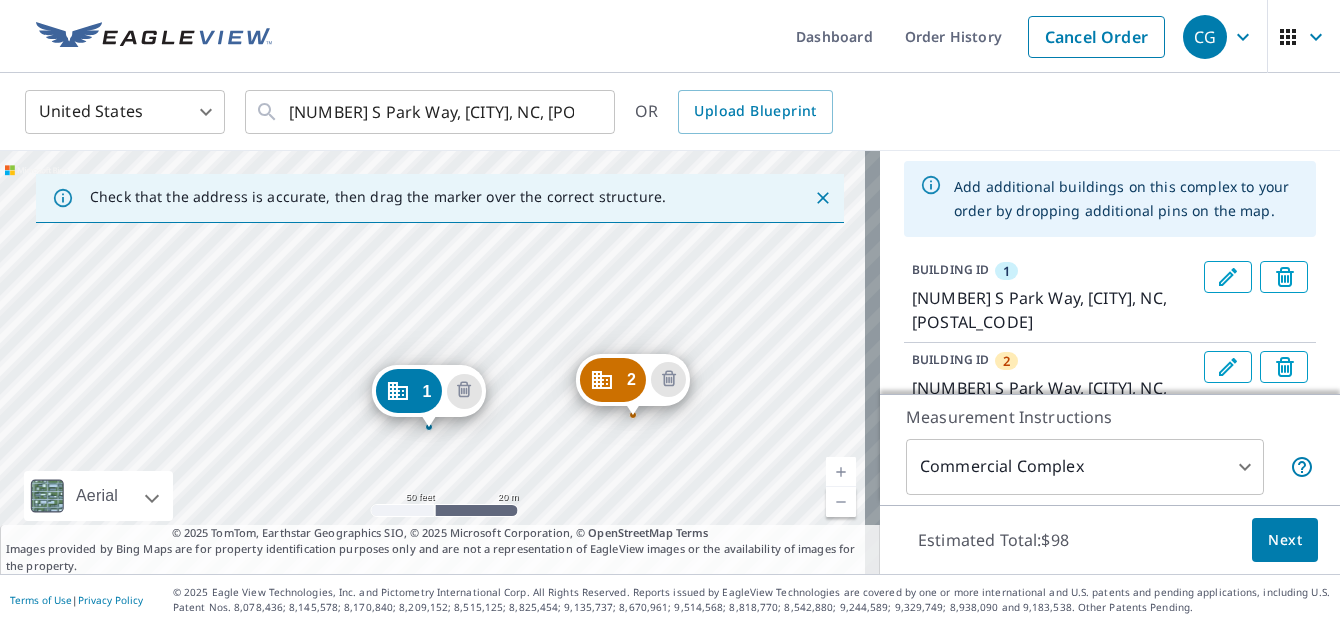 click on "[NUMBER] [NUMBER] S Park Way [CITY], [STATE] [POSTAL_CODE] [NUMBER] [NUMBER] S Park Way [CITY], [STATE] [POSTAL_CODE]" at bounding box center [440, 362] 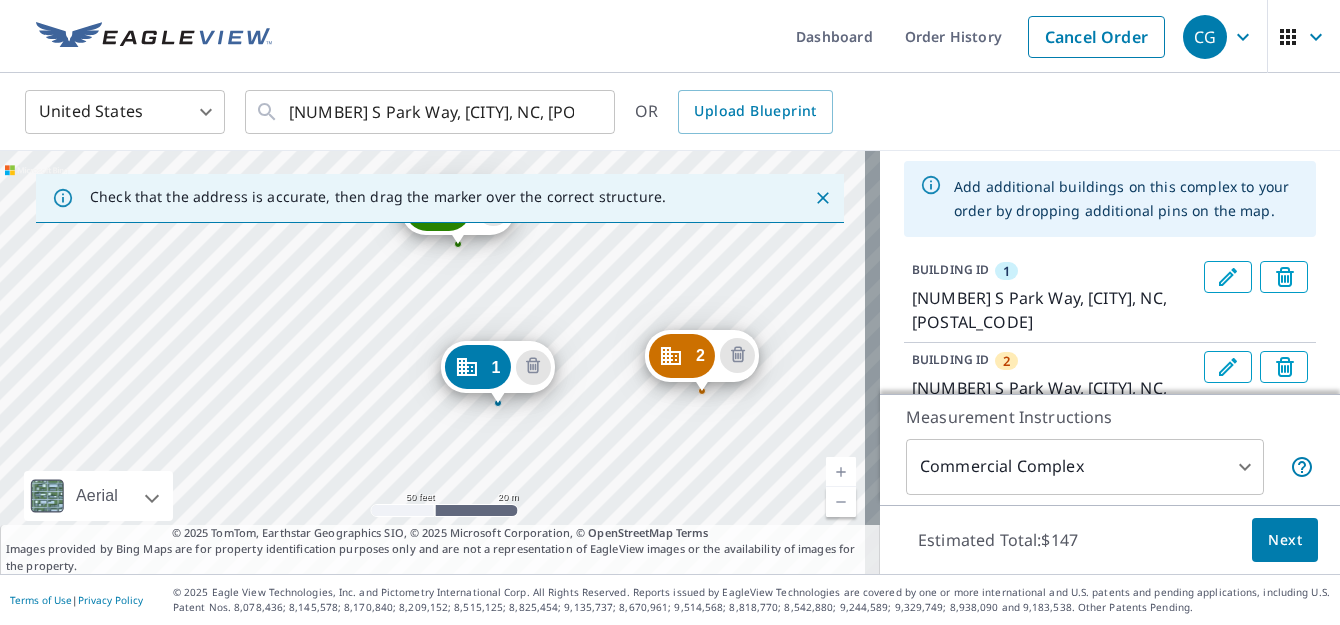drag, startPoint x: 280, startPoint y: 302, endPoint x: 366, endPoint y: 364, distance: 106.01887 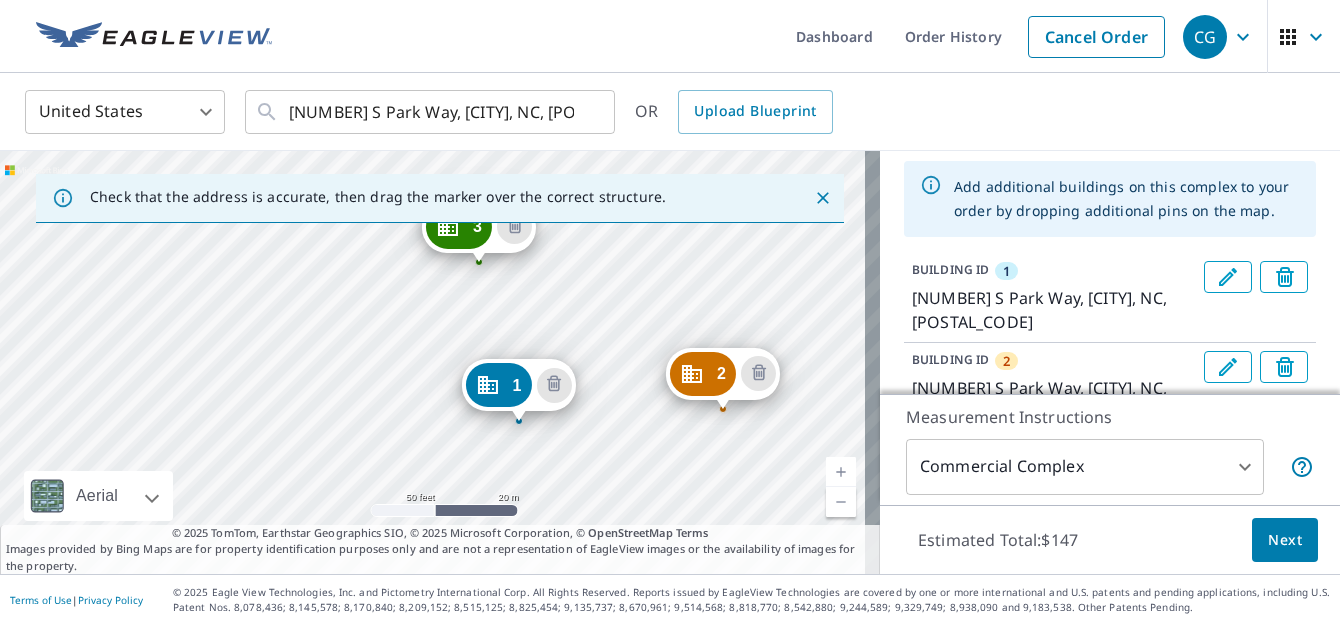 click on "[NUMBER] S Park Way [CITY], [STATE] [NUMBER] S Park Way [CITY], [STATE] [NUMBER] S Park Way [CITY], [STATE]" at bounding box center [440, 362] 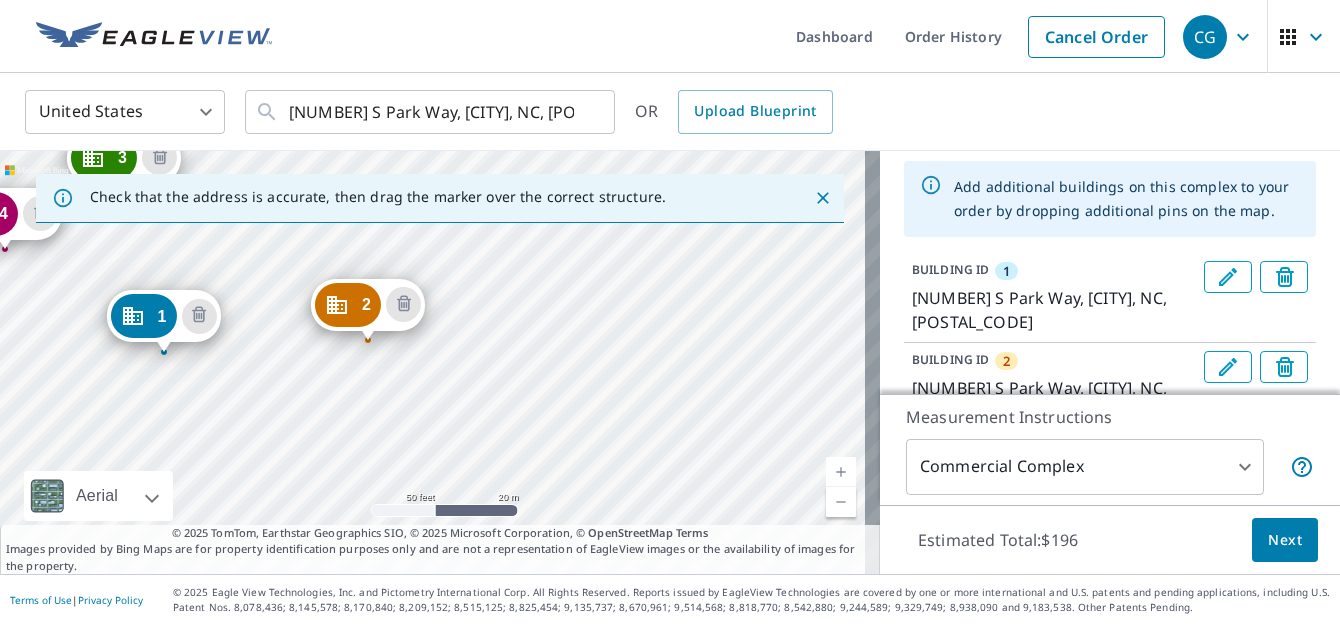 drag, startPoint x: 627, startPoint y: 432, endPoint x: 360, endPoint y: 466, distance: 269.1561 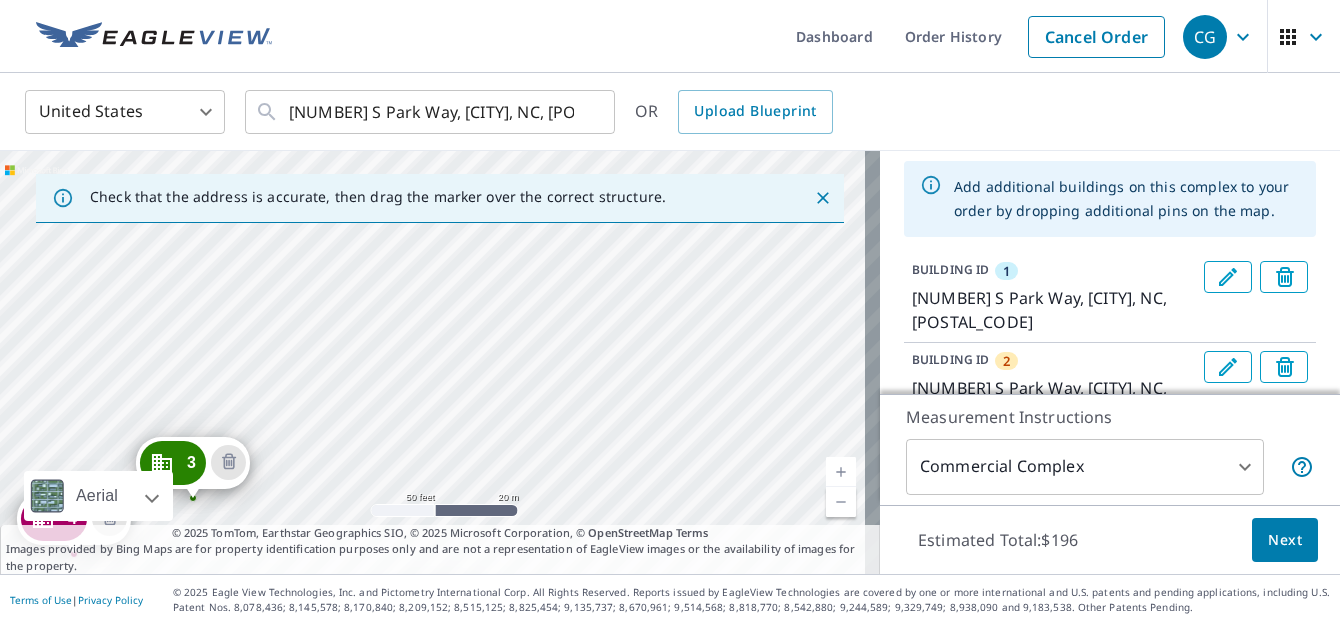 drag, startPoint x: 456, startPoint y: 259, endPoint x: 554, endPoint y: 587, distance: 342.32733 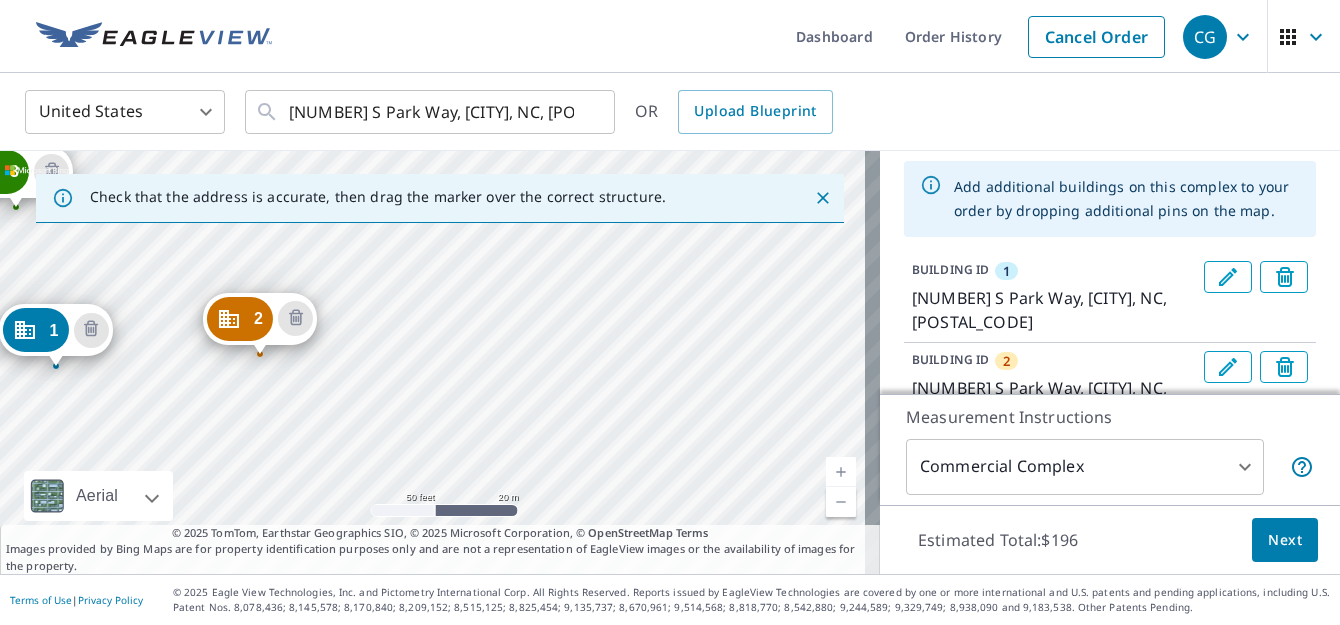 drag, startPoint x: 498, startPoint y: 413, endPoint x: 335, endPoint y: 205, distance: 264.25934 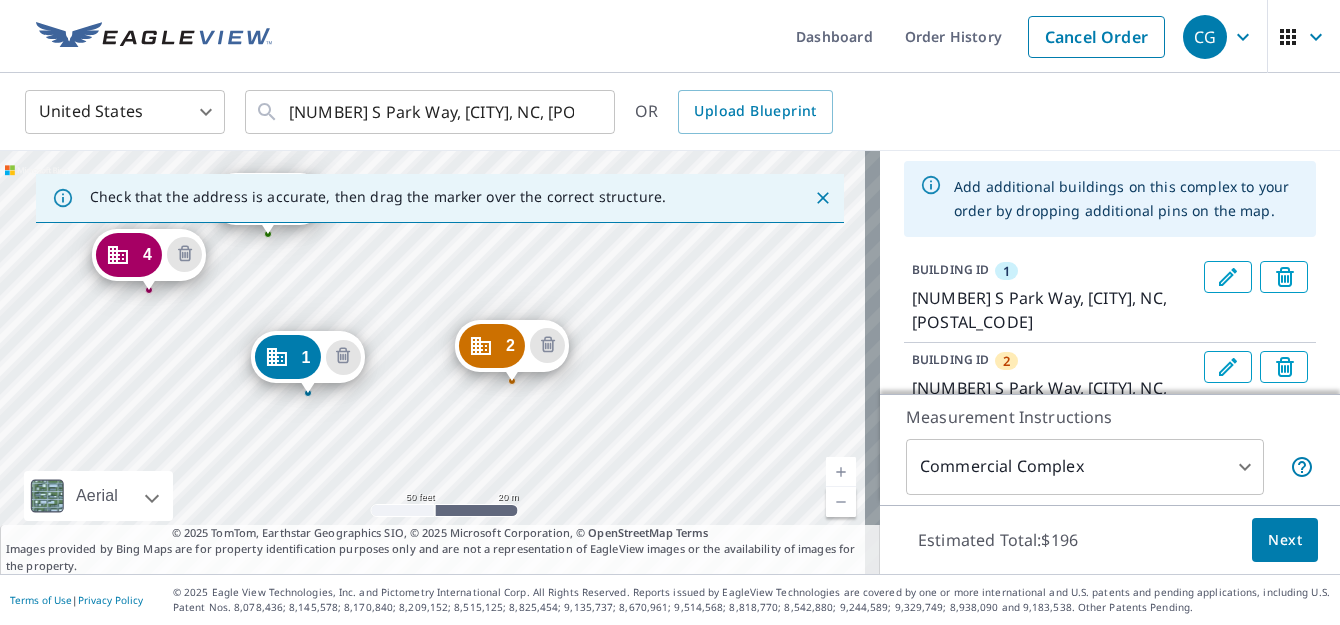 click on "[NUMBER] S Park Way [CITY], [STATE] [NUMBER] S Park Way [CITY], [STATE] [NUMBER] S Park Way [CITY], [STATE] [NUMBER] S Park Way [CITY], [STATE]" at bounding box center [440, 362] 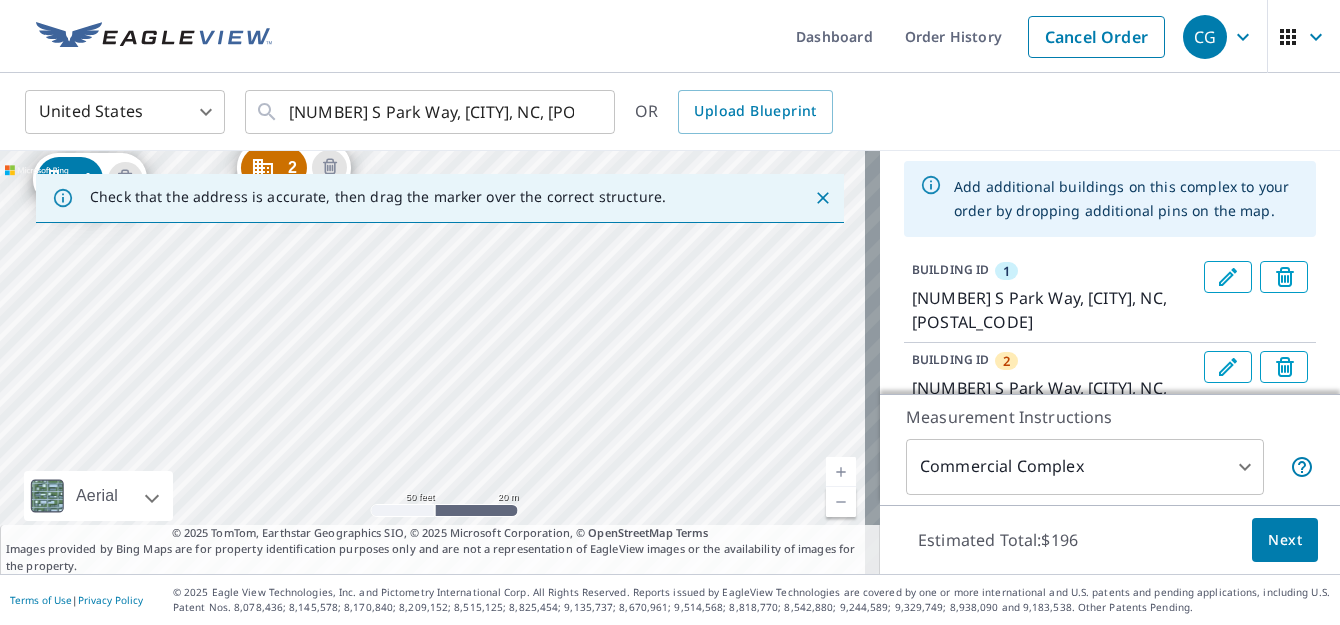 drag, startPoint x: 663, startPoint y: 404, endPoint x: 445, endPoint y: 225, distance: 282.0727 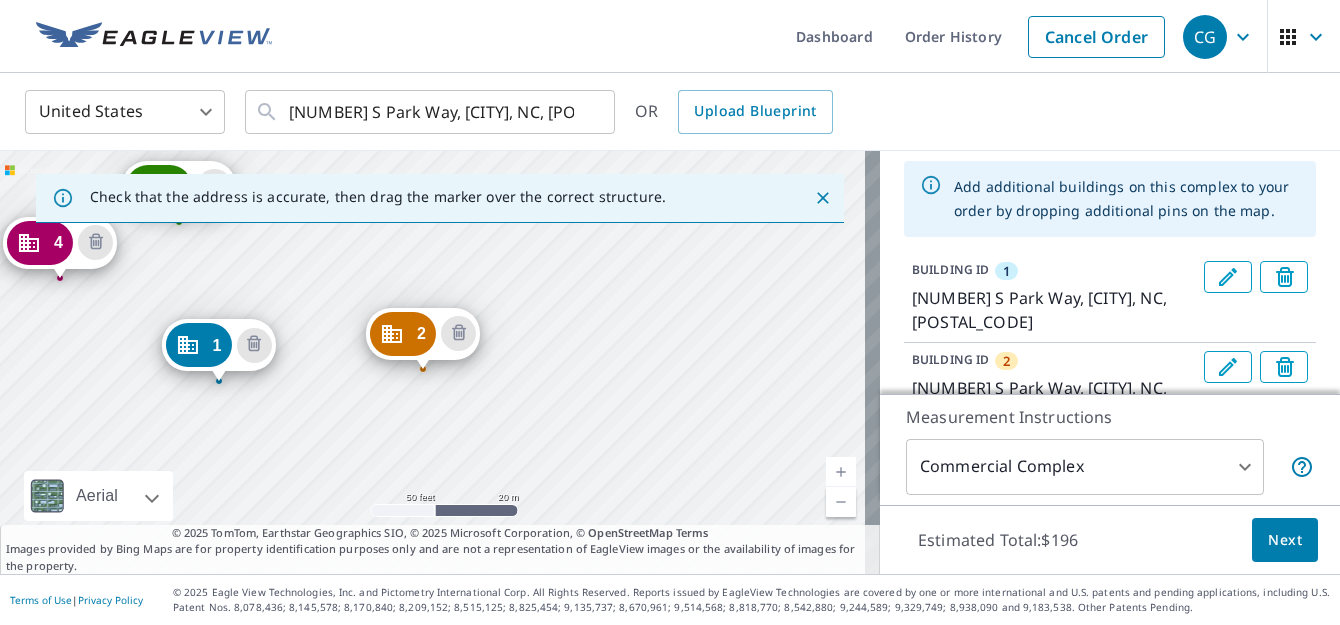 drag, startPoint x: 482, startPoint y: 280, endPoint x: 583, endPoint y: 402, distance: 158.38245 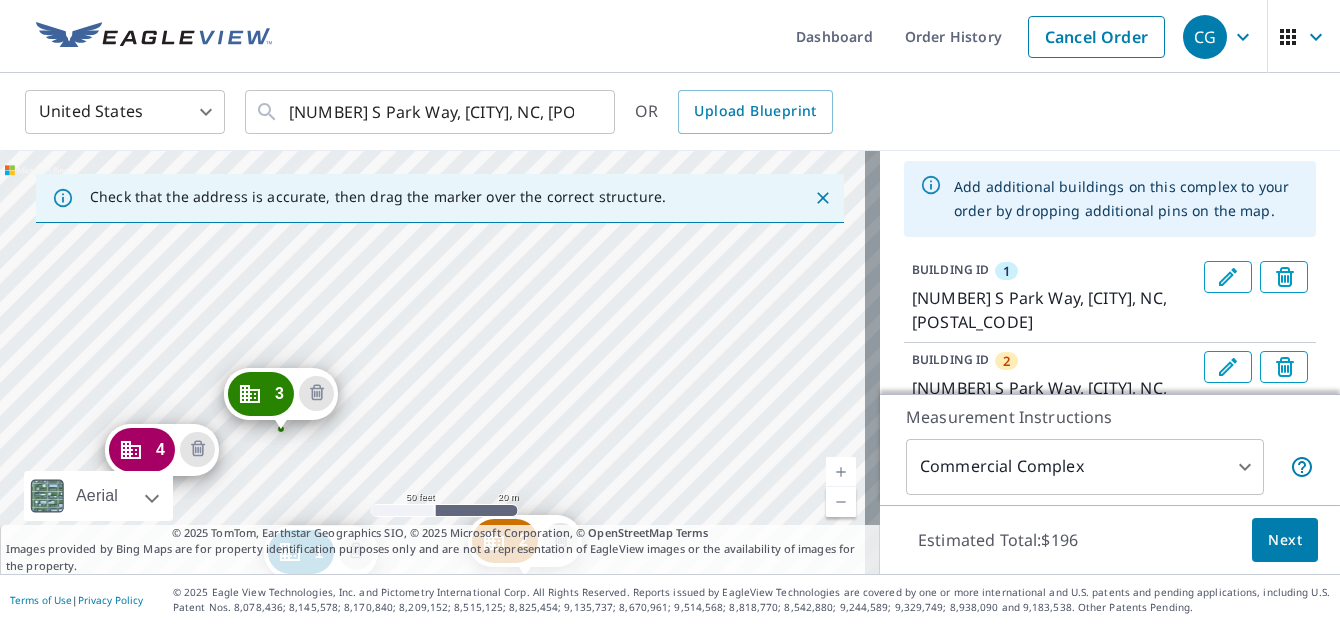 drag, startPoint x: 512, startPoint y: 273, endPoint x: 606, endPoint y: 471, distance: 219.1803 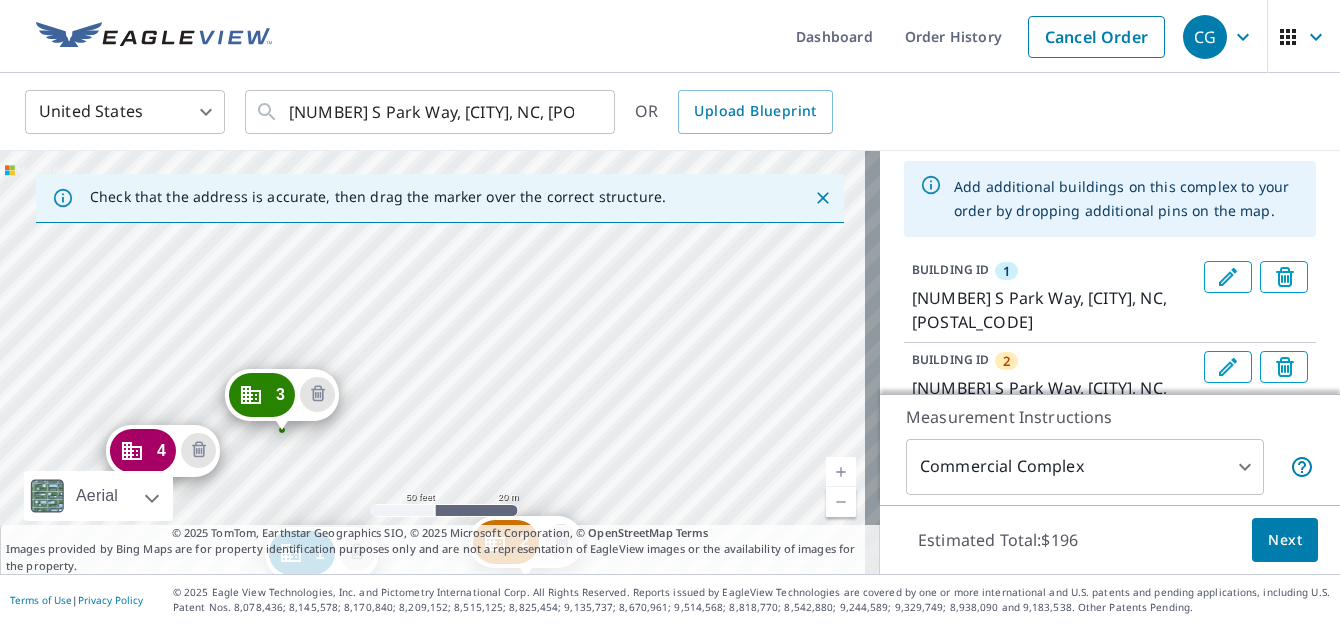 click on "[NUMBER] S Park Way [CITY], [STATE] [NUMBER] S Park Way [CITY], [STATE] [NUMBER] S Park Way [CITY], [STATE] [NUMBER] S Park Way [CITY], [STATE]" at bounding box center [440, 362] 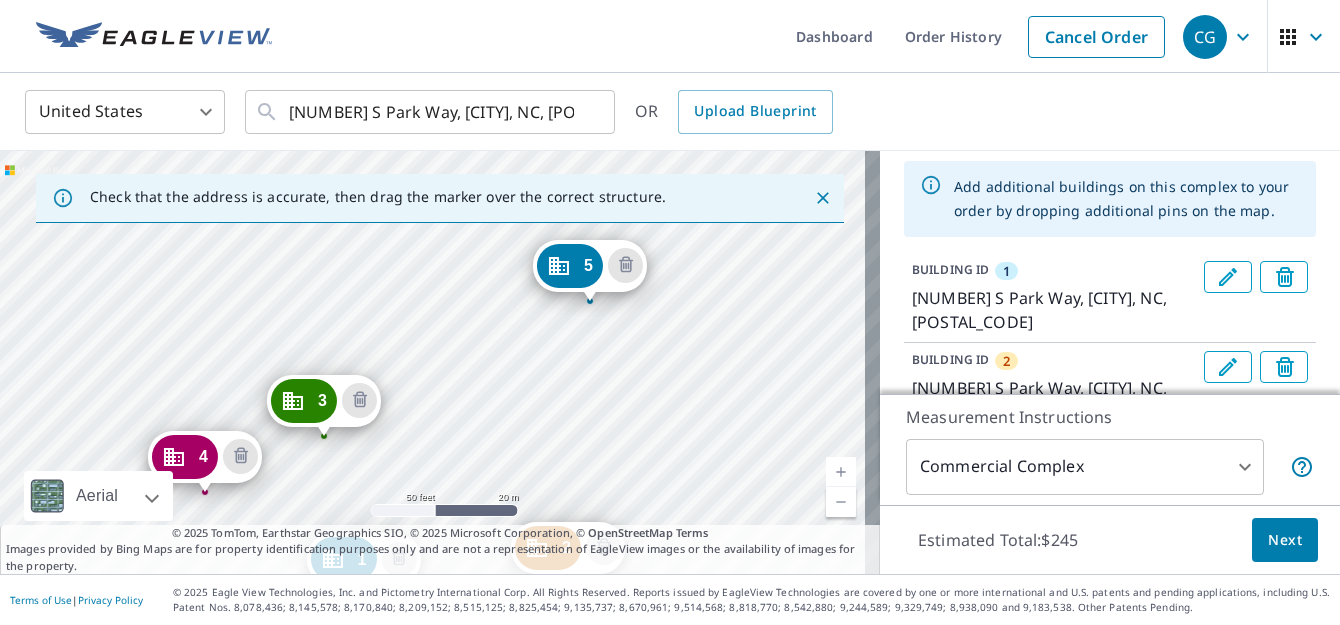drag, startPoint x: 502, startPoint y: 286, endPoint x: 419, endPoint y: 530, distance: 257.73047 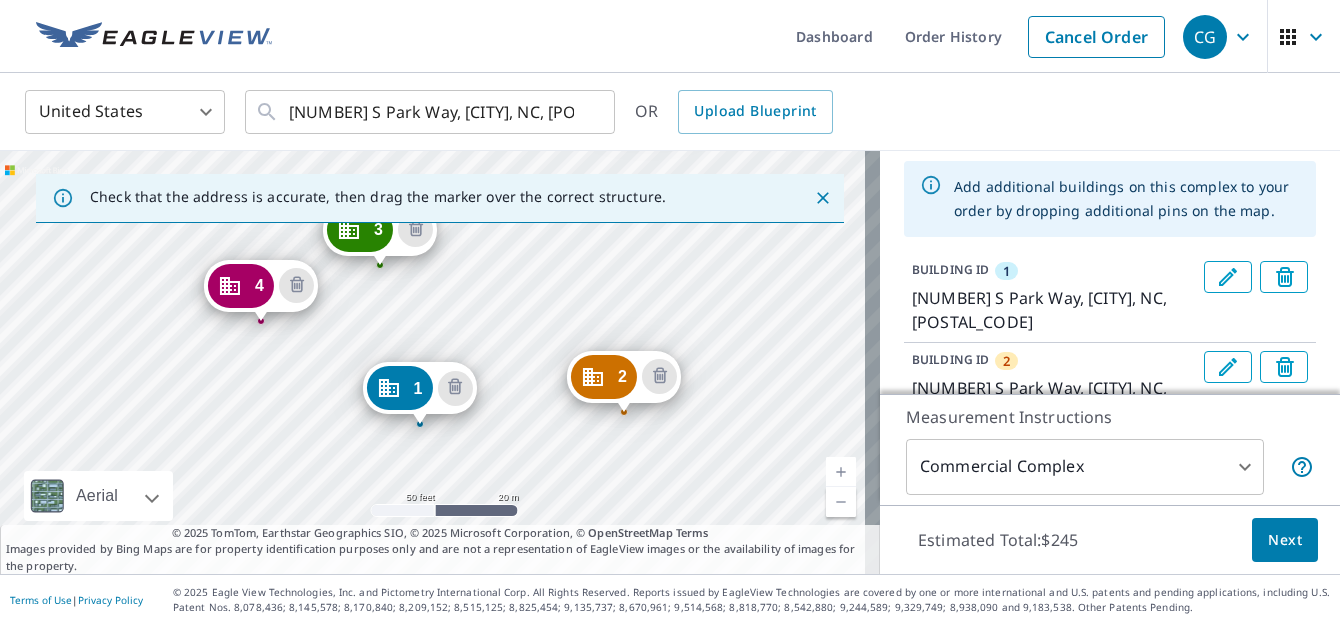 click on "[NUMBER] [NUMBER] S Park Way [CITY], [STATE] [POSTAL_CODE] [NUMBER] [NUMBER] S Park Way [CITY], [STATE] [POSTAL_CODE] [NUMBER] [NUMBER] S Park Way [CITY], [STATE] [POSTAL_CODE] [NUMBER] [NUMBER] S Park Way [CITY], [STATE] [POSTAL_CODE] [NUMBER] [NUMBER] S Park Way [CITY], [STATE] [POSTAL_CODE]" at bounding box center [440, 362] 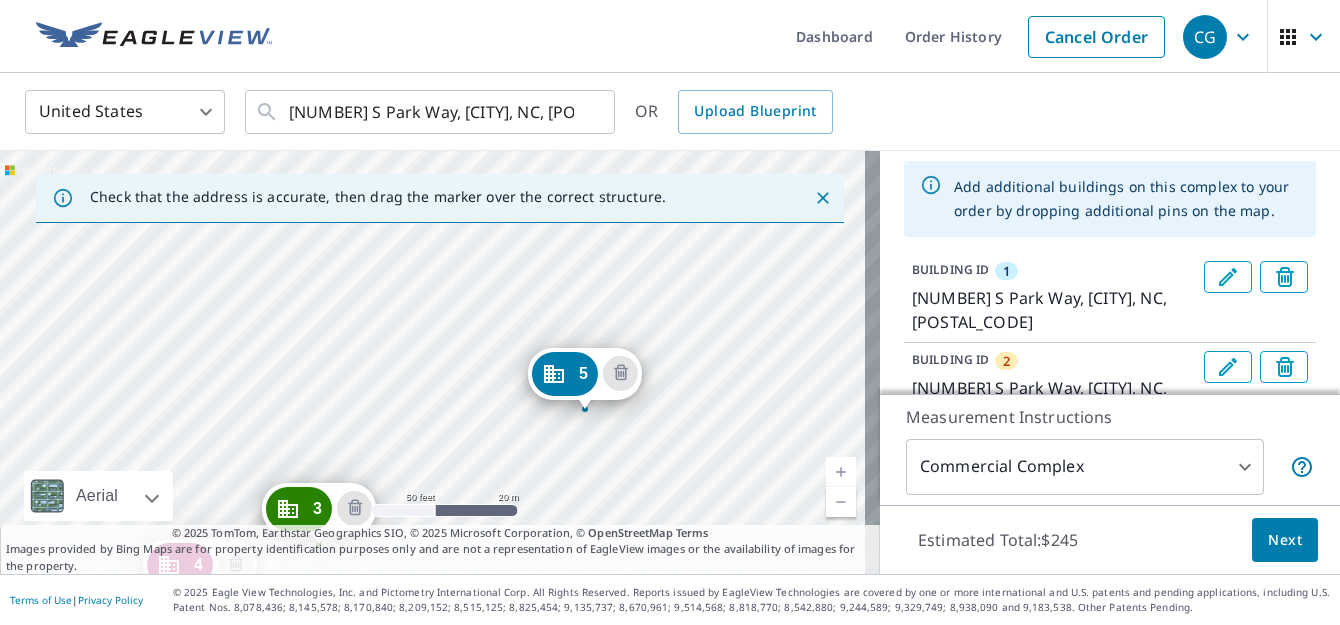 drag, startPoint x: 544, startPoint y: 230, endPoint x: 415, endPoint y: 660, distance: 448.93317 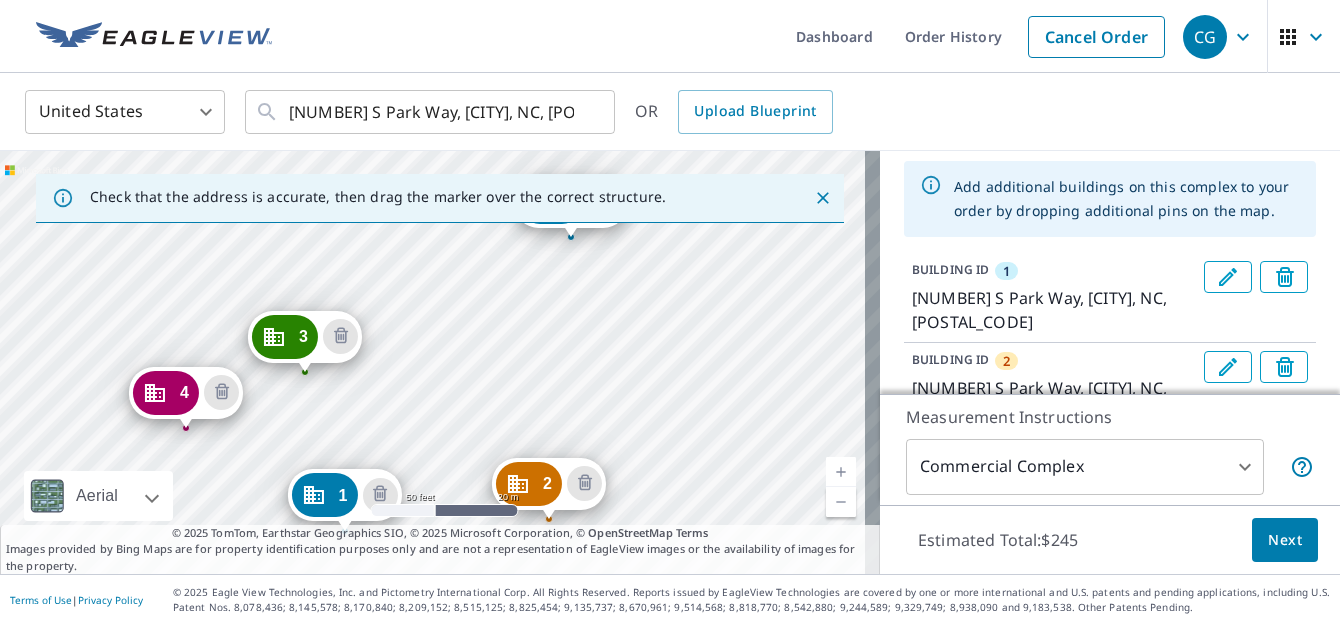 click on "[NUMBER] [NUMBER] S Park Way [CITY], [STATE] [POSTAL_CODE] [NUMBER] [NUMBER] S Park Way [CITY], [STATE] [POSTAL_CODE] [NUMBER] [NUMBER] S Park Way [CITY], [STATE] [POSTAL_CODE] [NUMBER] [NUMBER] S Park Way [CITY], [STATE] [POSTAL_CODE] [NUMBER] [NUMBER] S Park Way [CITY], [STATE] [POSTAL_CODE]" at bounding box center (440, 362) 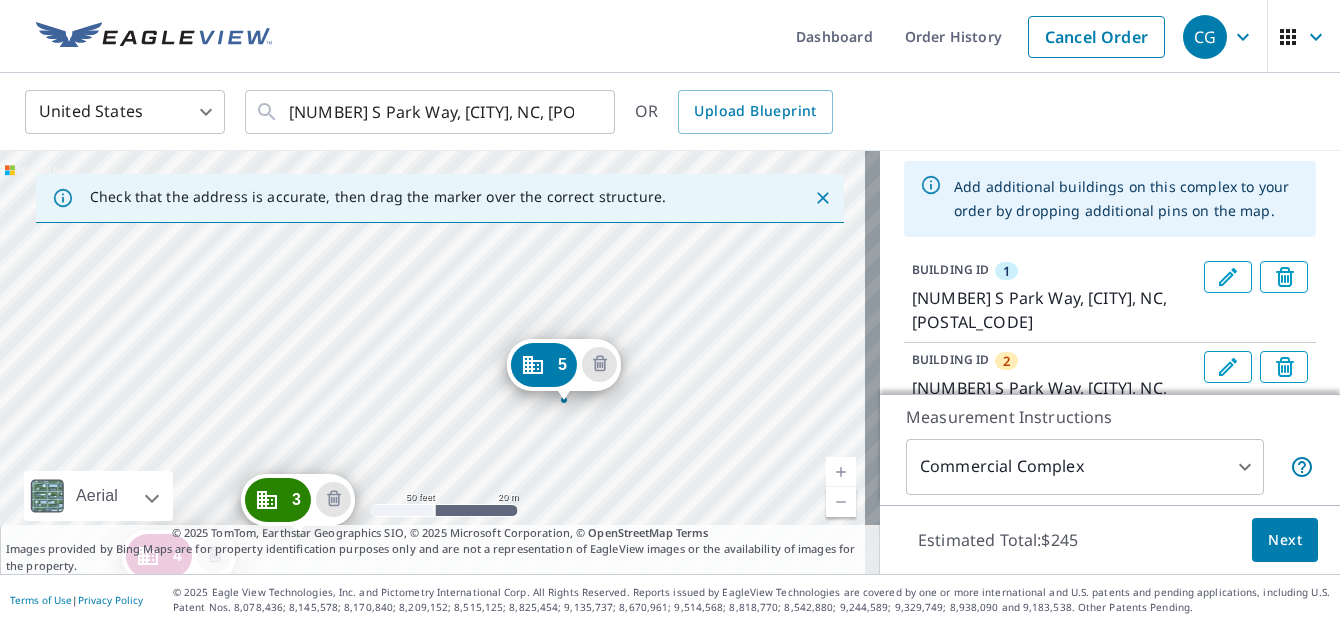 drag, startPoint x: 470, startPoint y: 270, endPoint x: 463, endPoint y: 433, distance: 163.15024 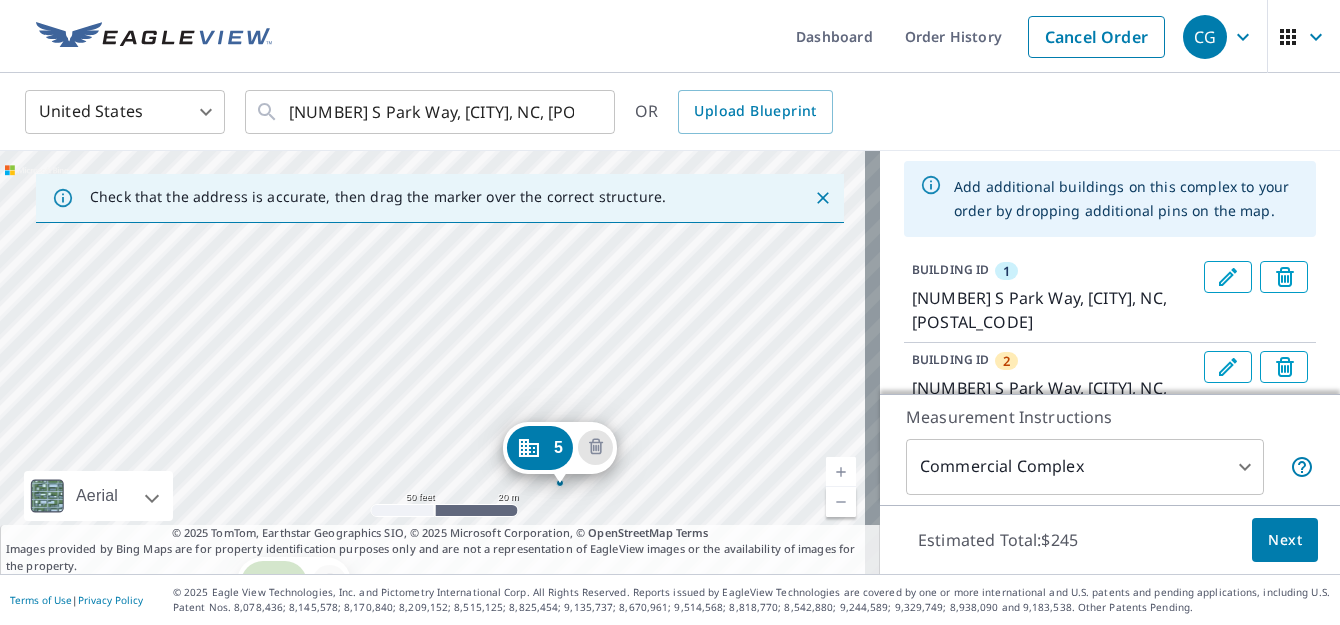 drag, startPoint x: 479, startPoint y: 306, endPoint x: 475, endPoint y: 390, distance: 84.095184 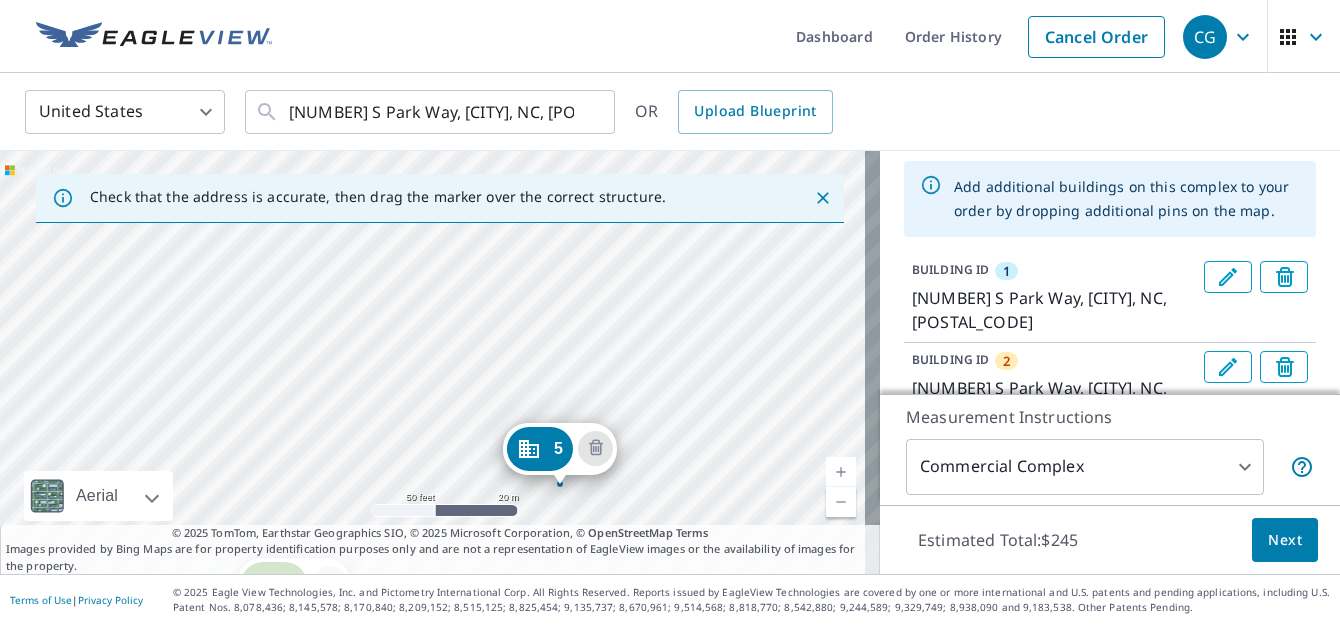 click on "[NUMBER] [NUMBER] S Park Way [CITY], [STATE] [POSTAL_CODE] [NUMBER] [NUMBER] S Park Way [CITY], [STATE] [POSTAL_CODE] [NUMBER] [NUMBER] S Park Way [CITY], [STATE] [POSTAL_CODE] [NUMBER] [NUMBER] S Park Way [CITY], [STATE] [POSTAL_CODE] [NUMBER] [NUMBER] S Park Way [CITY], [STATE] [POSTAL_CODE]" at bounding box center (440, 362) 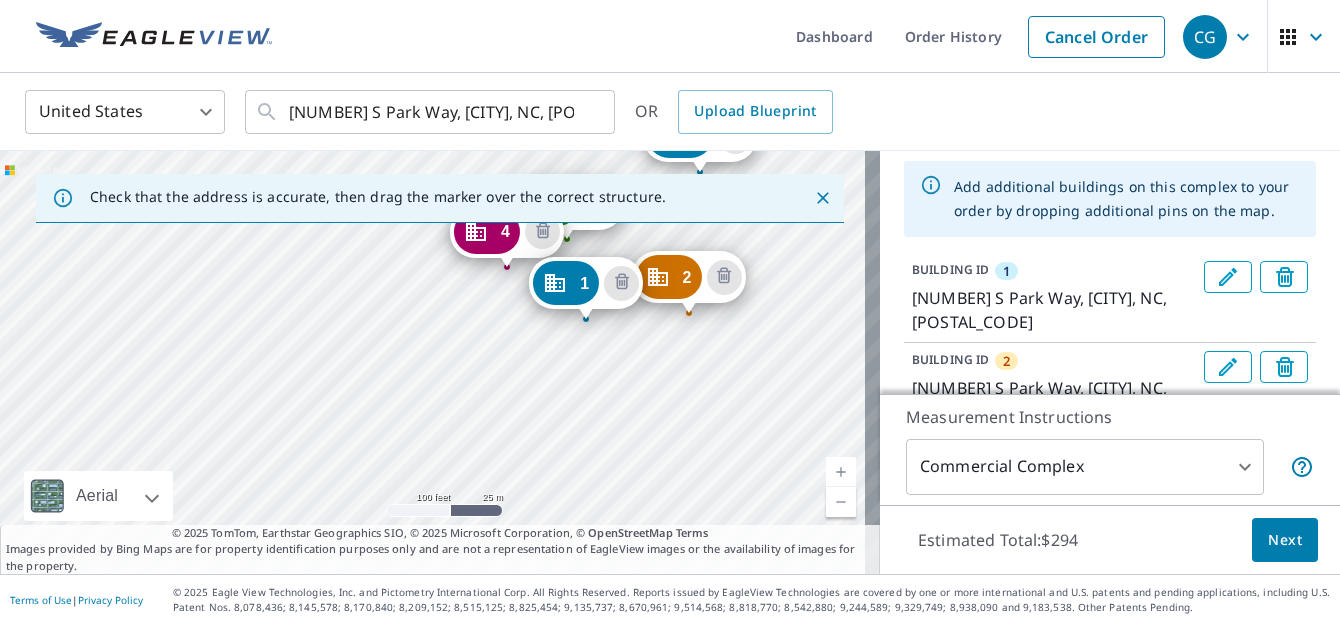 drag, startPoint x: 395, startPoint y: 322, endPoint x: 385, endPoint y: 306, distance: 18.867962 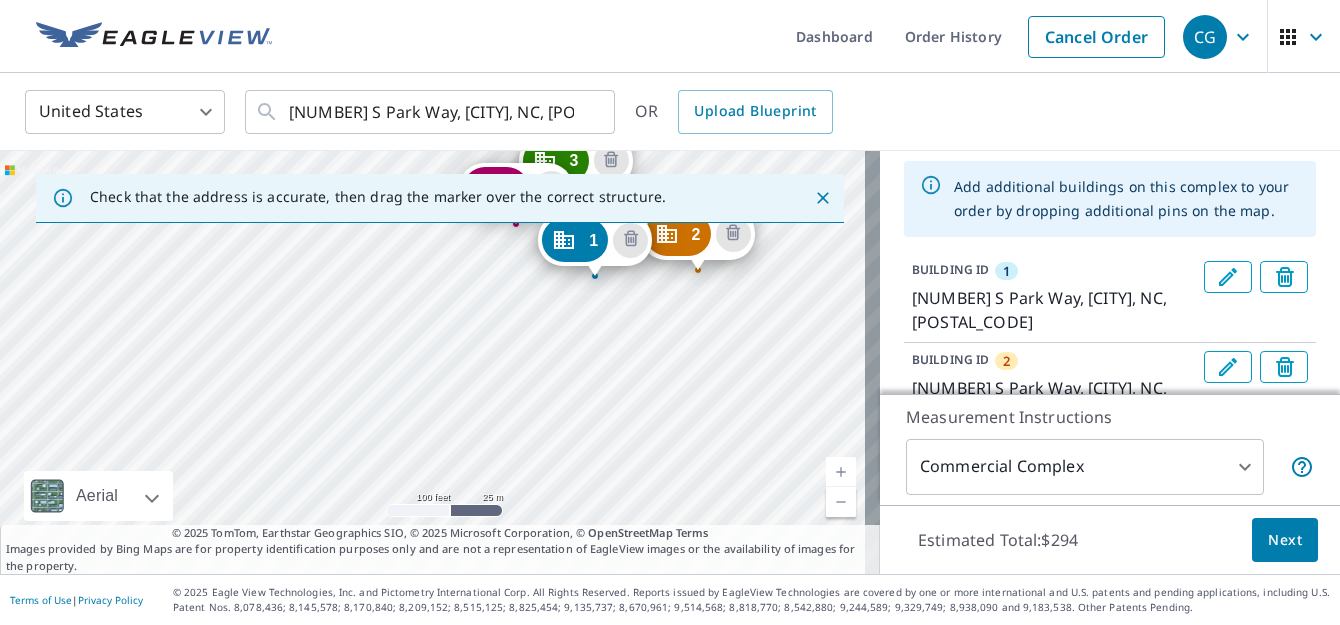 drag, startPoint x: 585, startPoint y: 414, endPoint x: 602, endPoint y: 374, distance: 43.462627 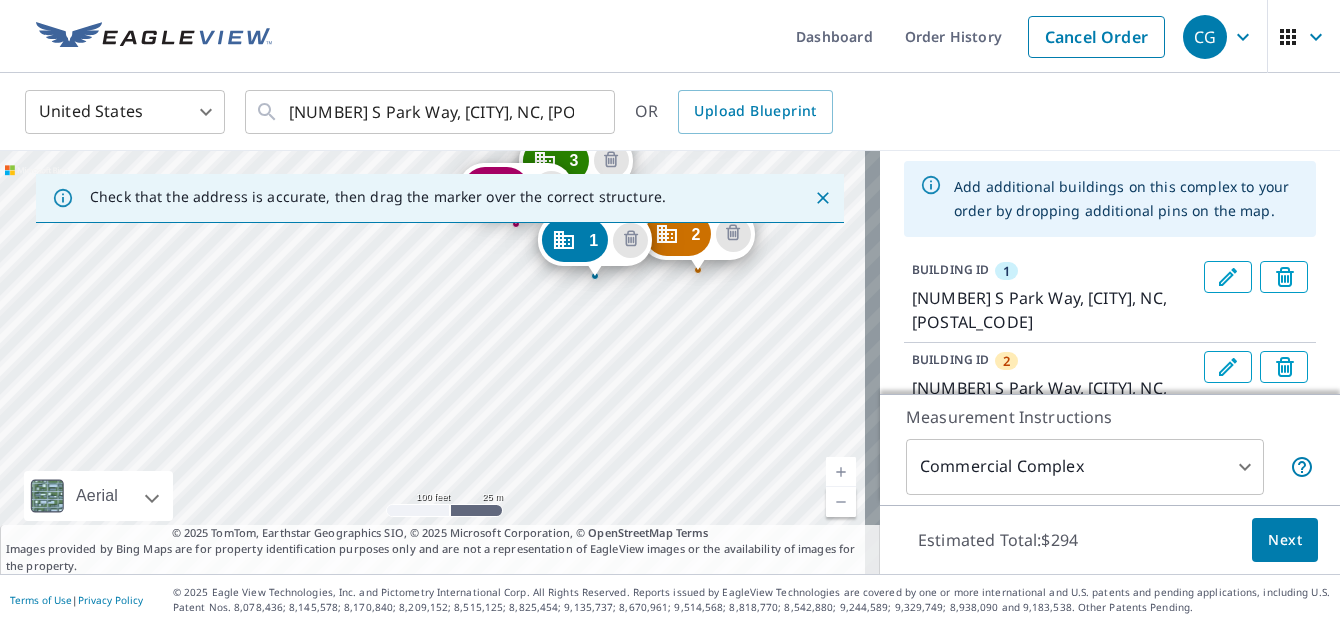 click 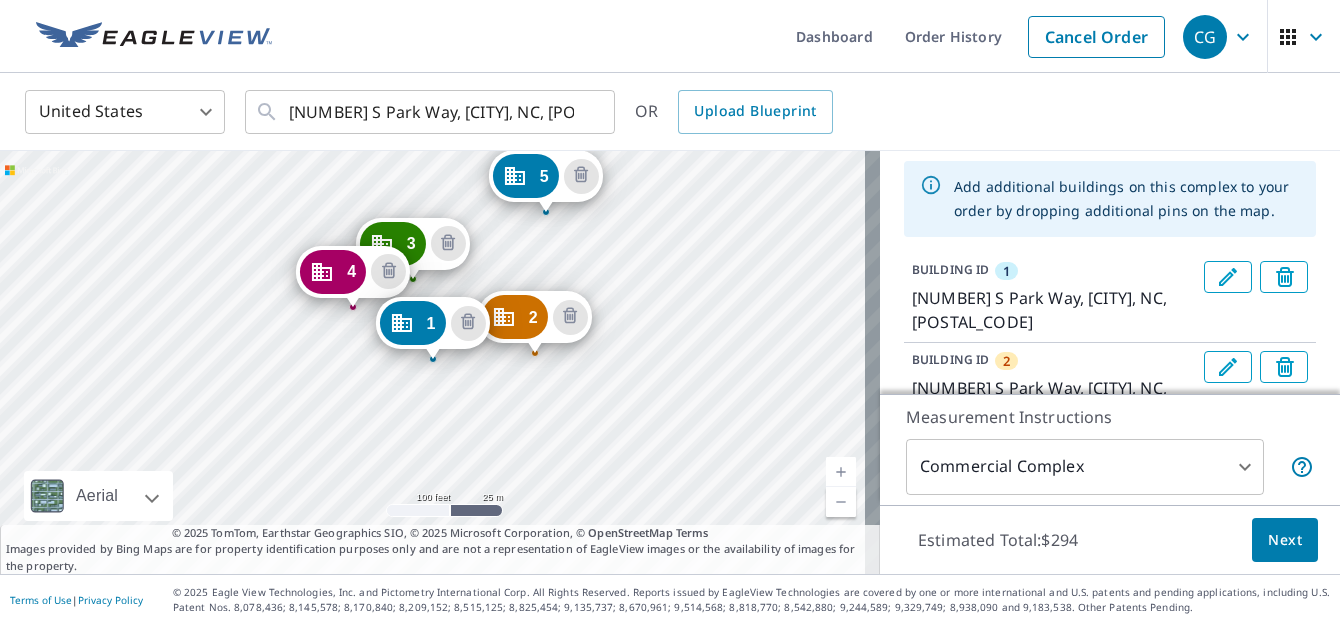 click 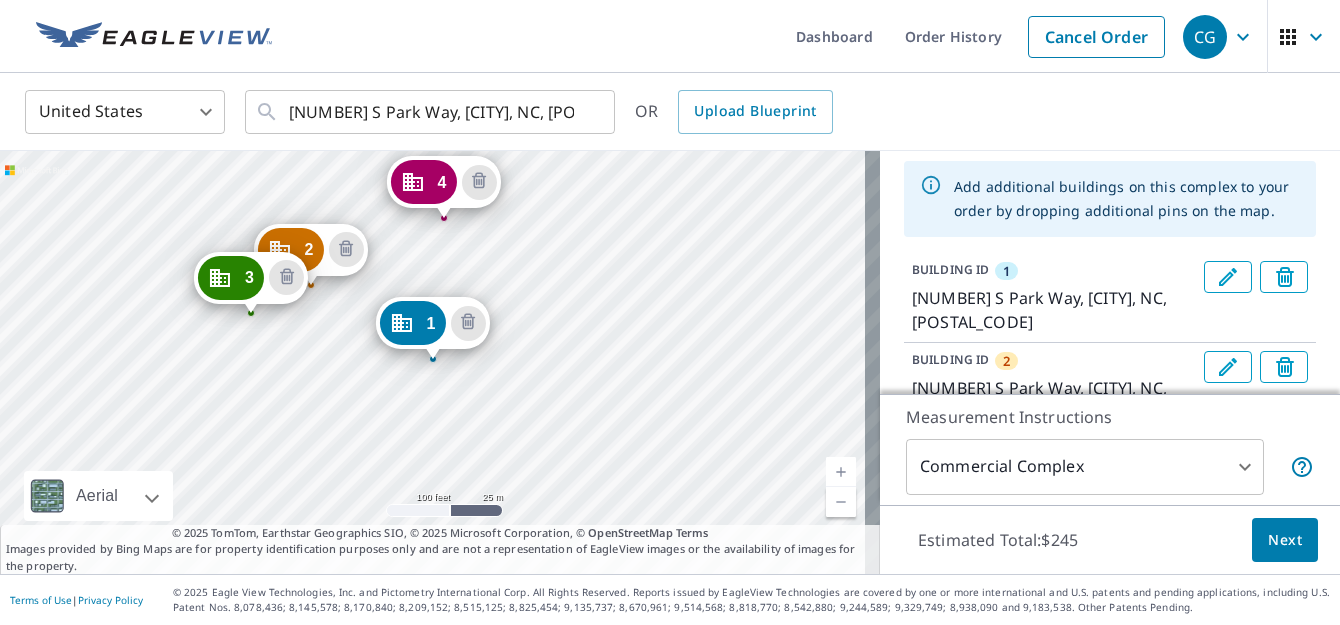 click 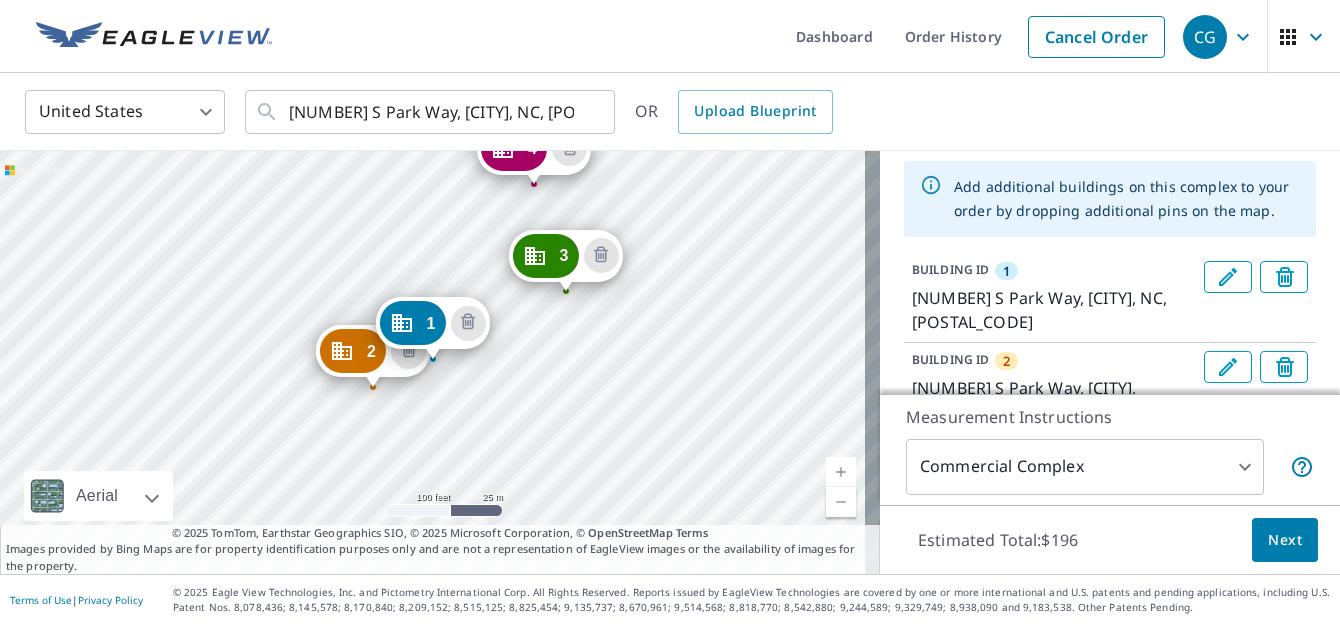 click 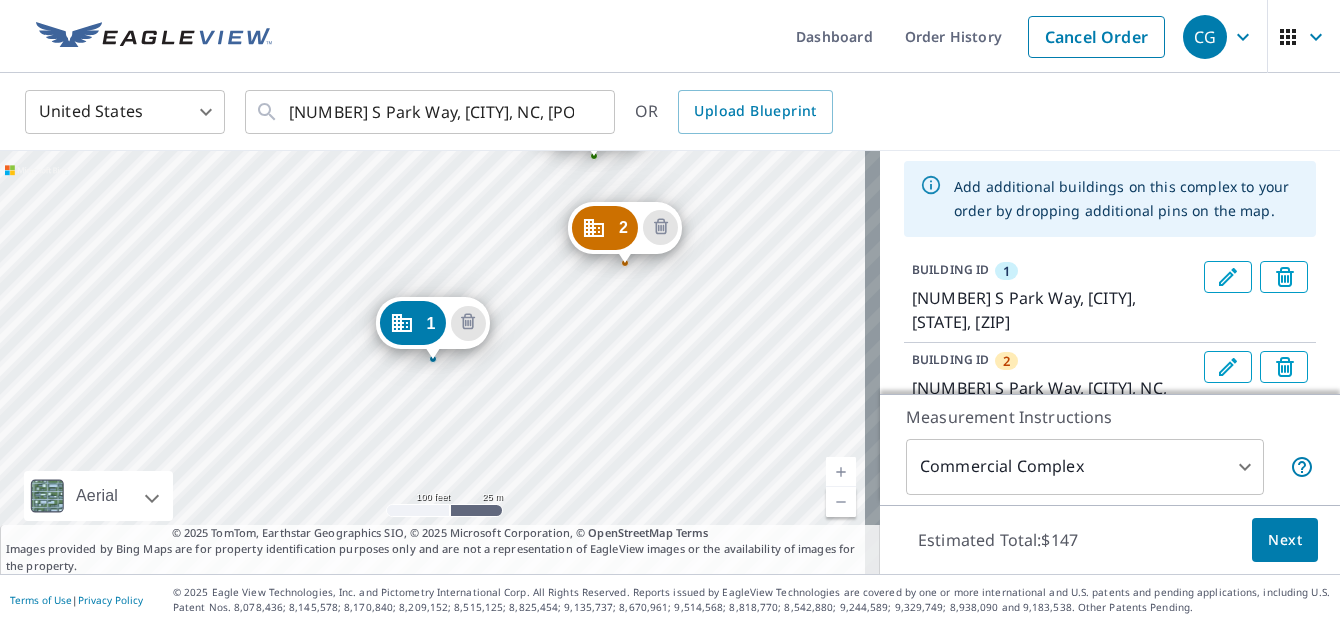 click 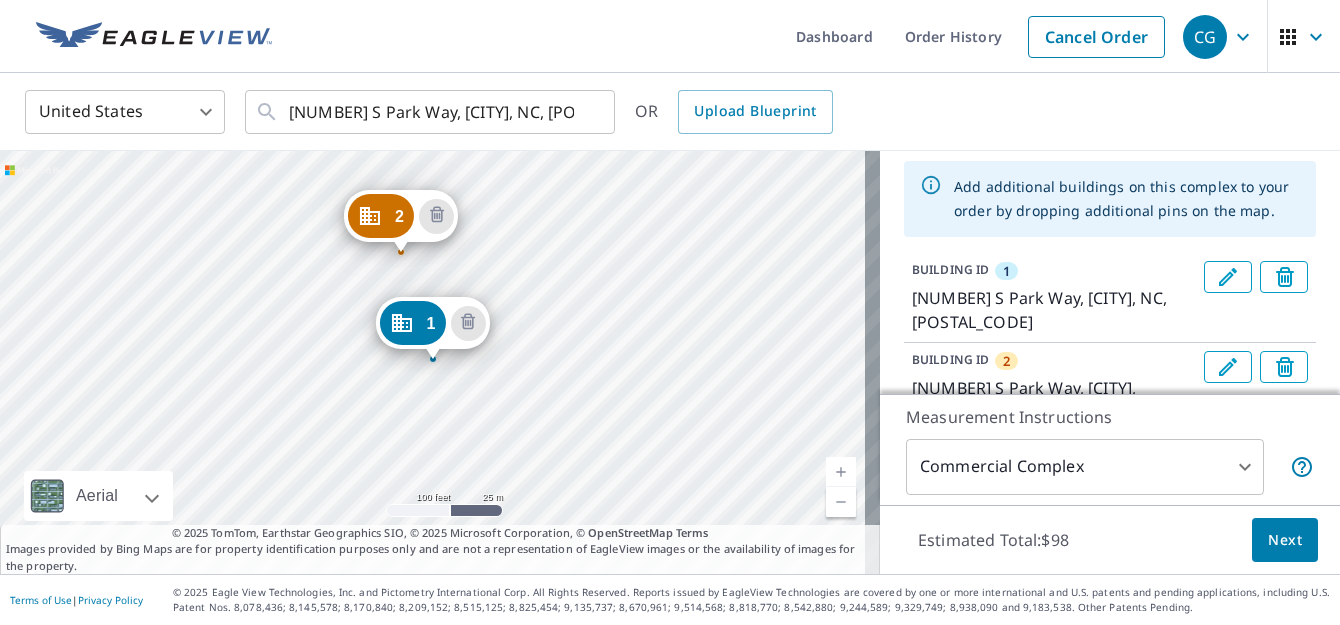 click 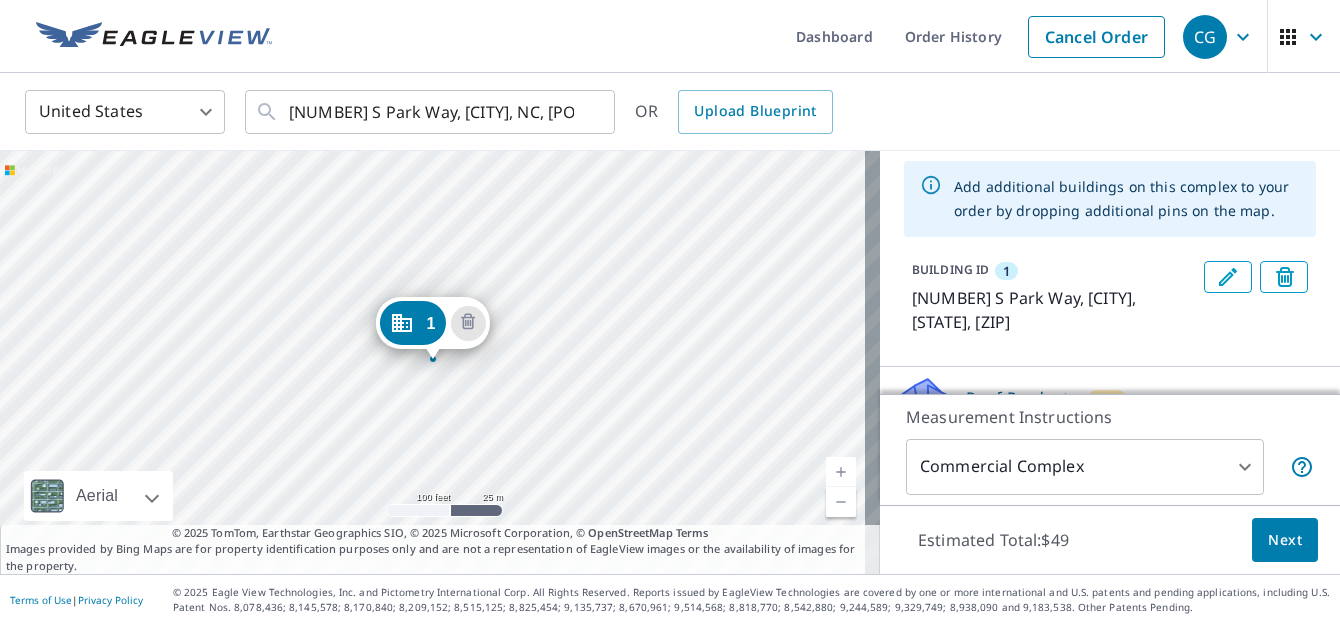 click 